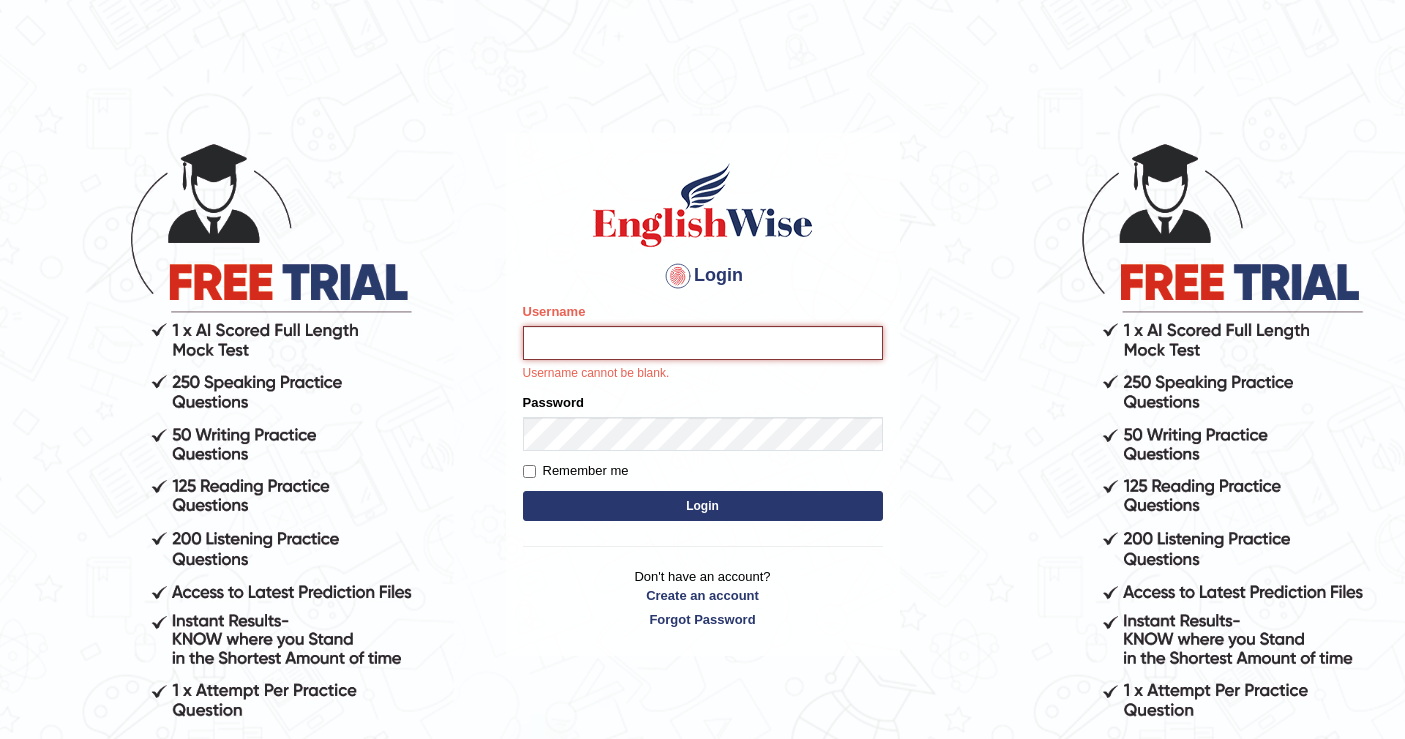 scroll, scrollTop: 0, scrollLeft: 0, axis: both 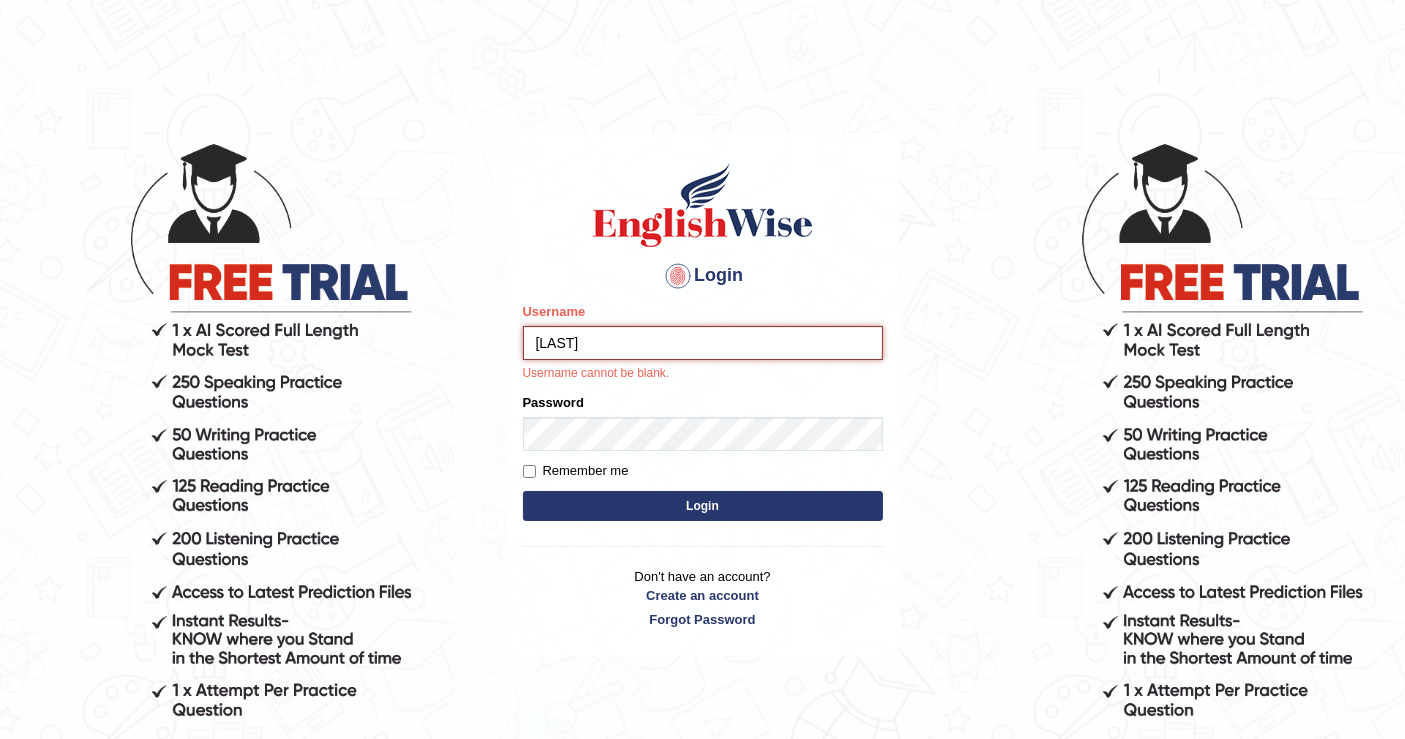 type on "[NAME]" 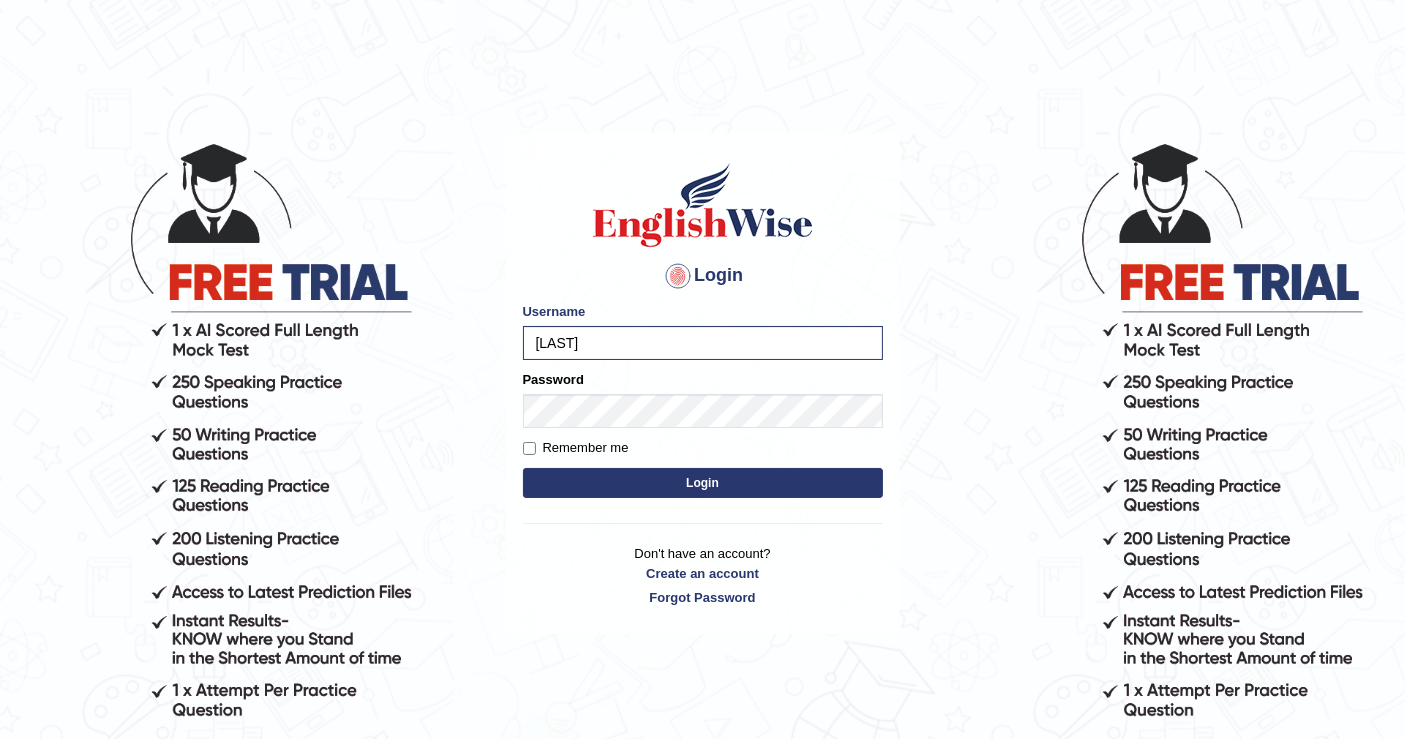 click on "Login" at bounding box center [703, 483] 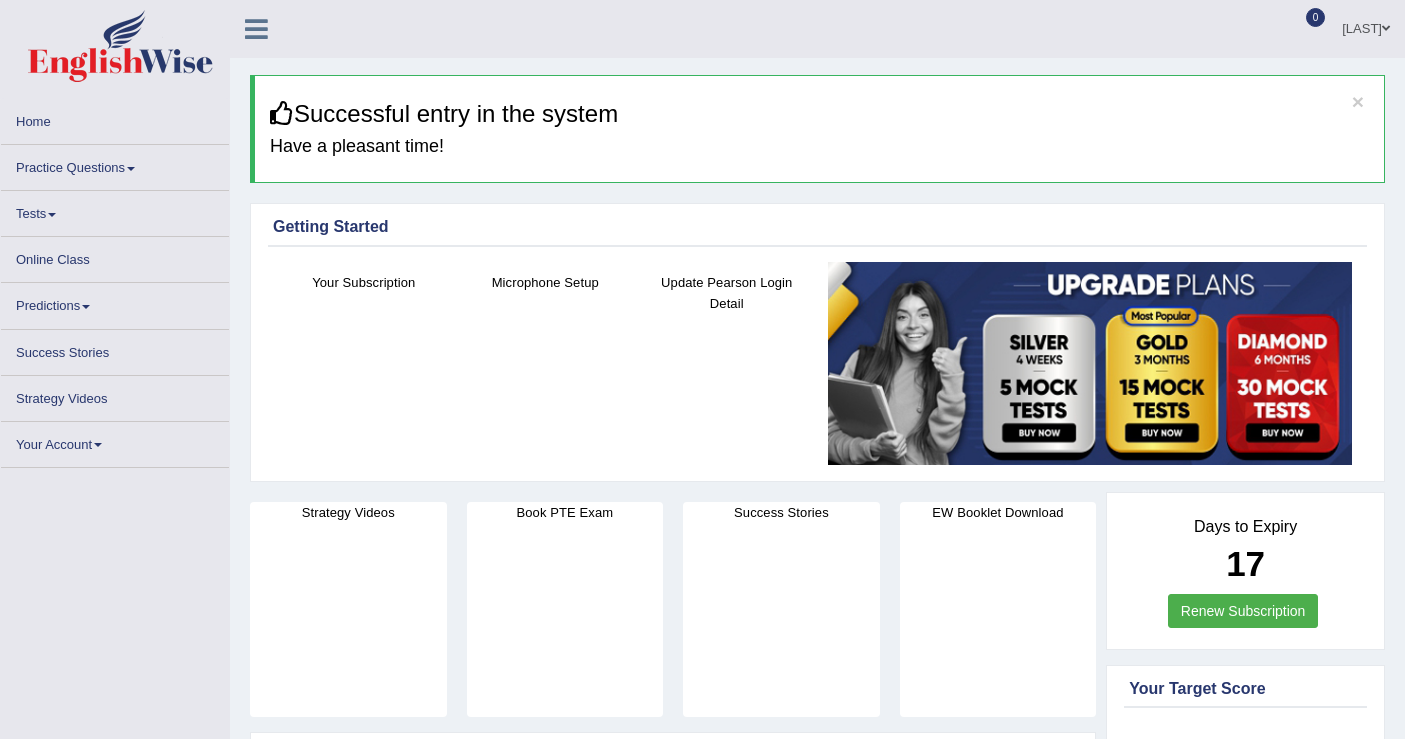scroll, scrollTop: 0, scrollLeft: 0, axis: both 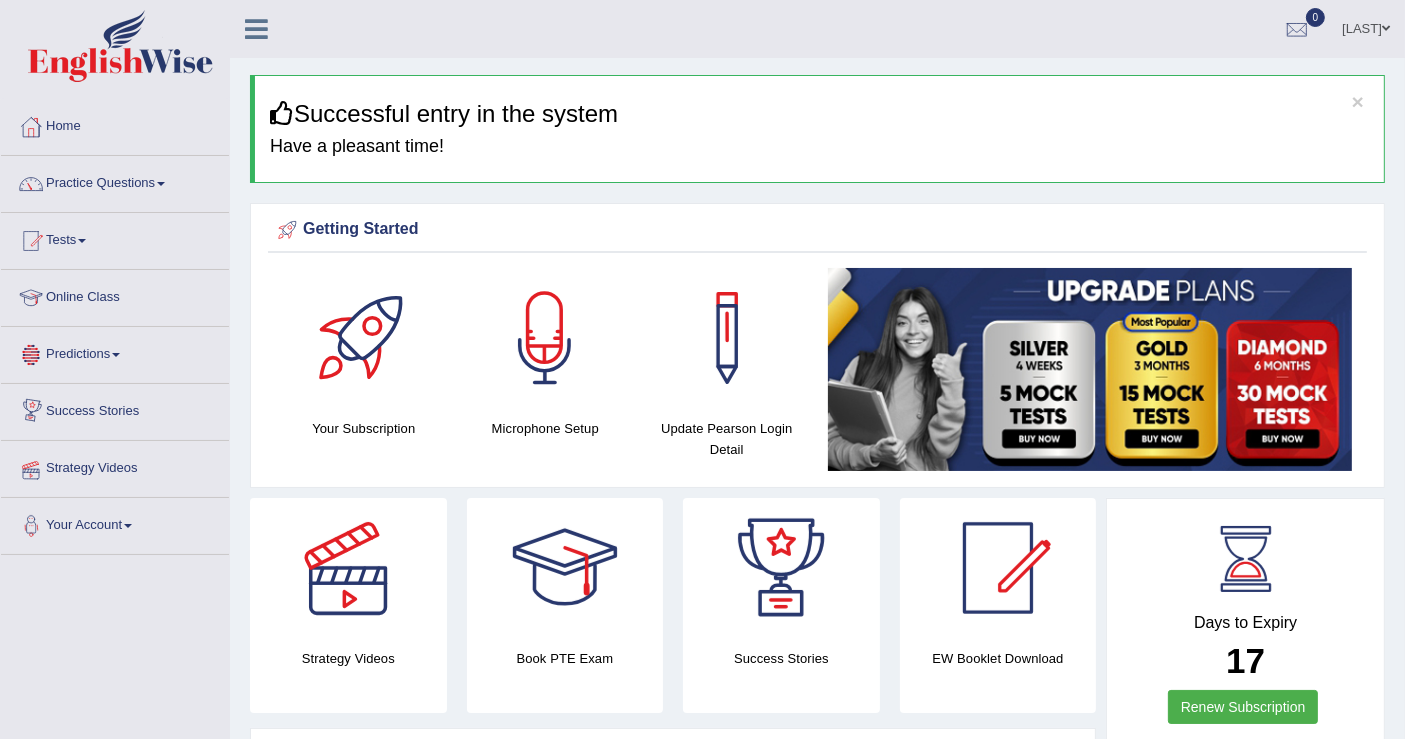 click on "Online Class" at bounding box center [115, 295] 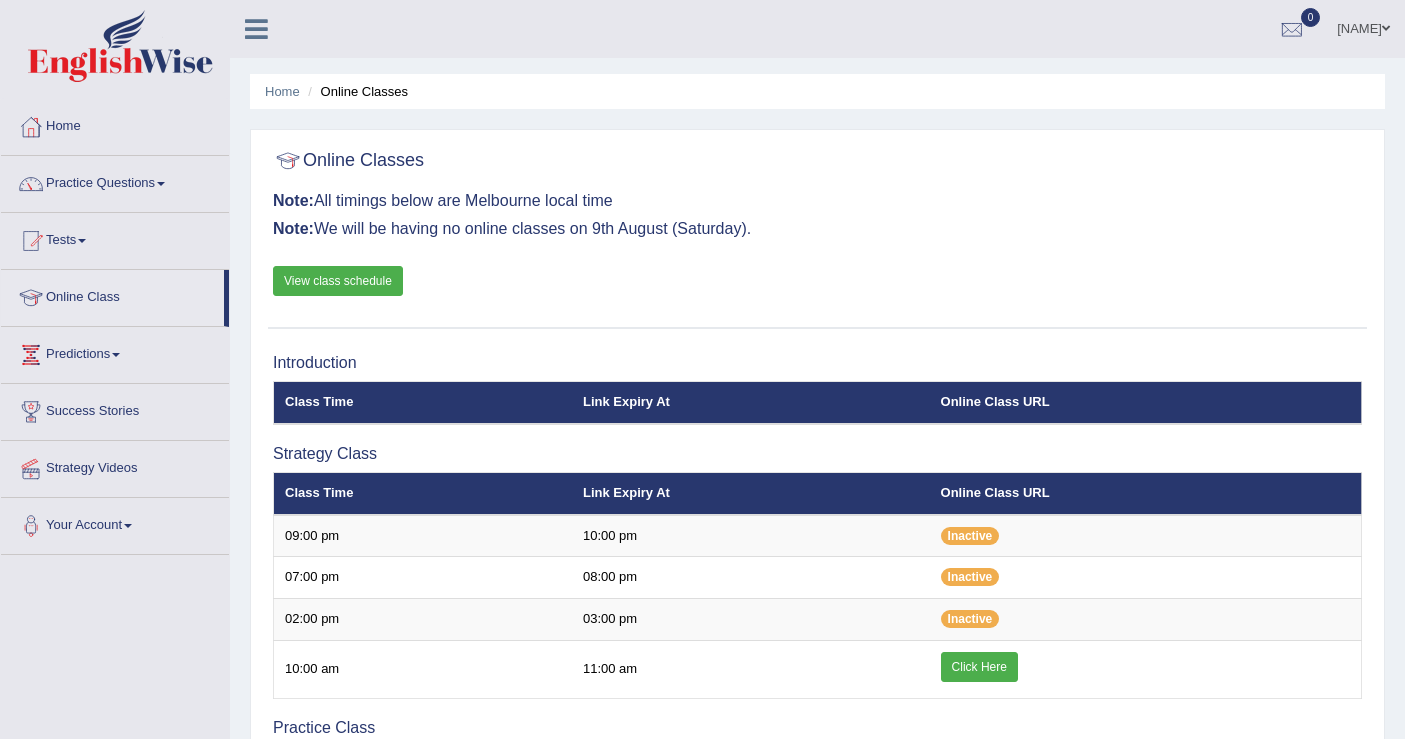scroll, scrollTop: 0, scrollLeft: 0, axis: both 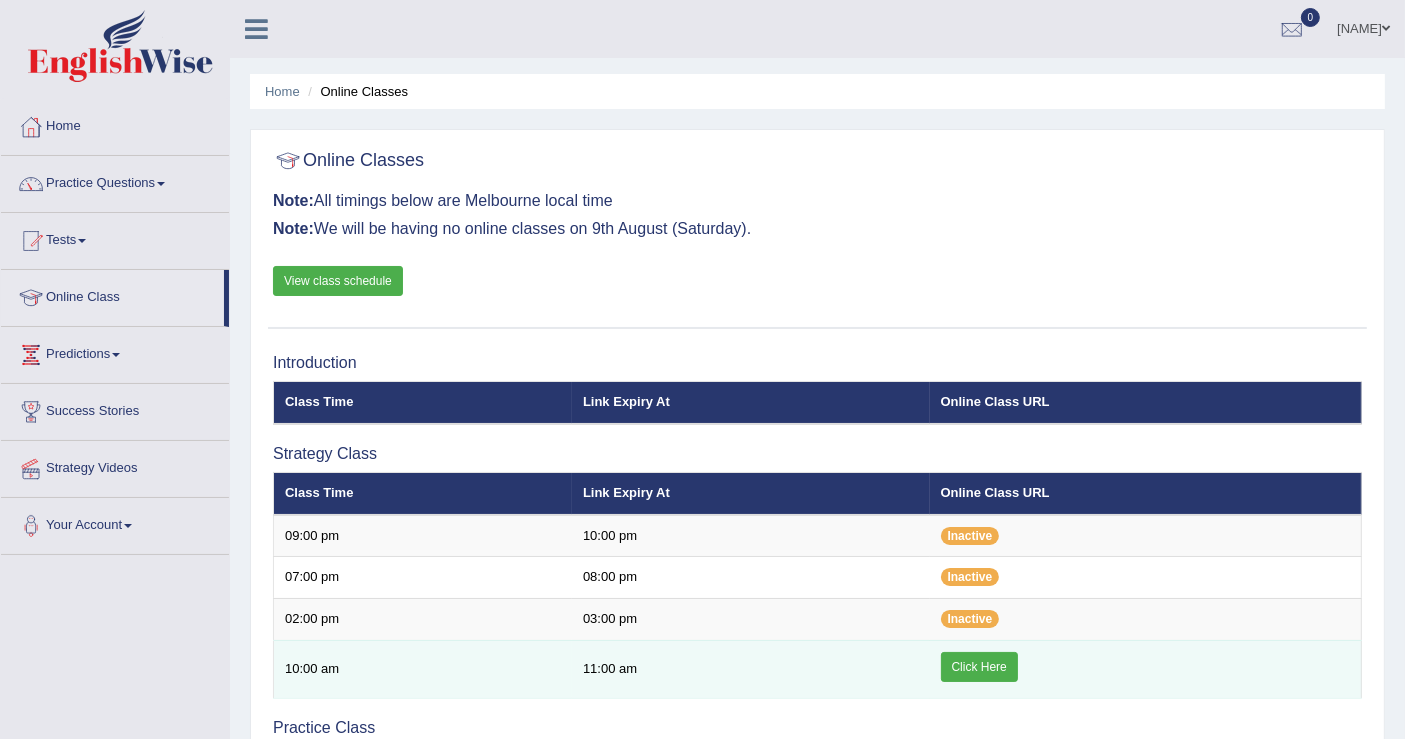 click on "Click Here" at bounding box center [979, 667] 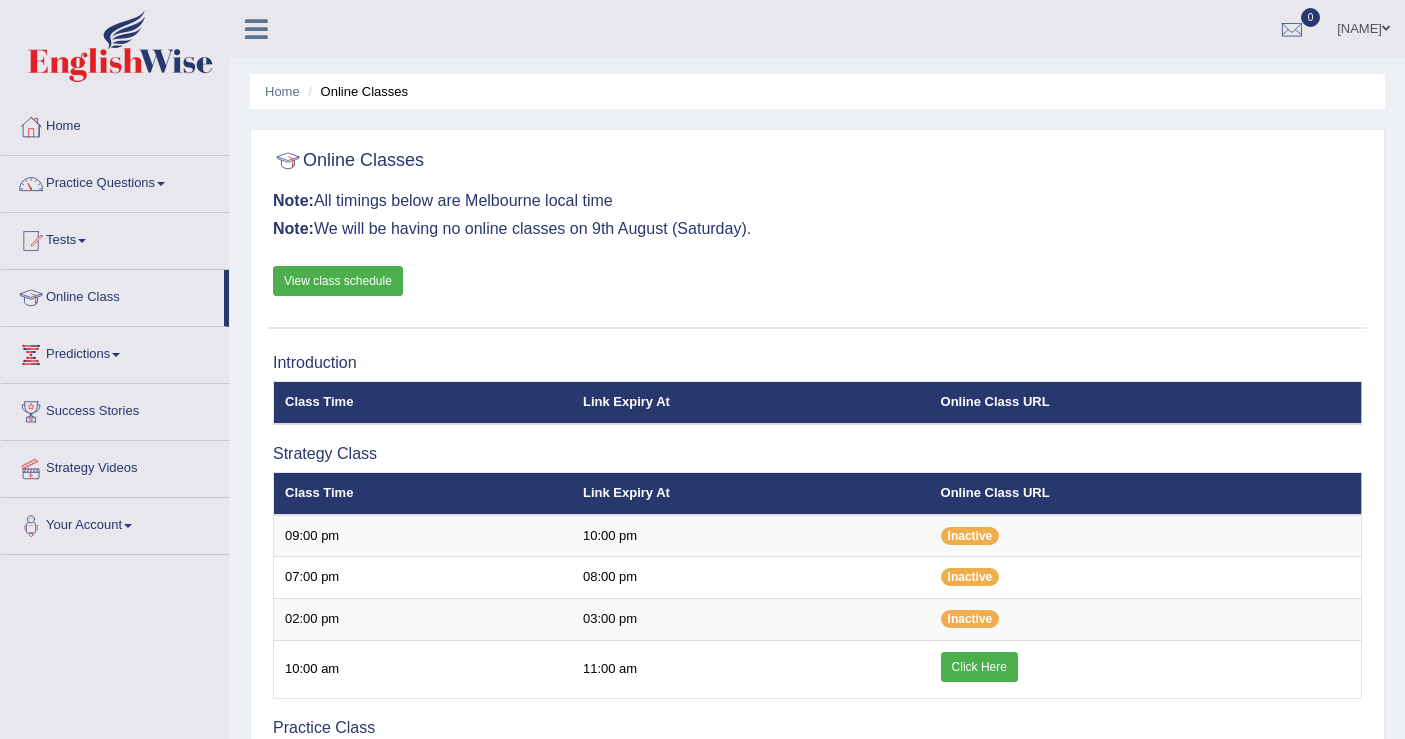 scroll, scrollTop: 0, scrollLeft: 0, axis: both 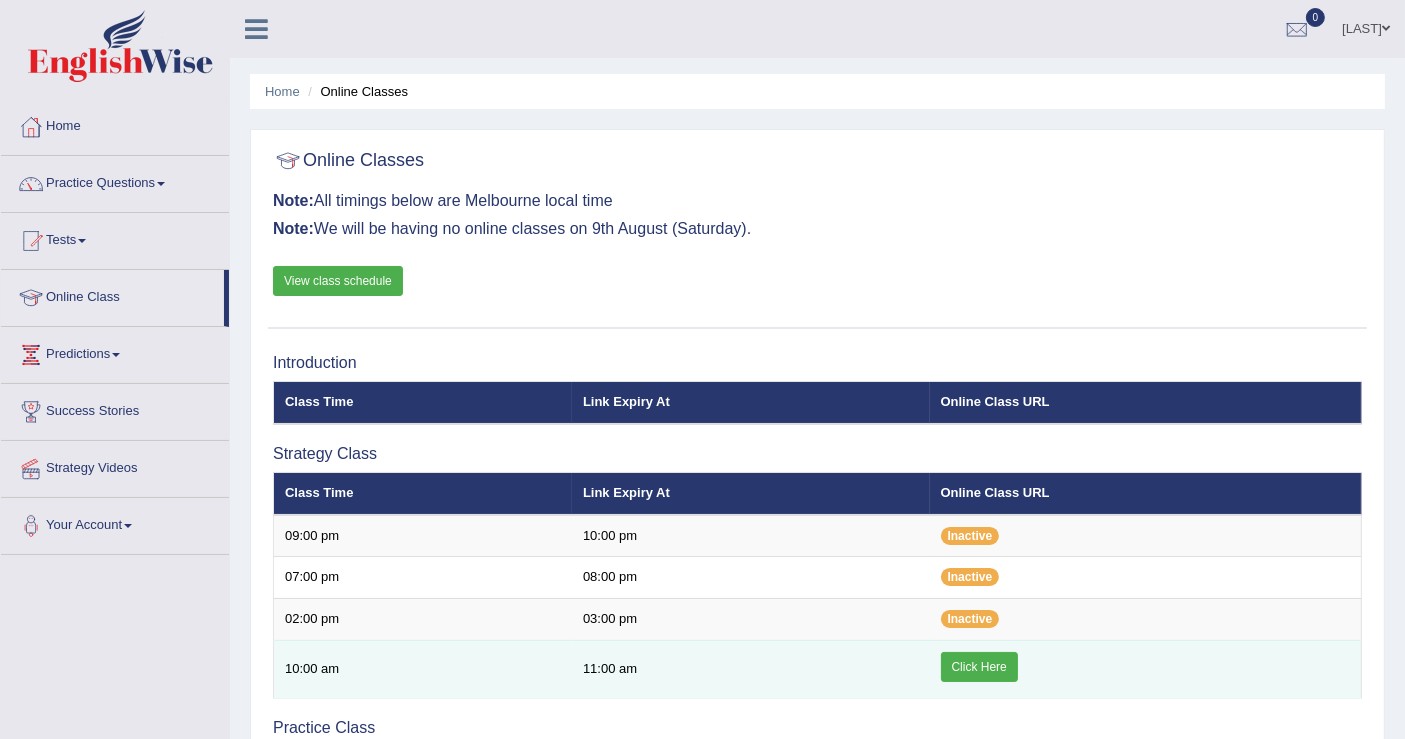 click on "Click Here" at bounding box center [979, 667] 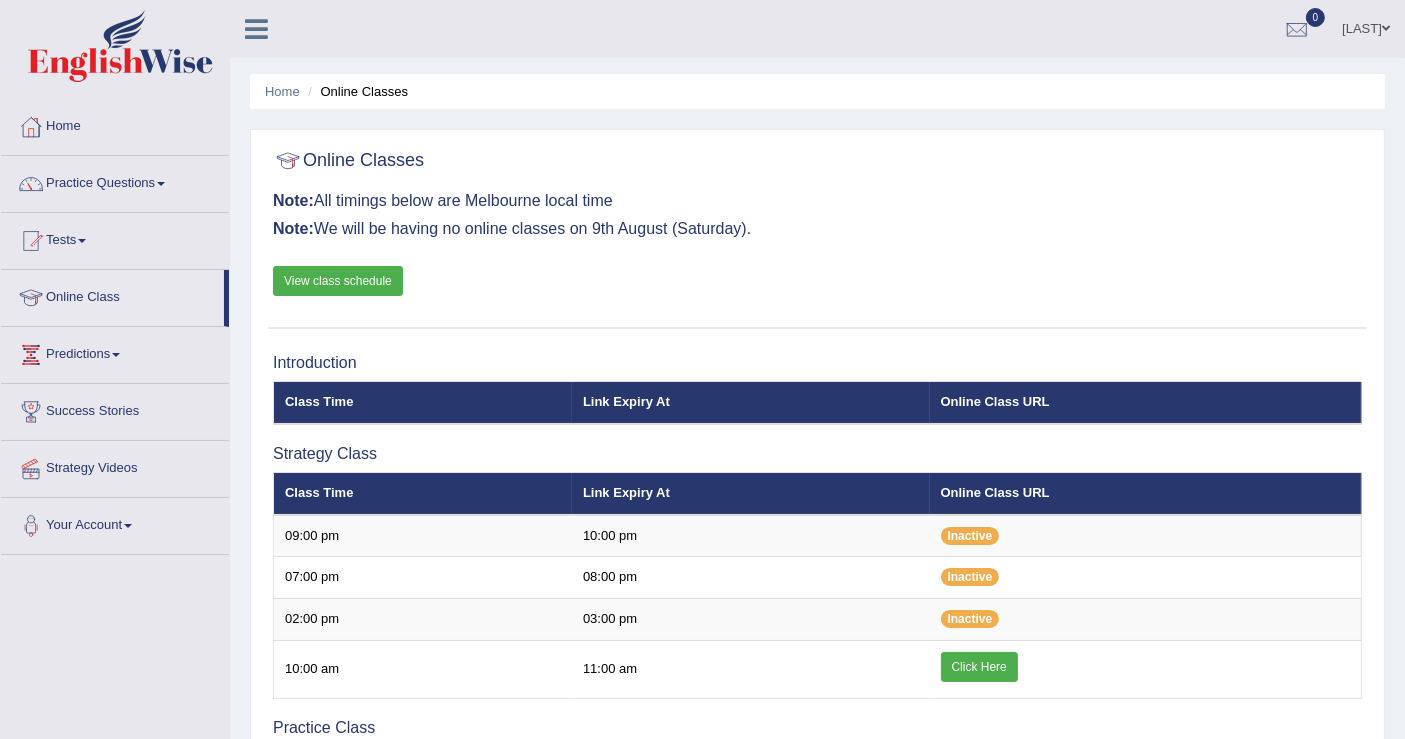click on "Practice Questions" at bounding box center [115, 181] 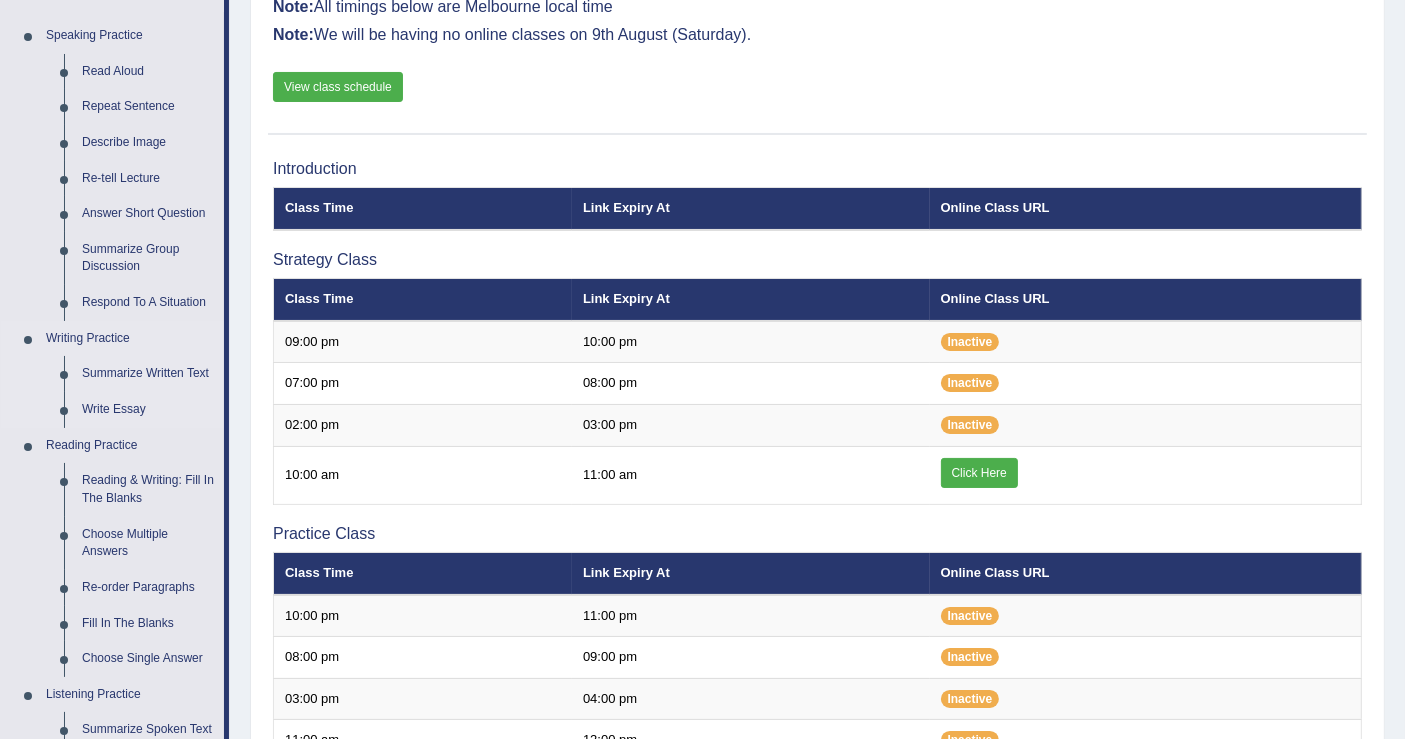 scroll, scrollTop: 222, scrollLeft: 0, axis: vertical 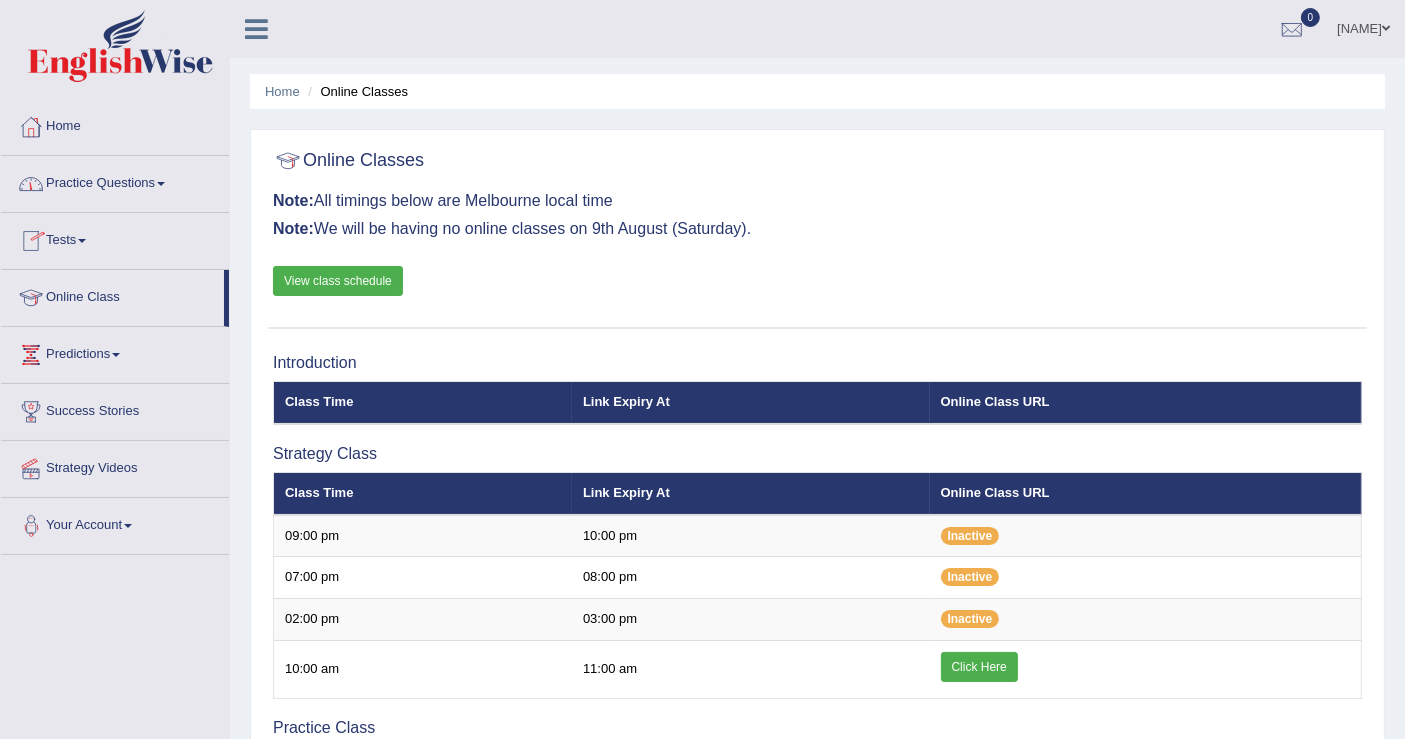 click on "Practice Questions" at bounding box center (115, 181) 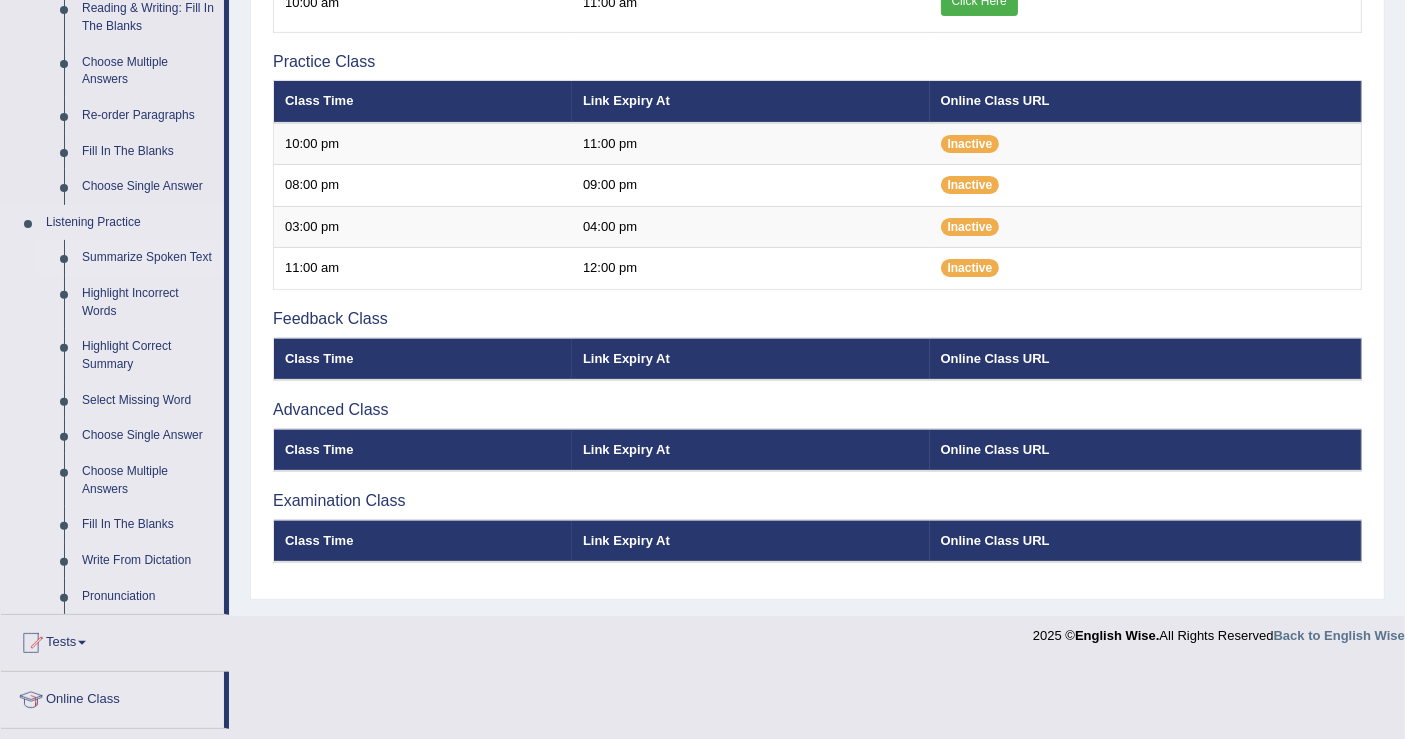 click on "Summarize Spoken Text" at bounding box center (148, 258) 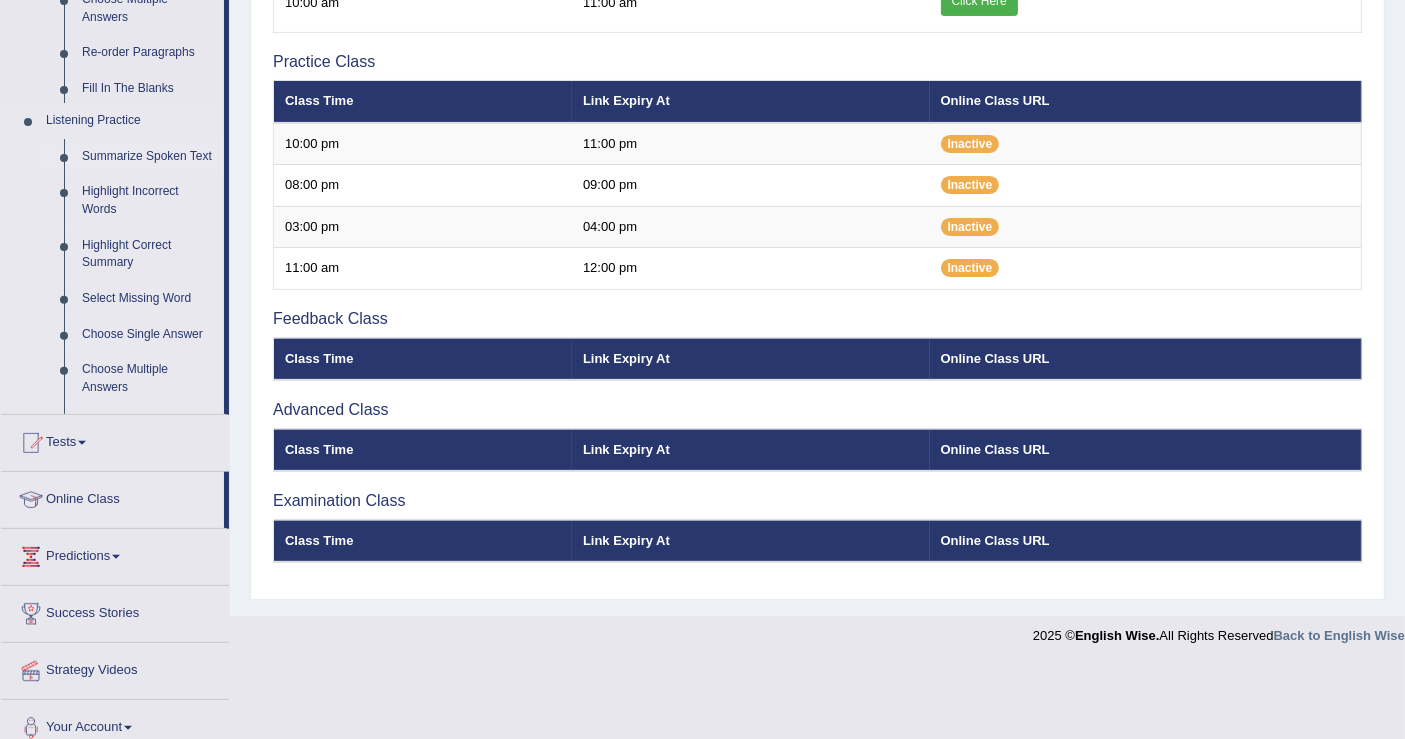 scroll, scrollTop: 583, scrollLeft: 0, axis: vertical 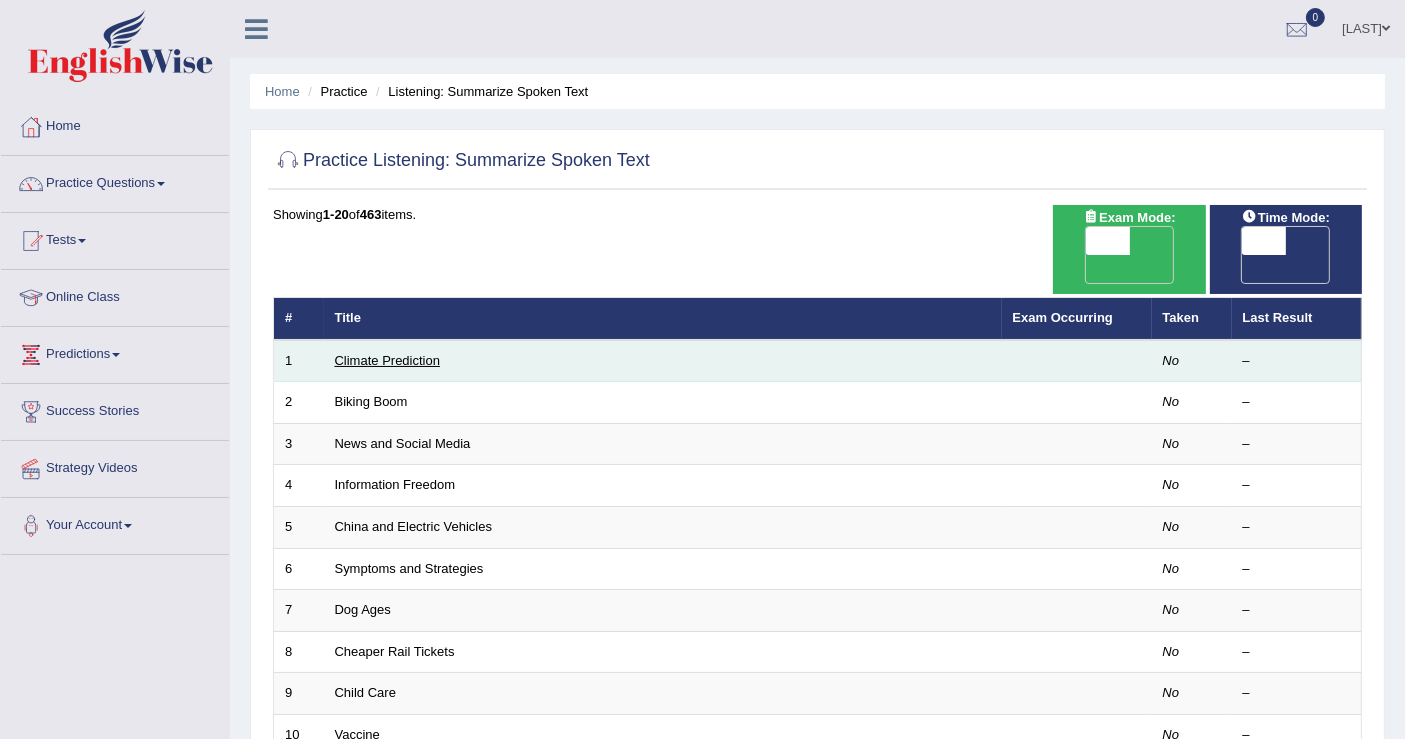 click on "Climate Prediction" at bounding box center (388, 360) 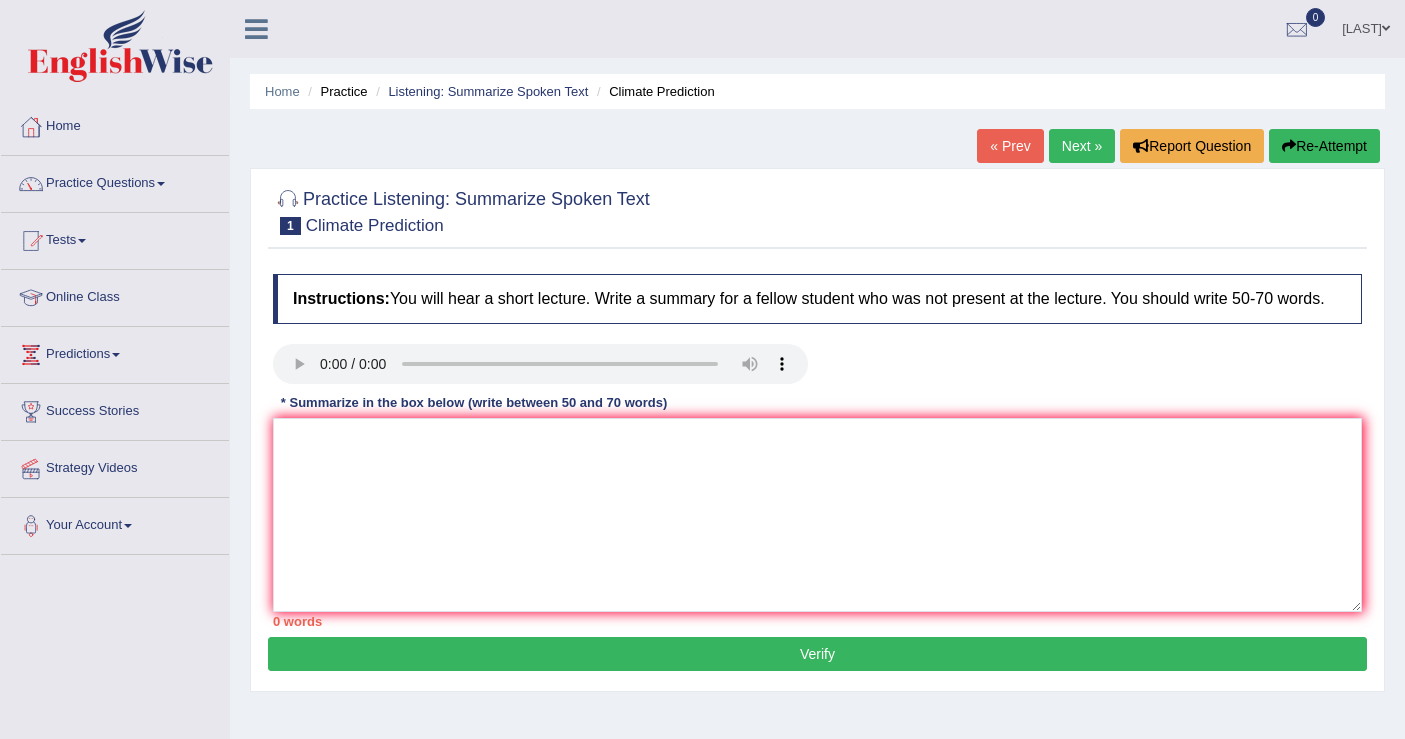 scroll, scrollTop: 0, scrollLeft: 0, axis: both 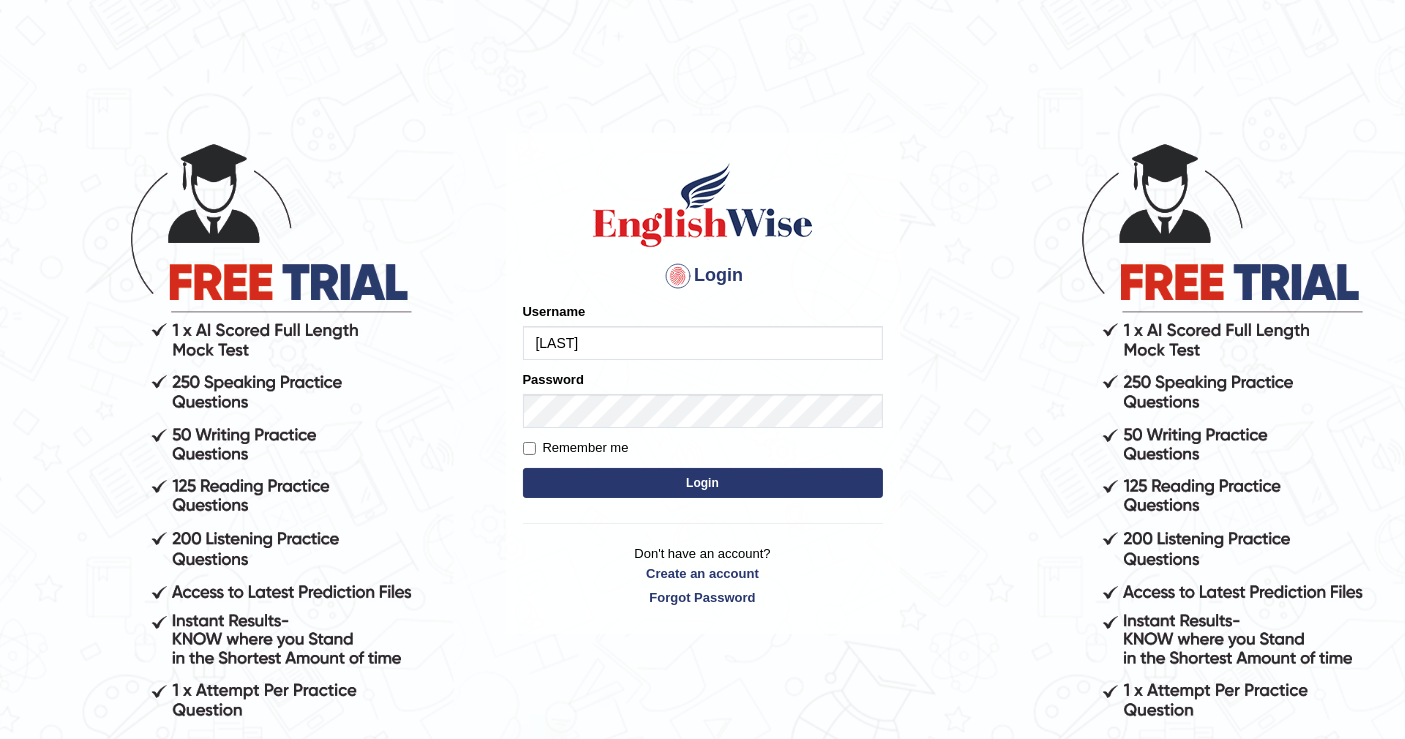 type on "[LAST]" 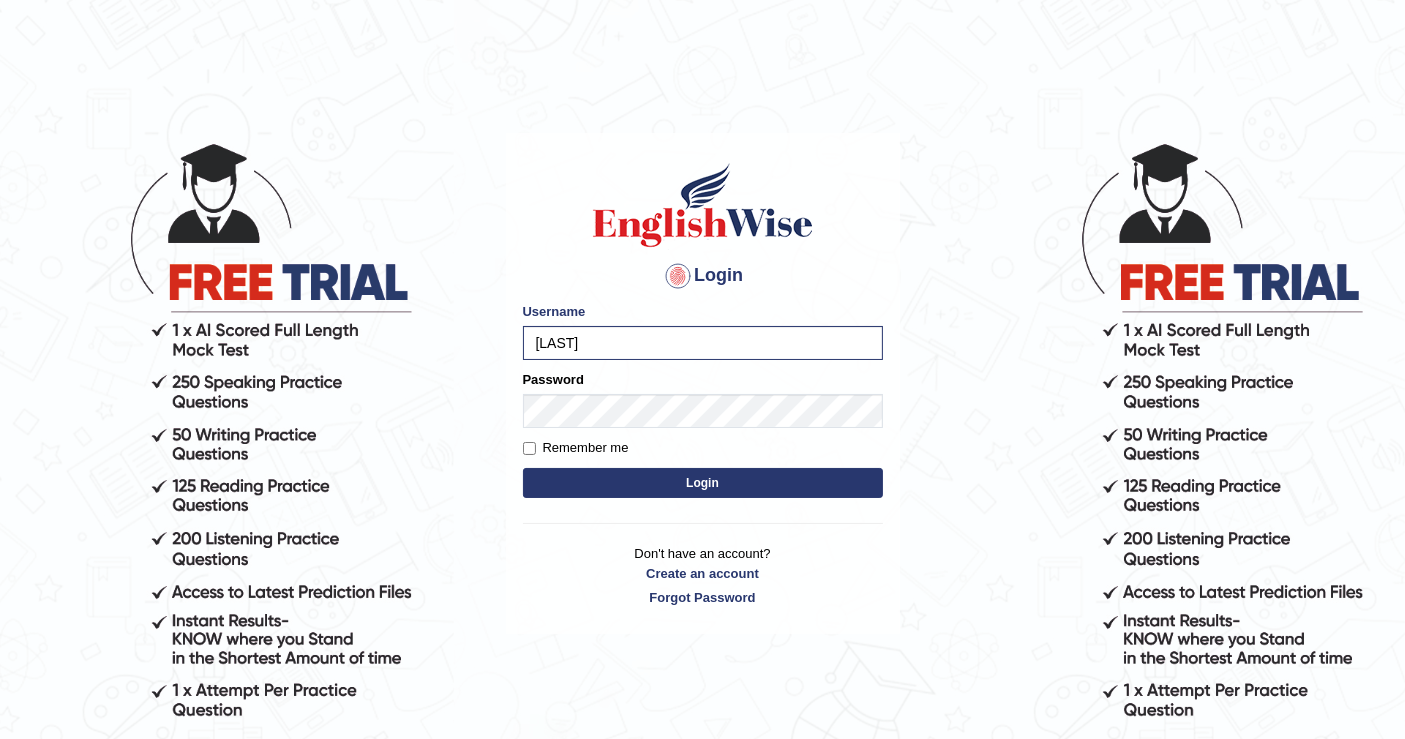 click on "Login" at bounding box center [703, 483] 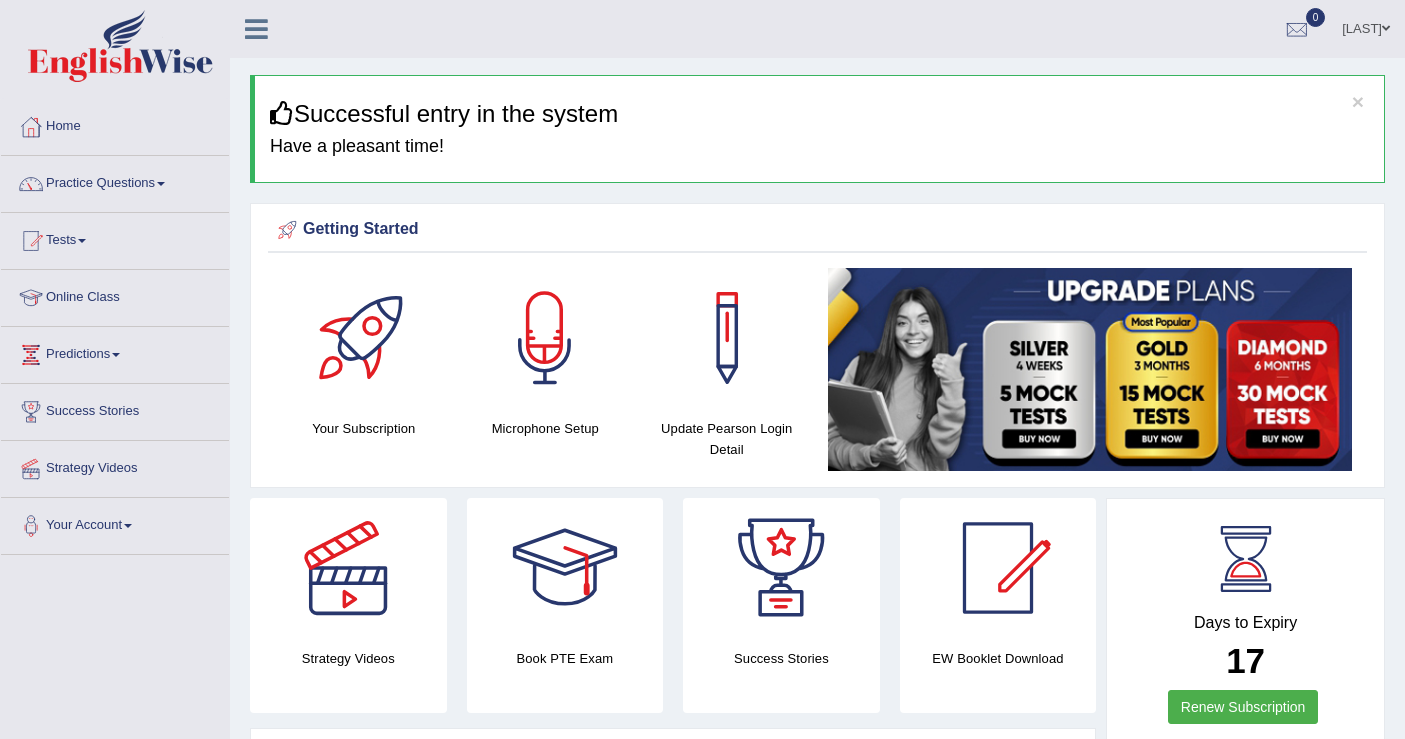 scroll, scrollTop: 0, scrollLeft: 0, axis: both 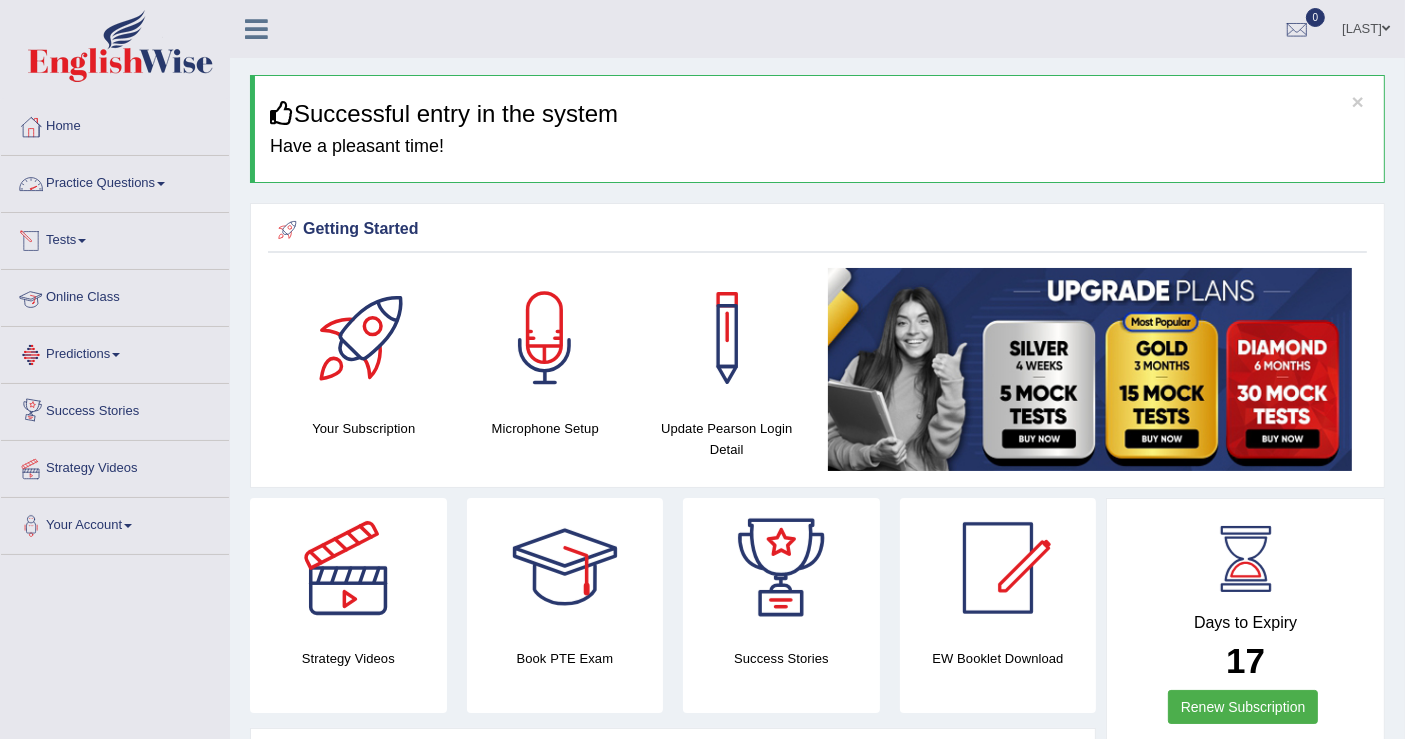 click on "Practice Questions" at bounding box center [115, 181] 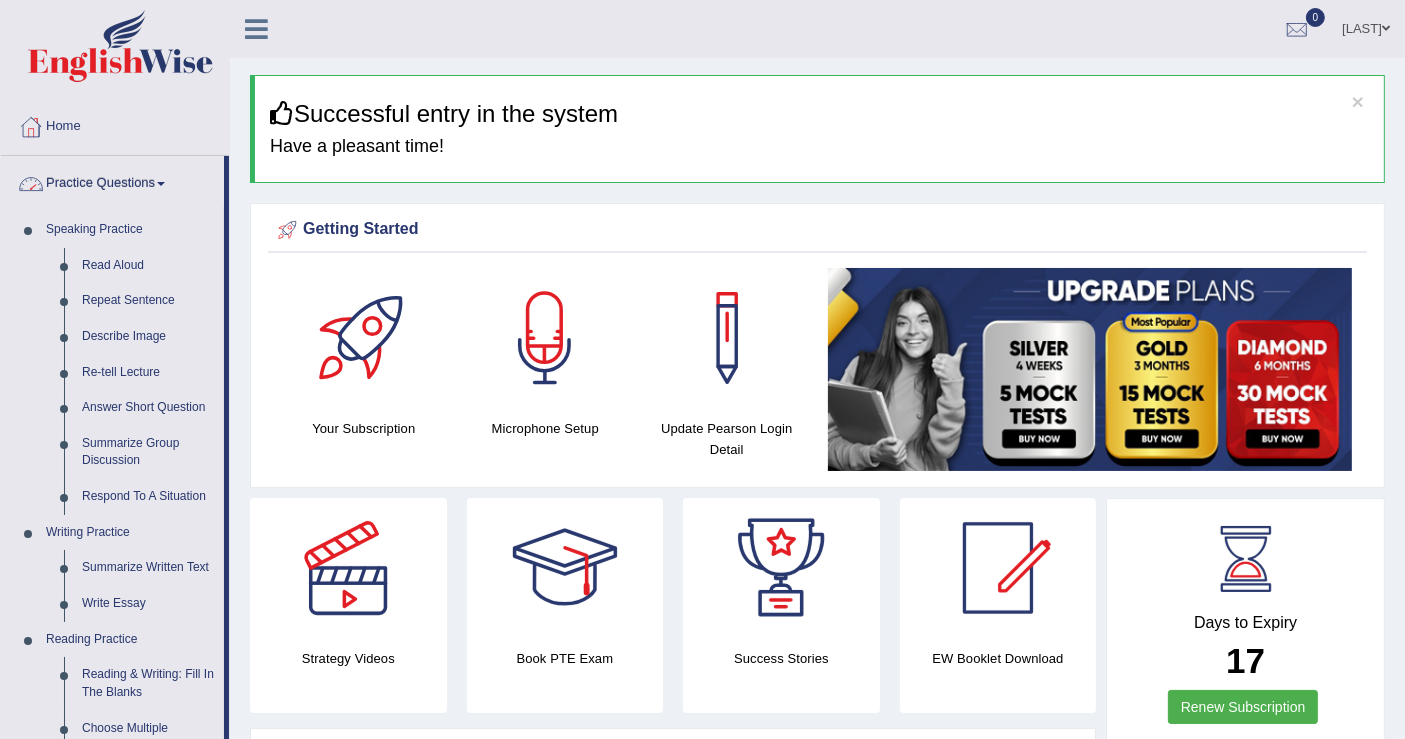 click on "Practice Questions" at bounding box center (112, 181) 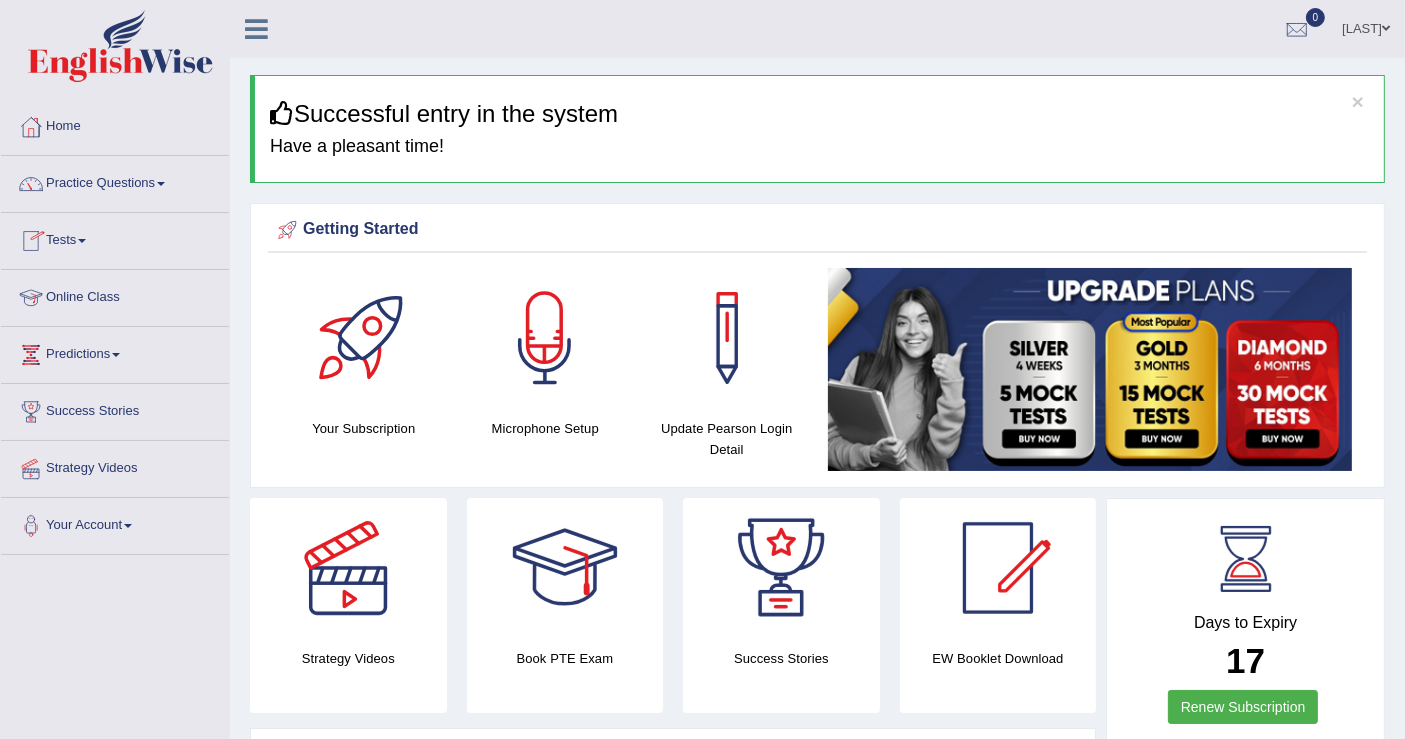 click on "Online Class" at bounding box center (115, 295) 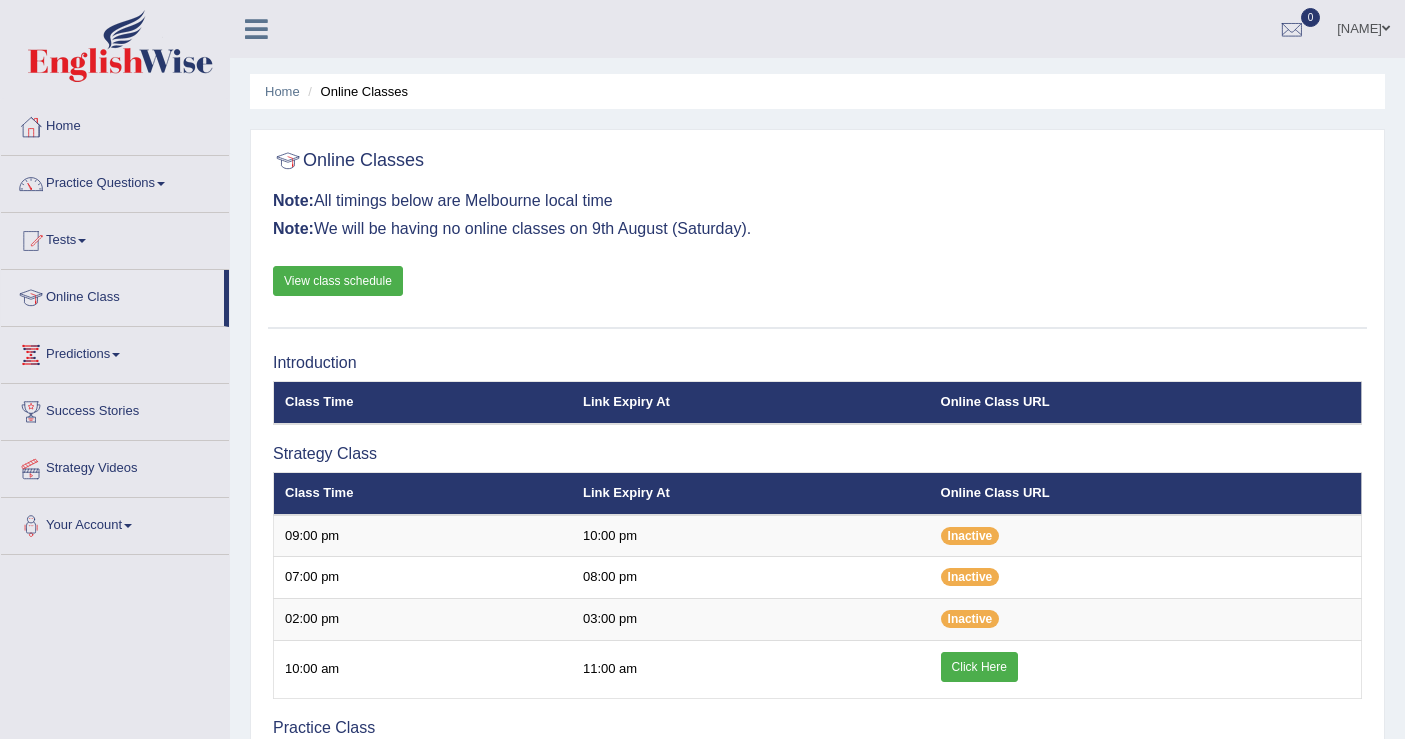 scroll, scrollTop: 0, scrollLeft: 0, axis: both 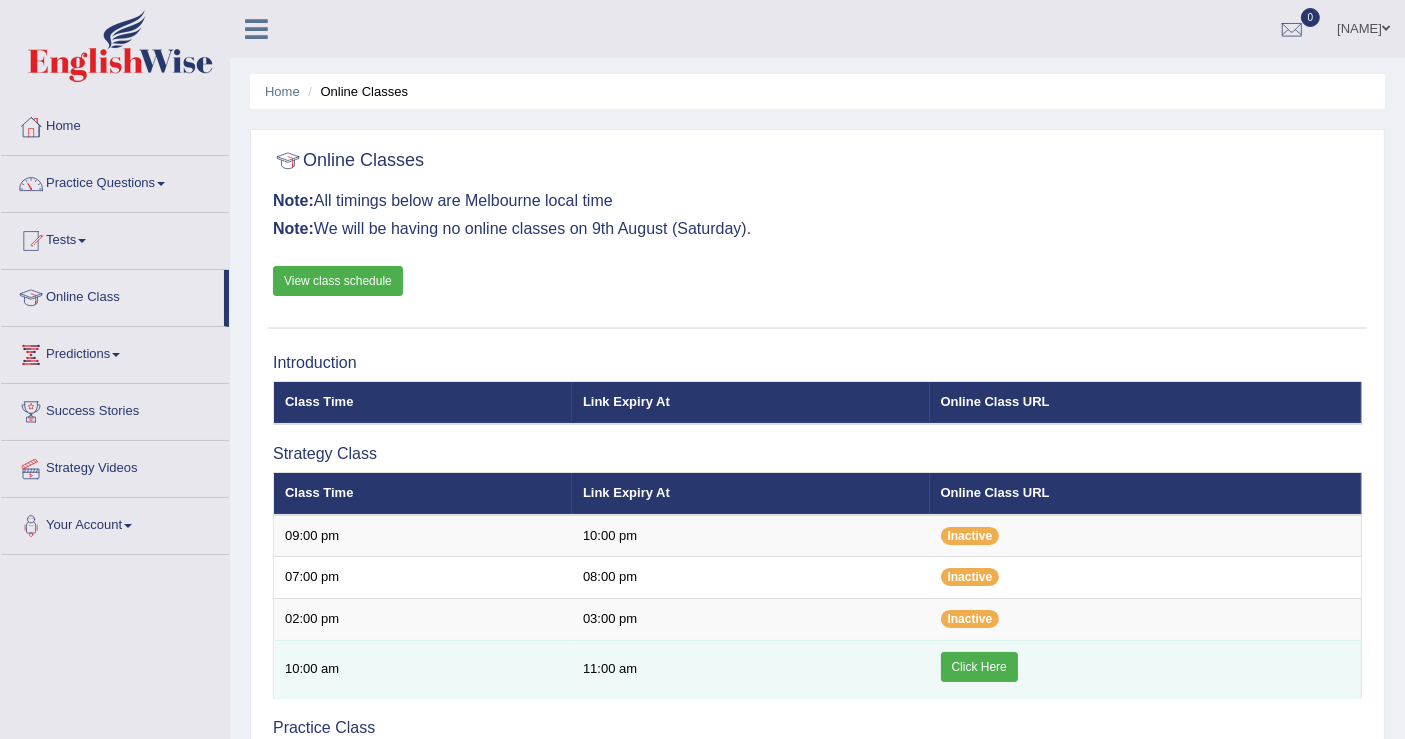 click on "Click Here" at bounding box center [979, 667] 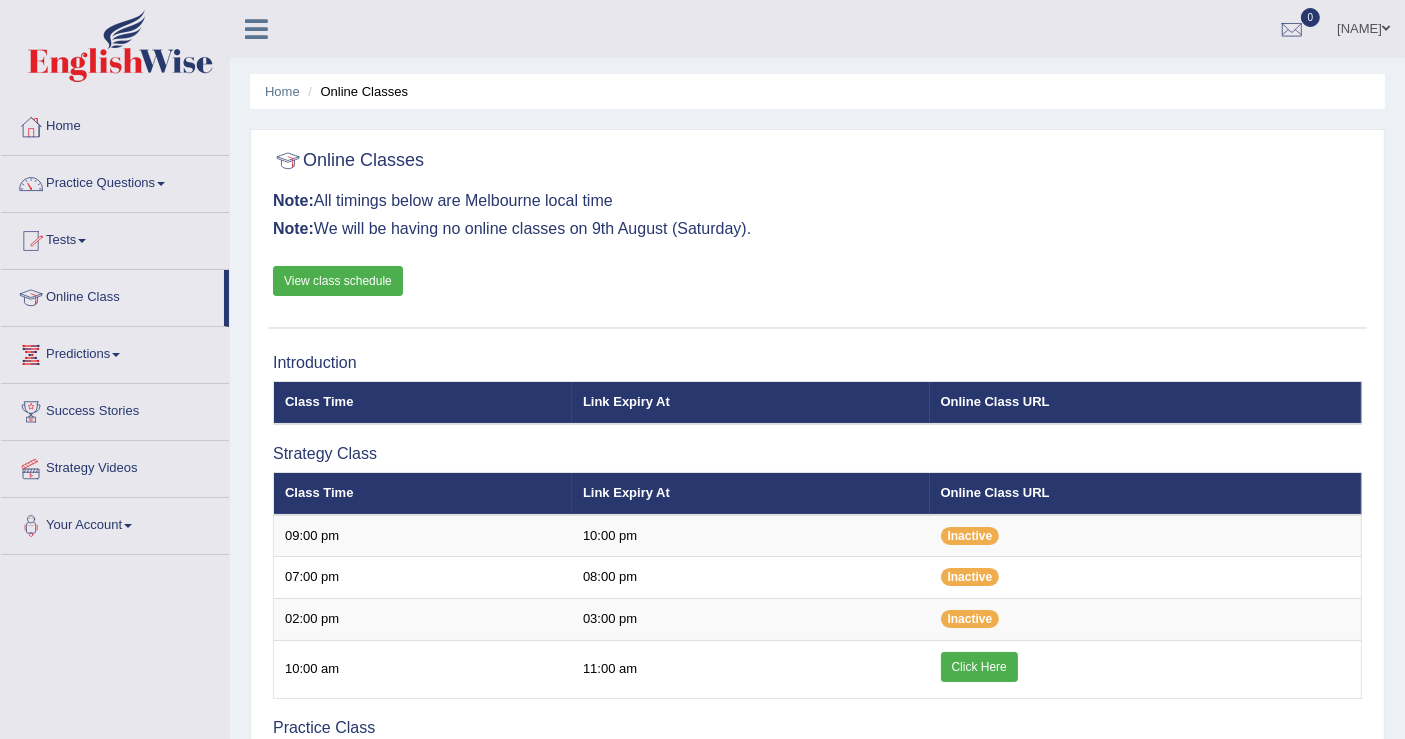 click on "Practice Questions" at bounding box center [115, 181] 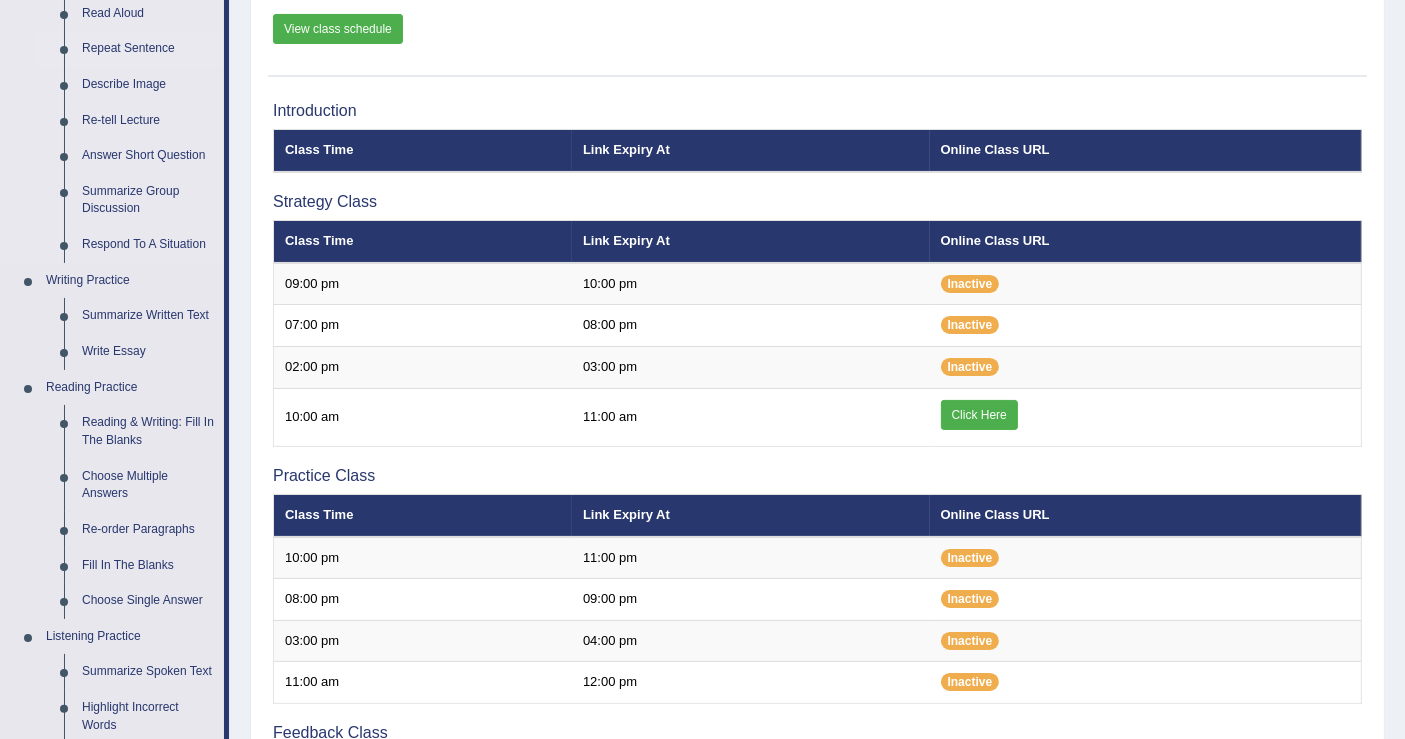 scroll, scrollTop: 555, scrollLeft: 0, axis: vertical 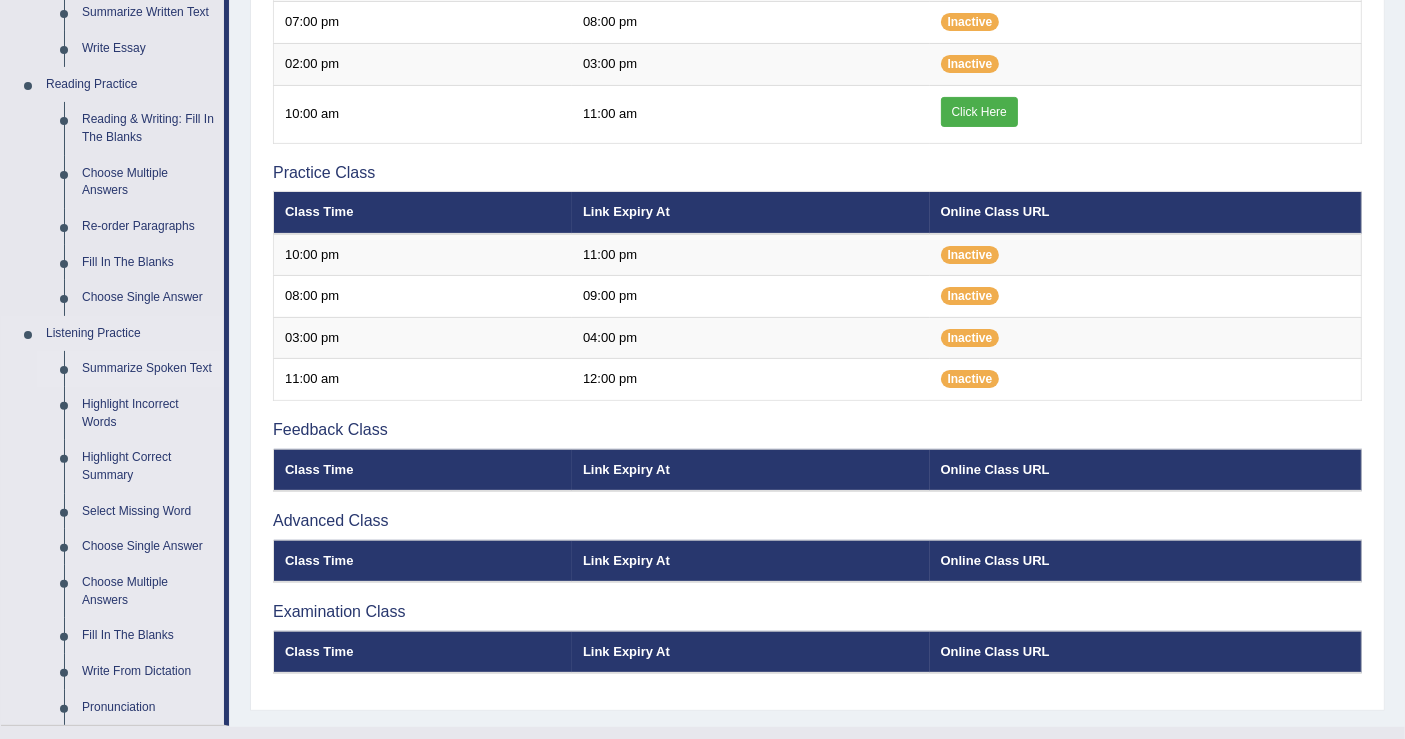 click on "Summarize Spoken Text" at bounding box center [148, 369] 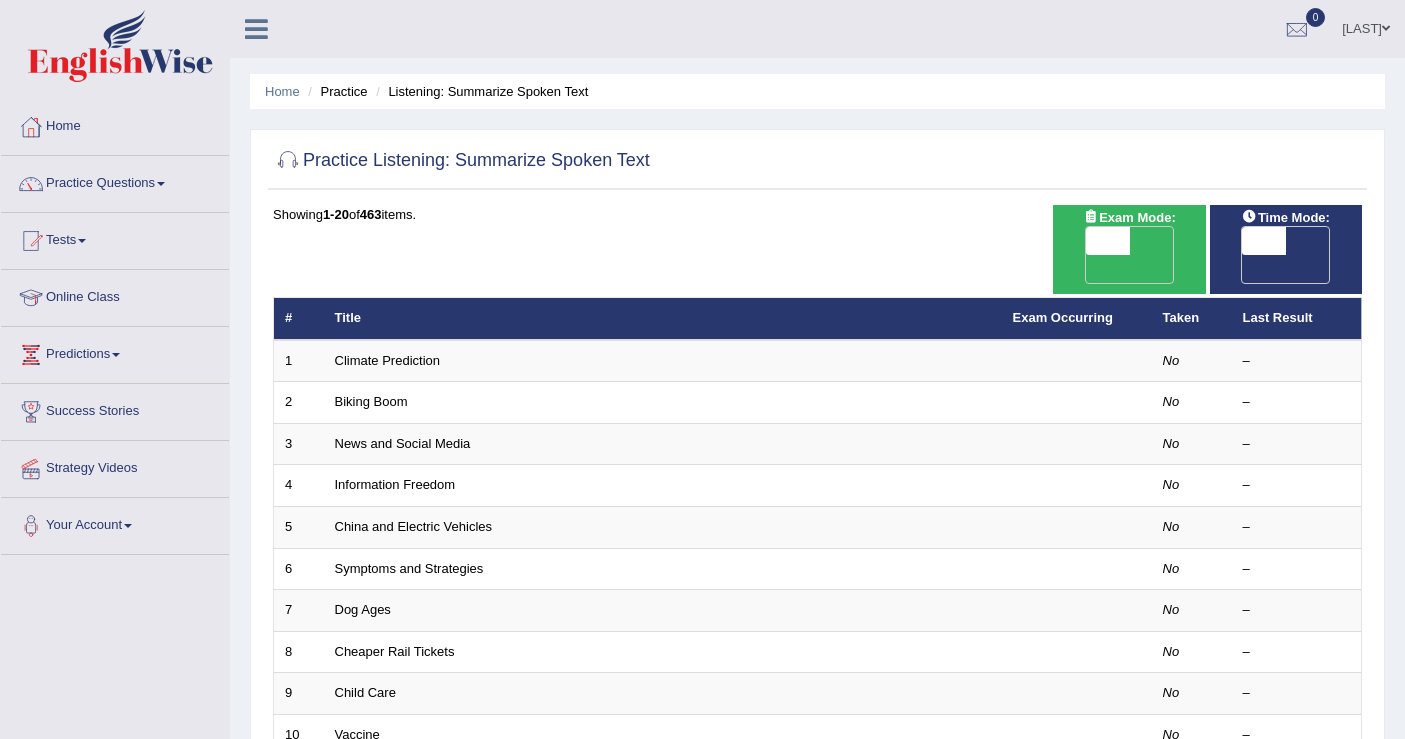 scroll, scrollTop: 0, scrollLeft: 0, axis: both 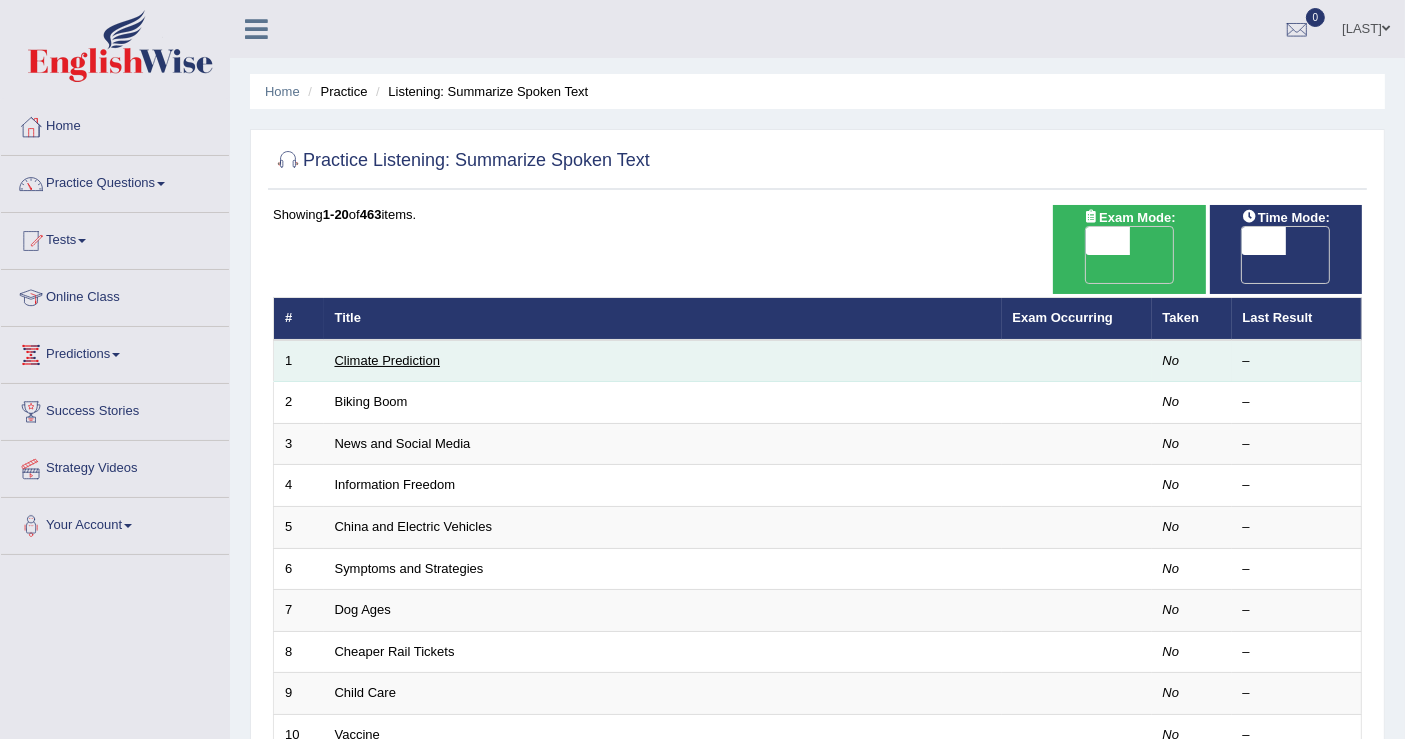 click on "Climate Prediction" at bounding box center [388, 360] 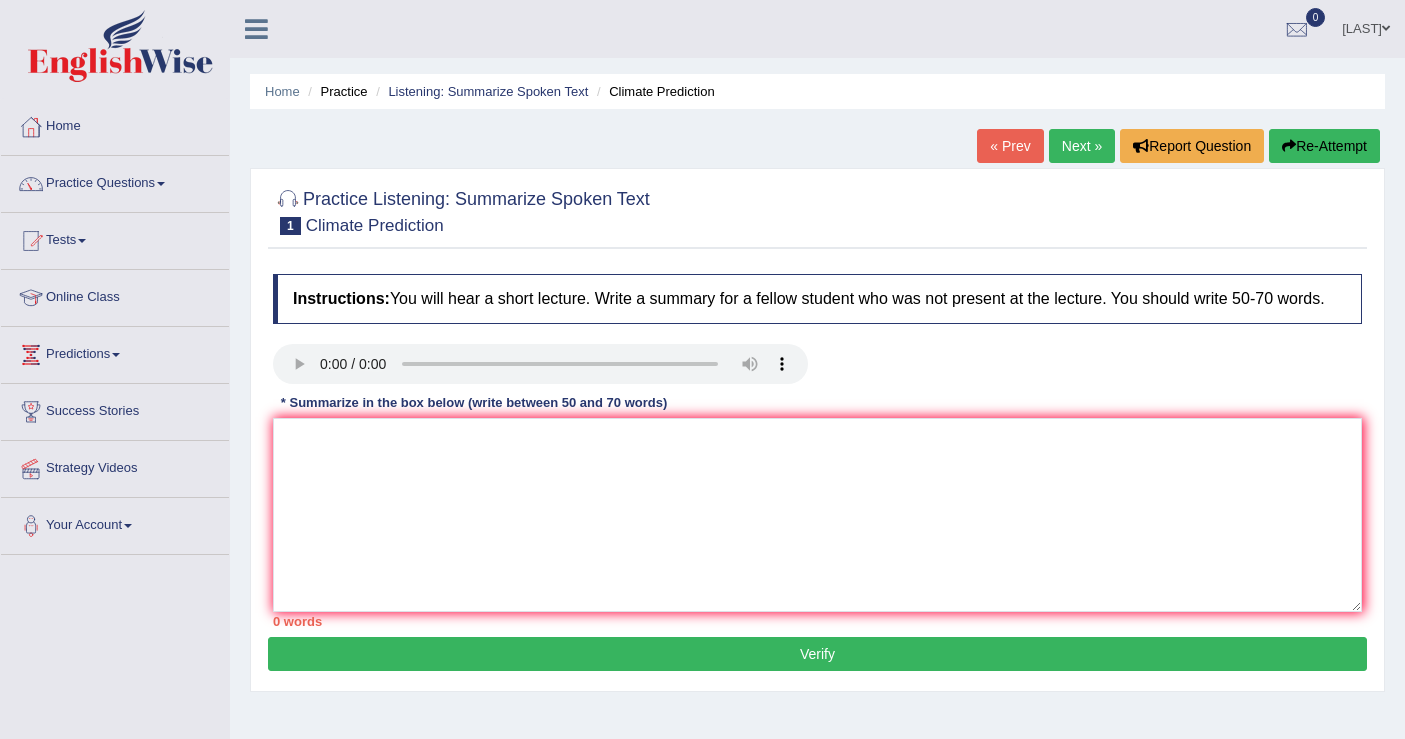scroll, scrollTop: 0, scrollLeft: 0, axis: both 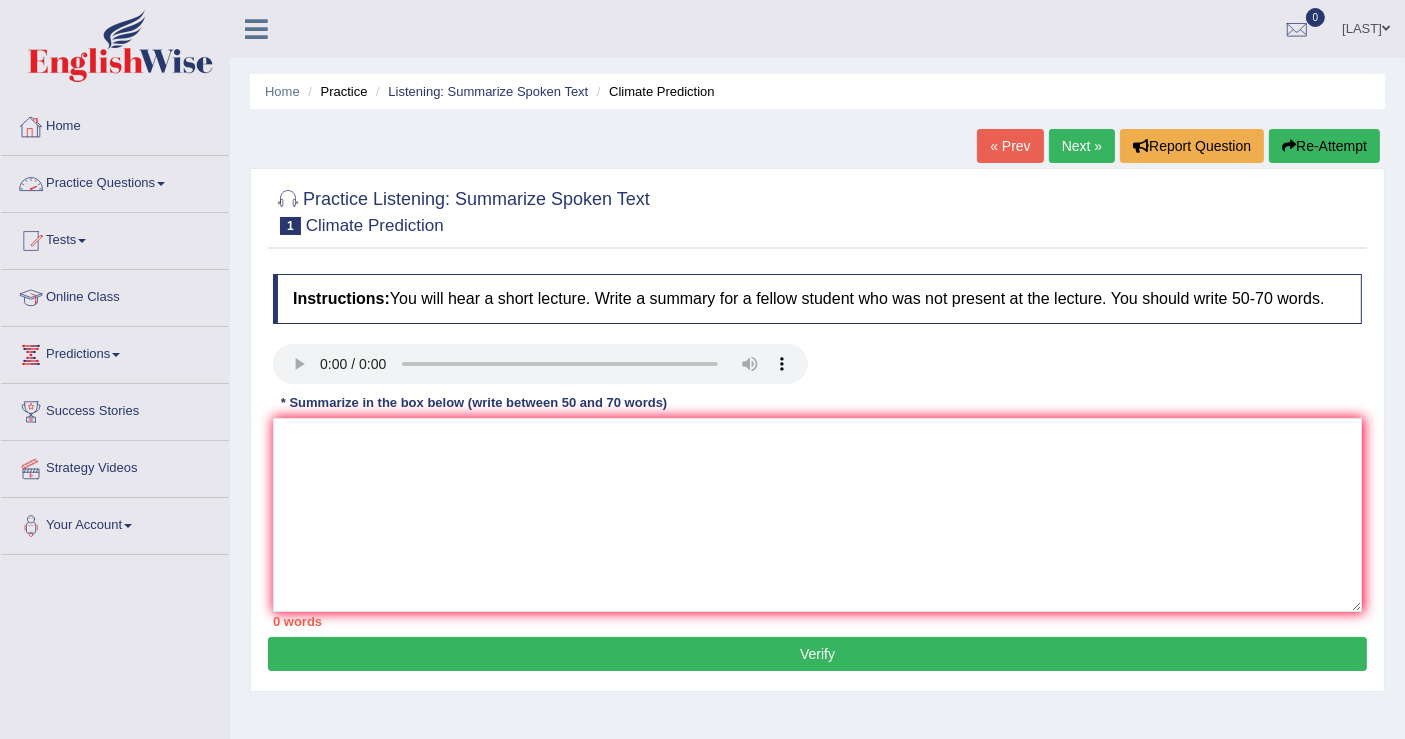 click on "Practice Questions" at bounding box center [115, 181] 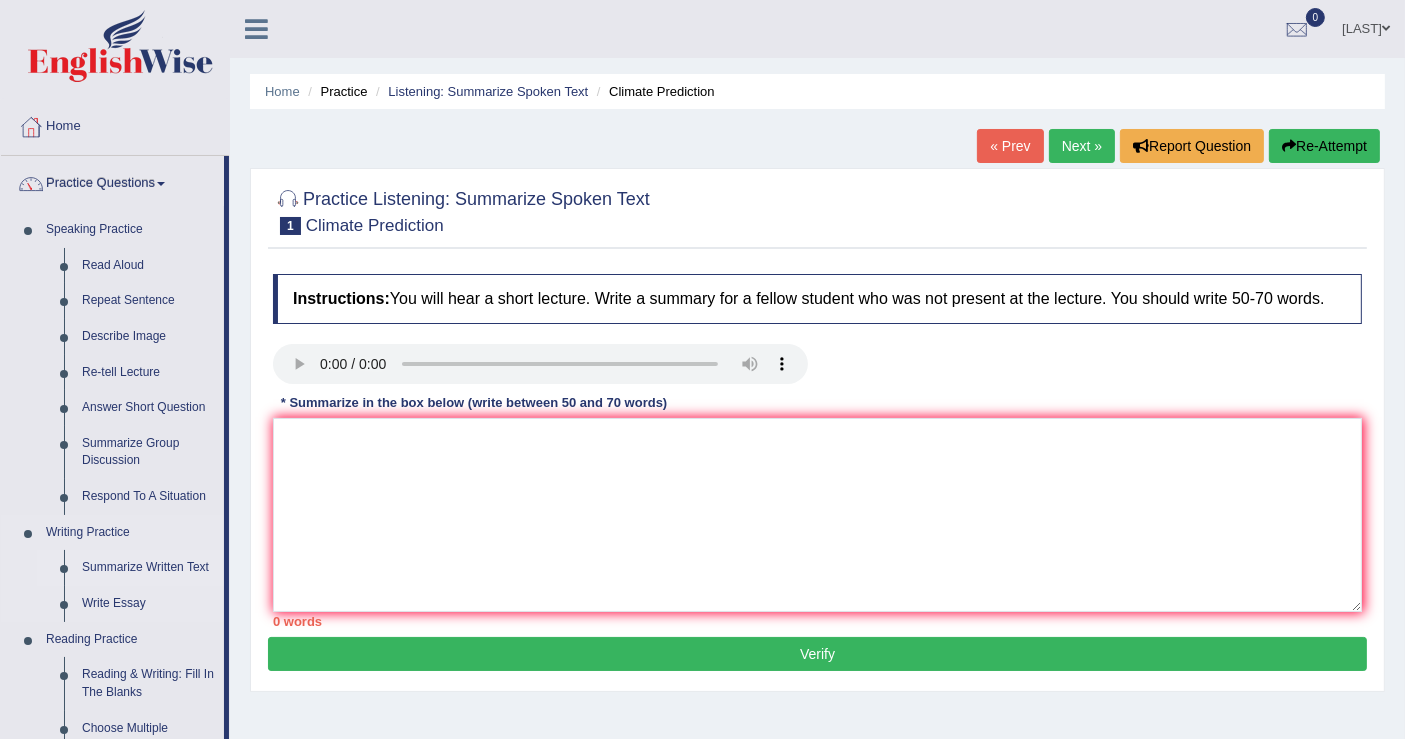 click on "Summarize Written Text" at bounding box center (148, 568) 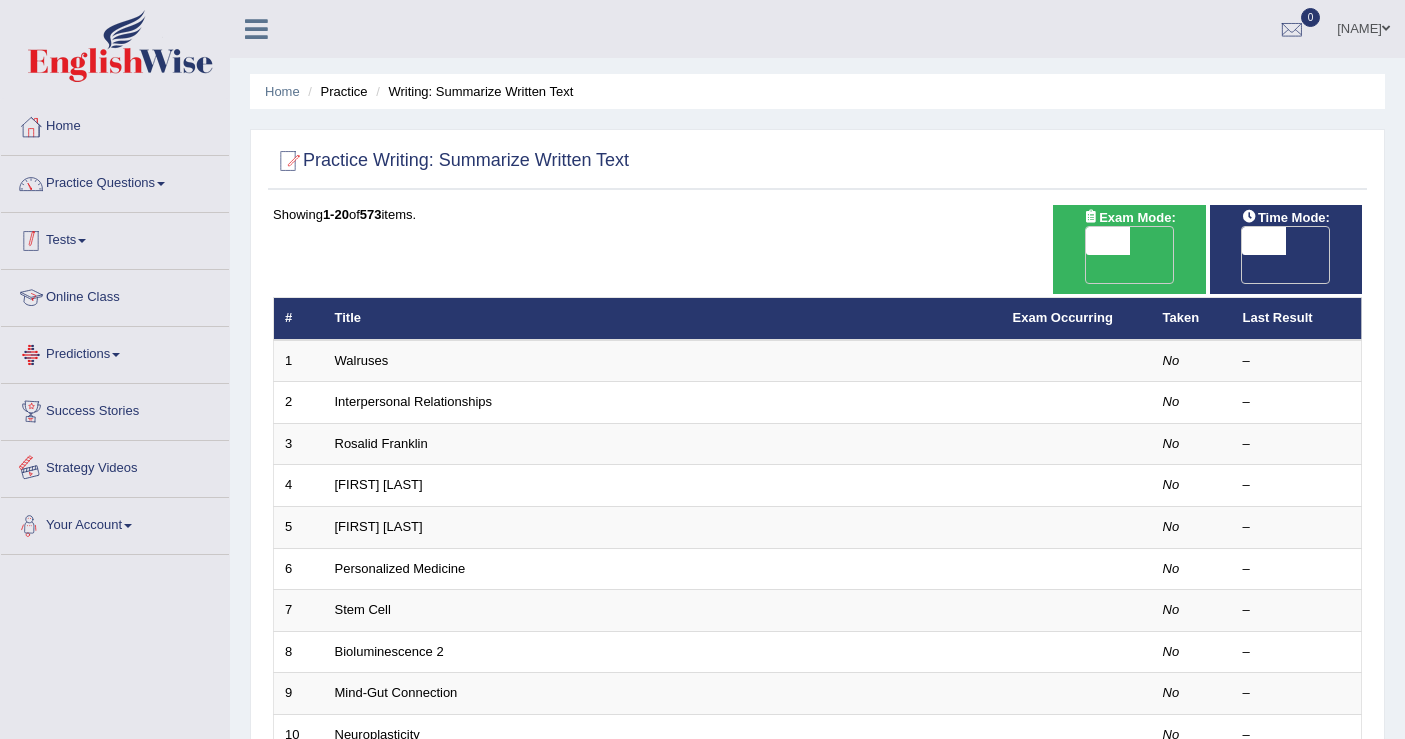 scroll, scrollTop: 0, scrollLeft: 0, axis: both 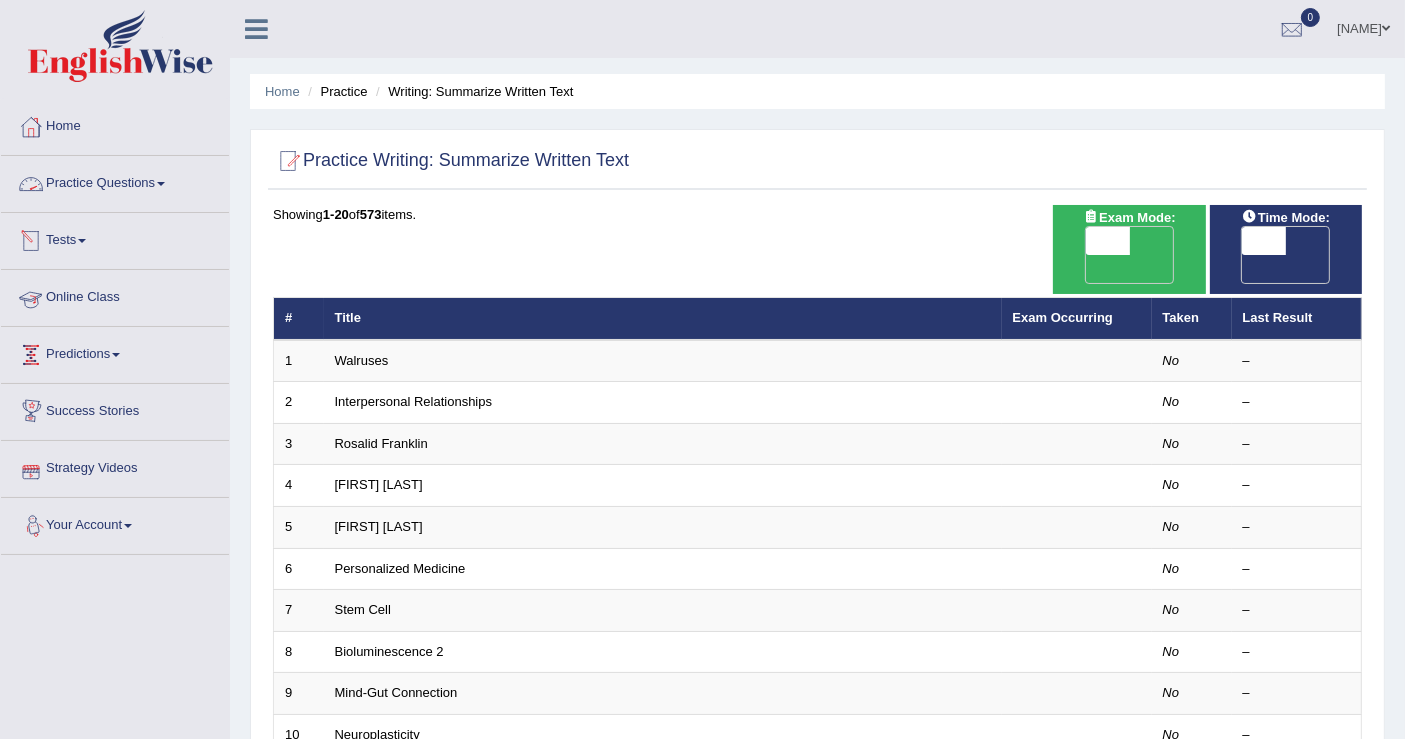 click on "Practice Questions" at bounding box center [115, 181] 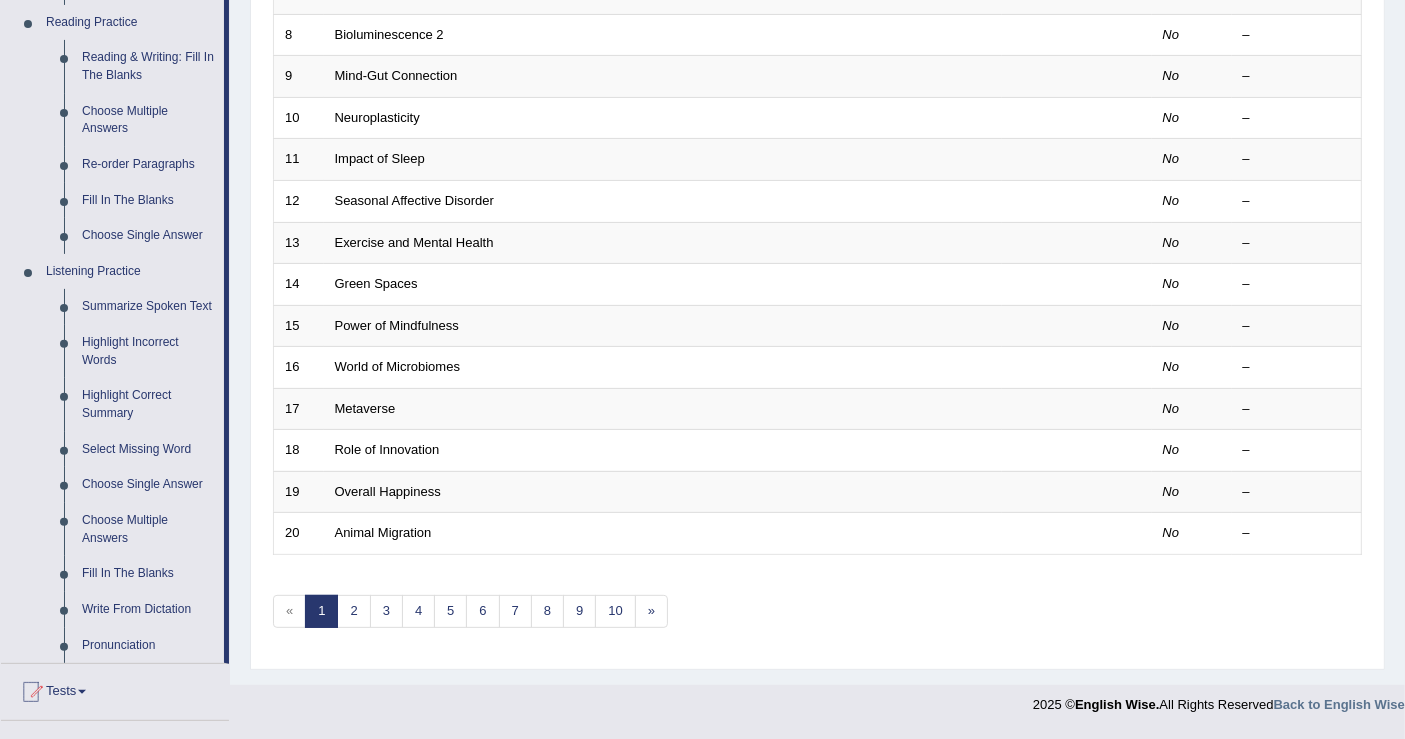 scroll, scrollTop: 666, scrollLeft: 0, axis: vertical 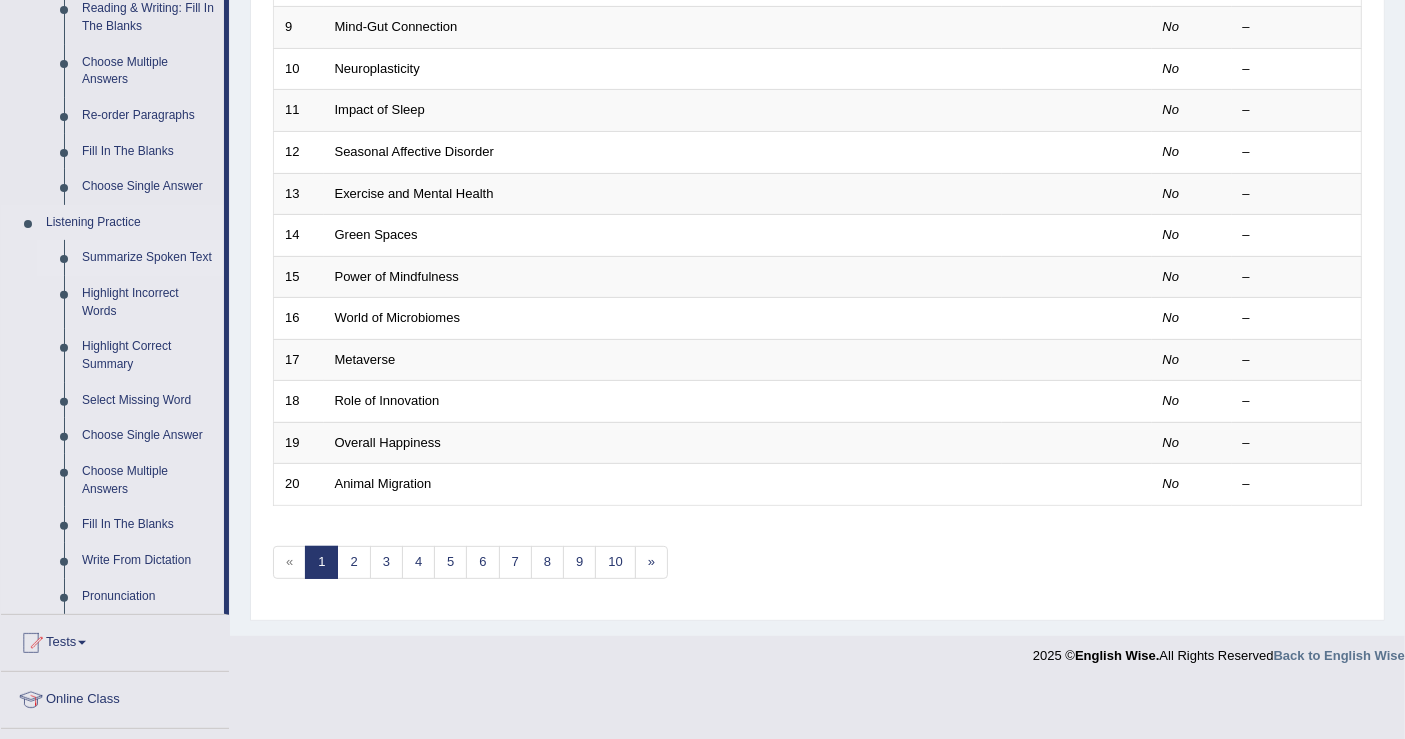 click on "Summarize Spoken Text" at bounding box center (148, 258) 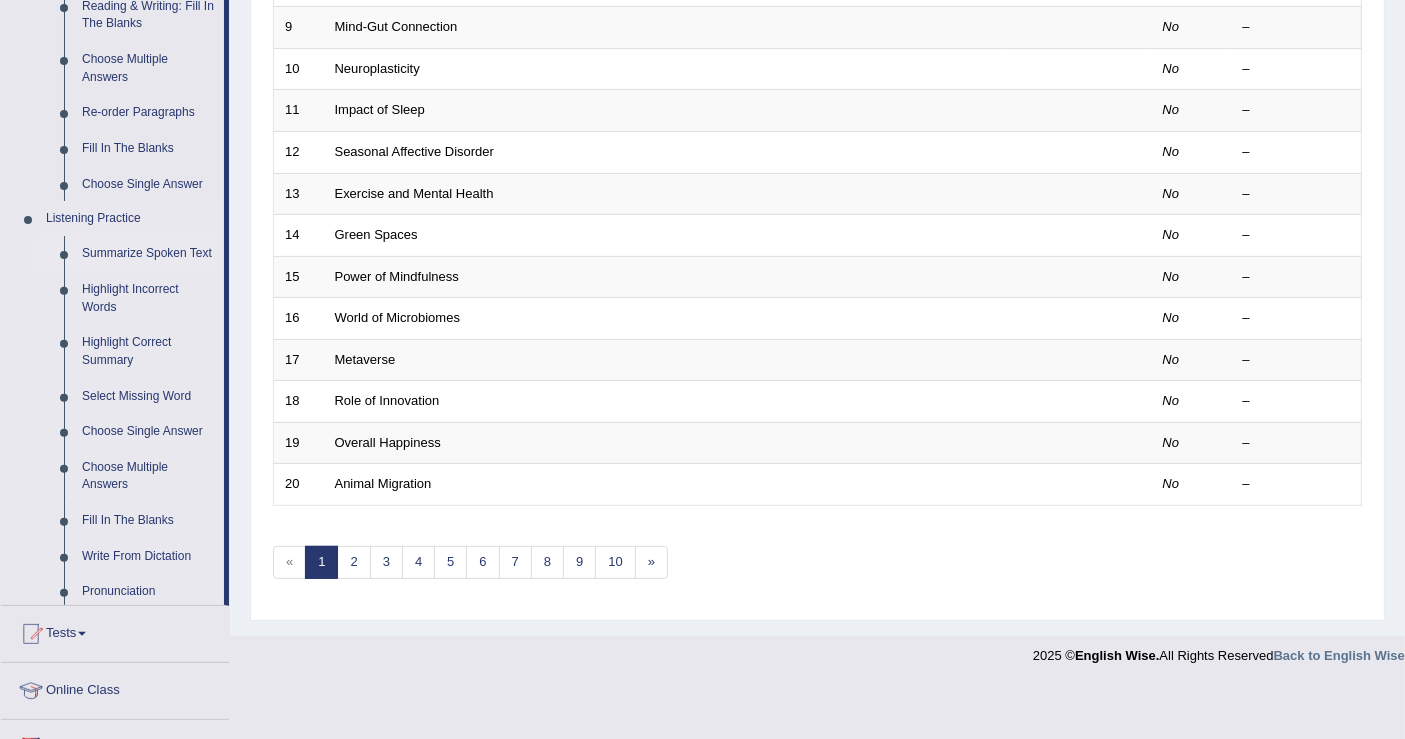 scroll, scrollTop: 577, scrollLeft: 0, axis: vertical 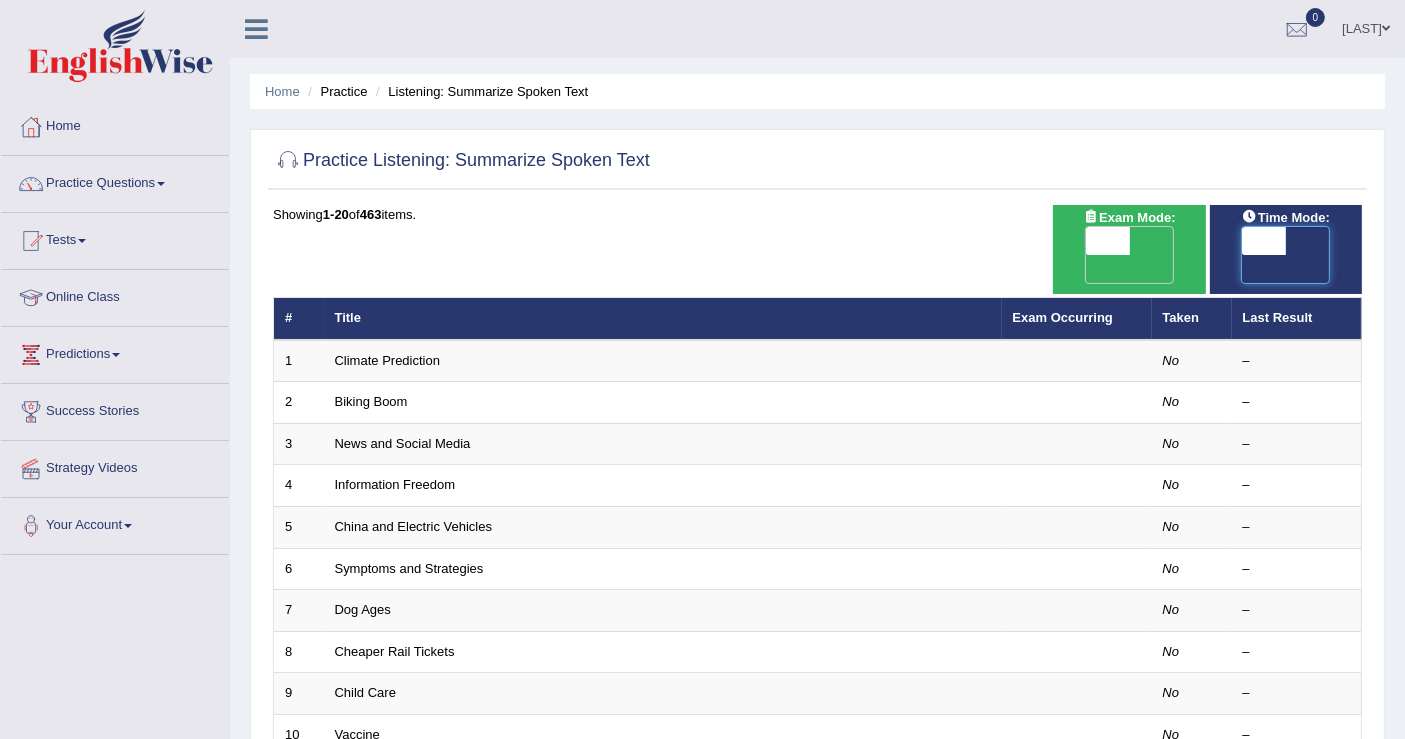 click at bounding box center [1264, 241] 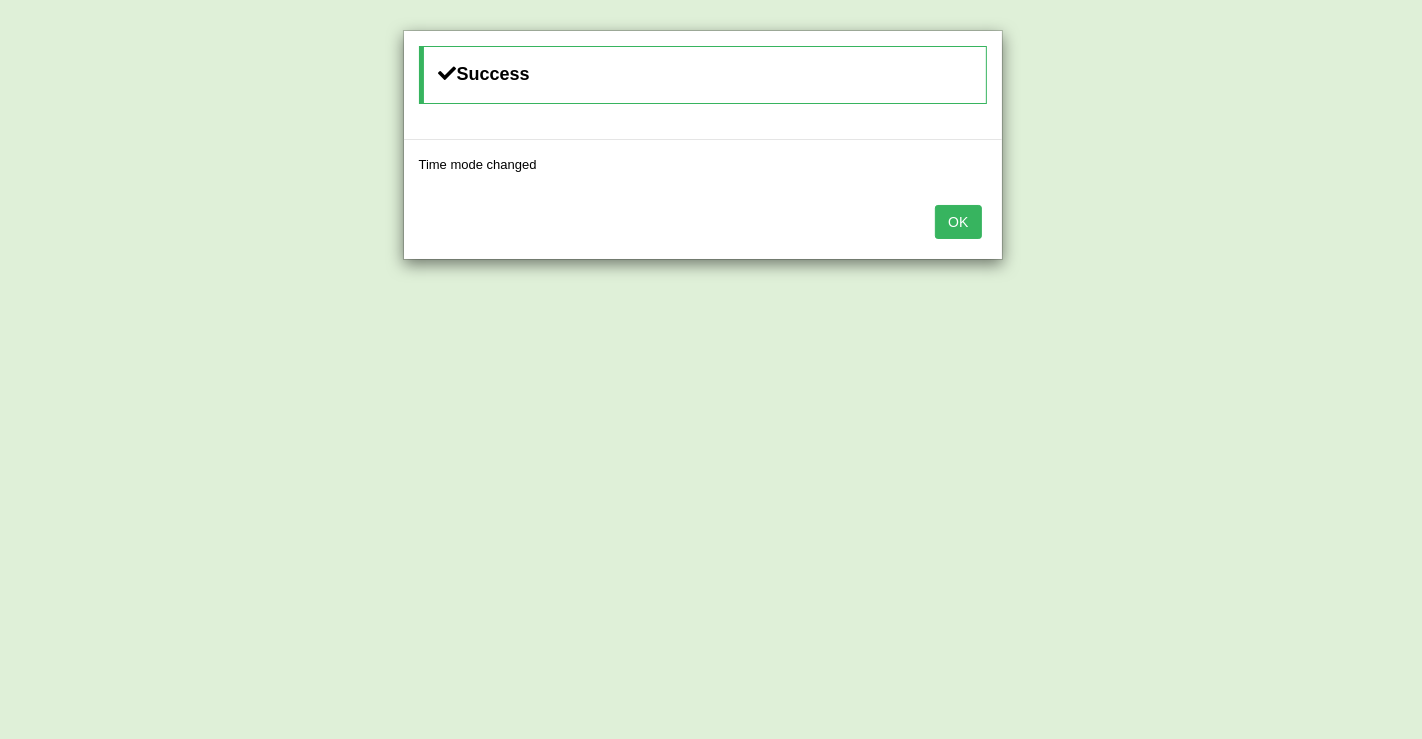 click on "OK" at bounding box center (958, 222) 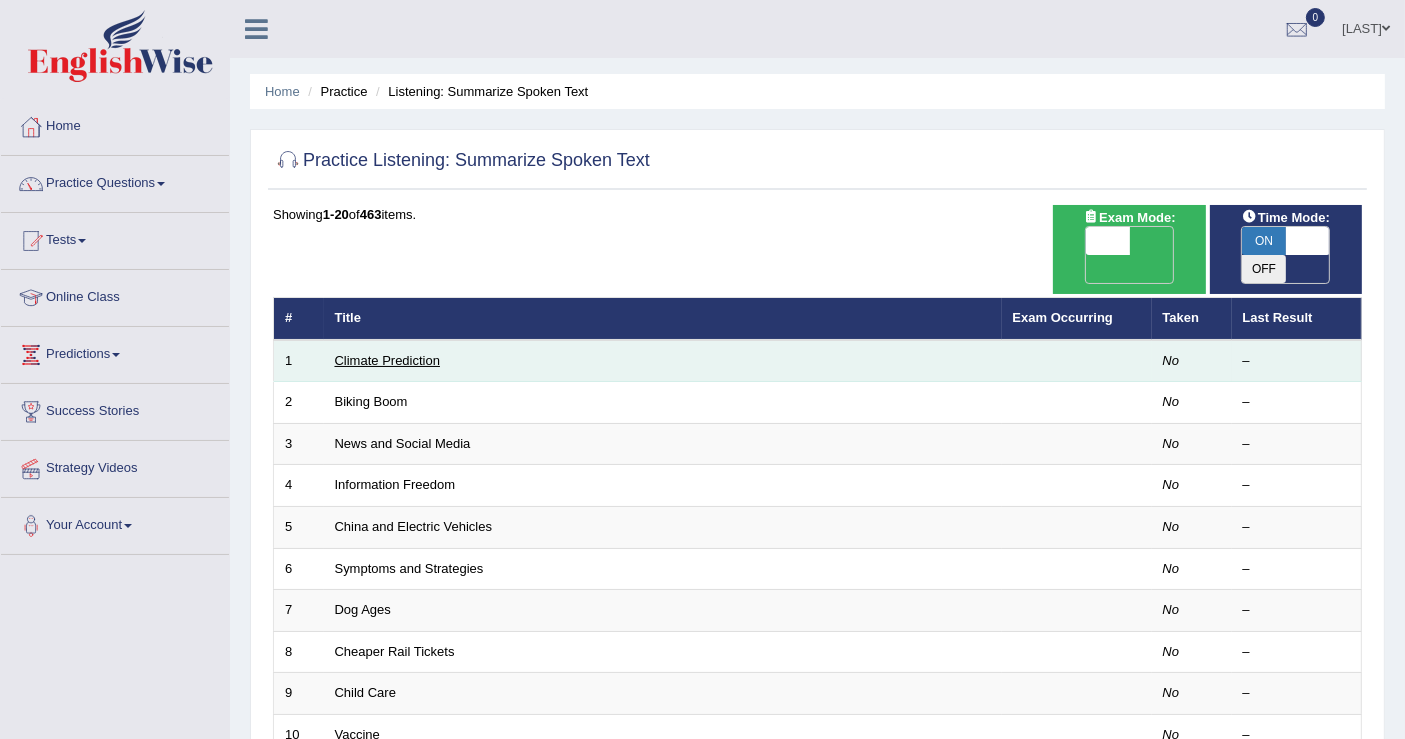 click on "Climate Prediction" at bounding box center [388, 360] 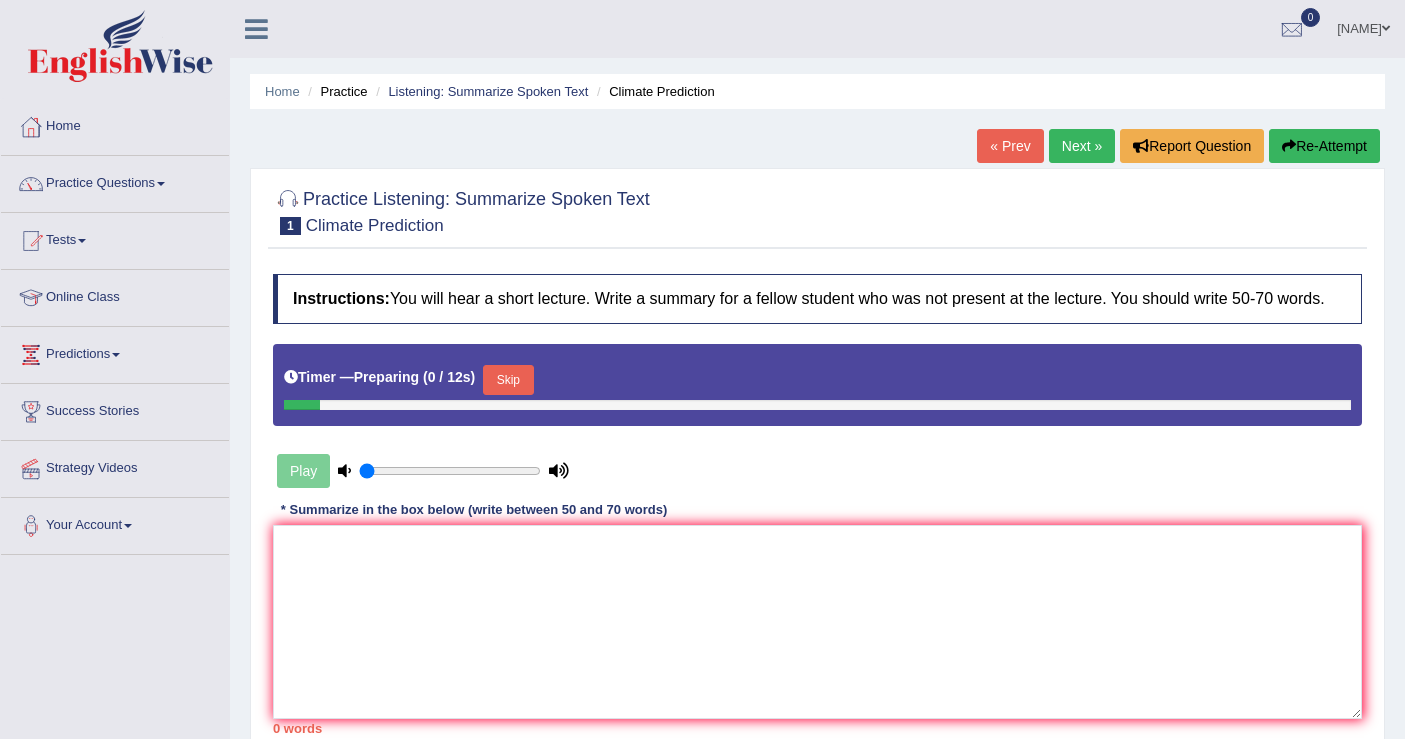 scroll, scrollTop: 0, scrollLeft: 0, axis: both 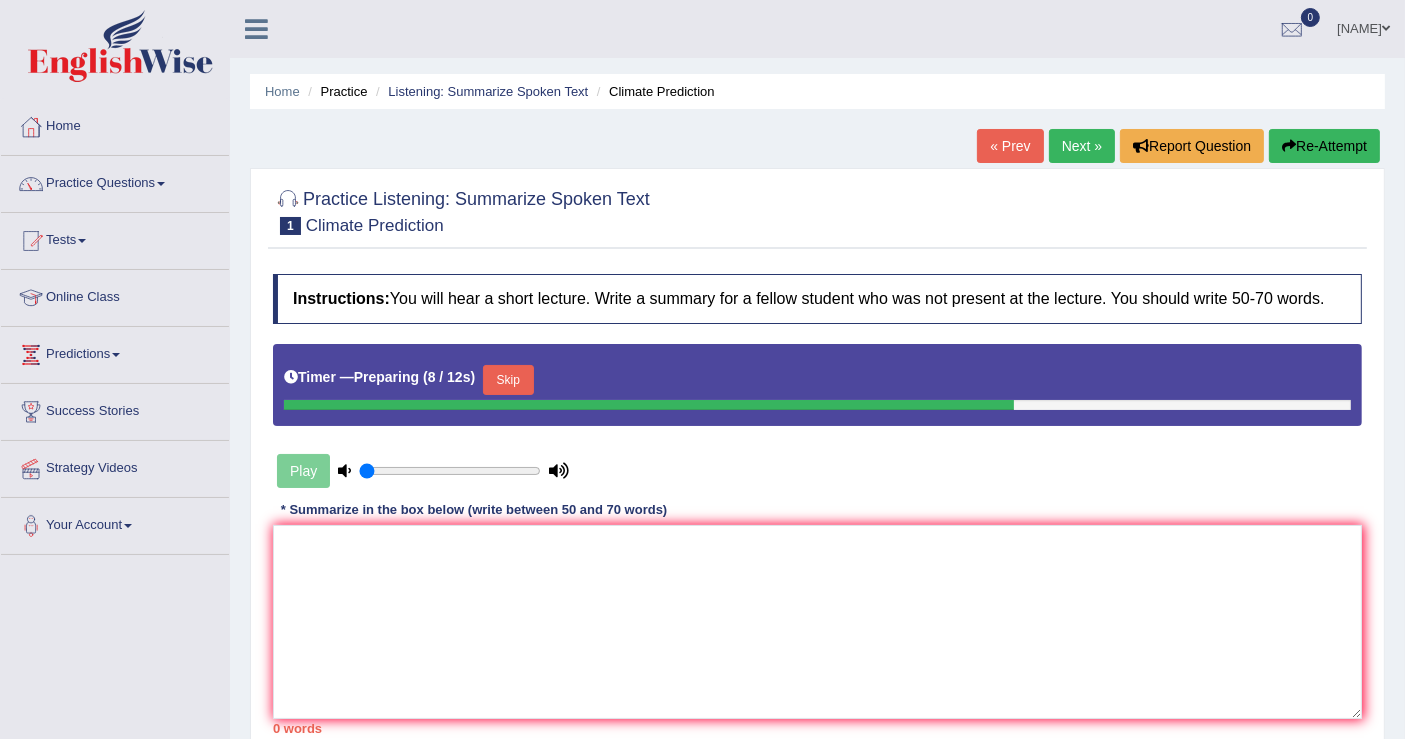 click on "Skip" 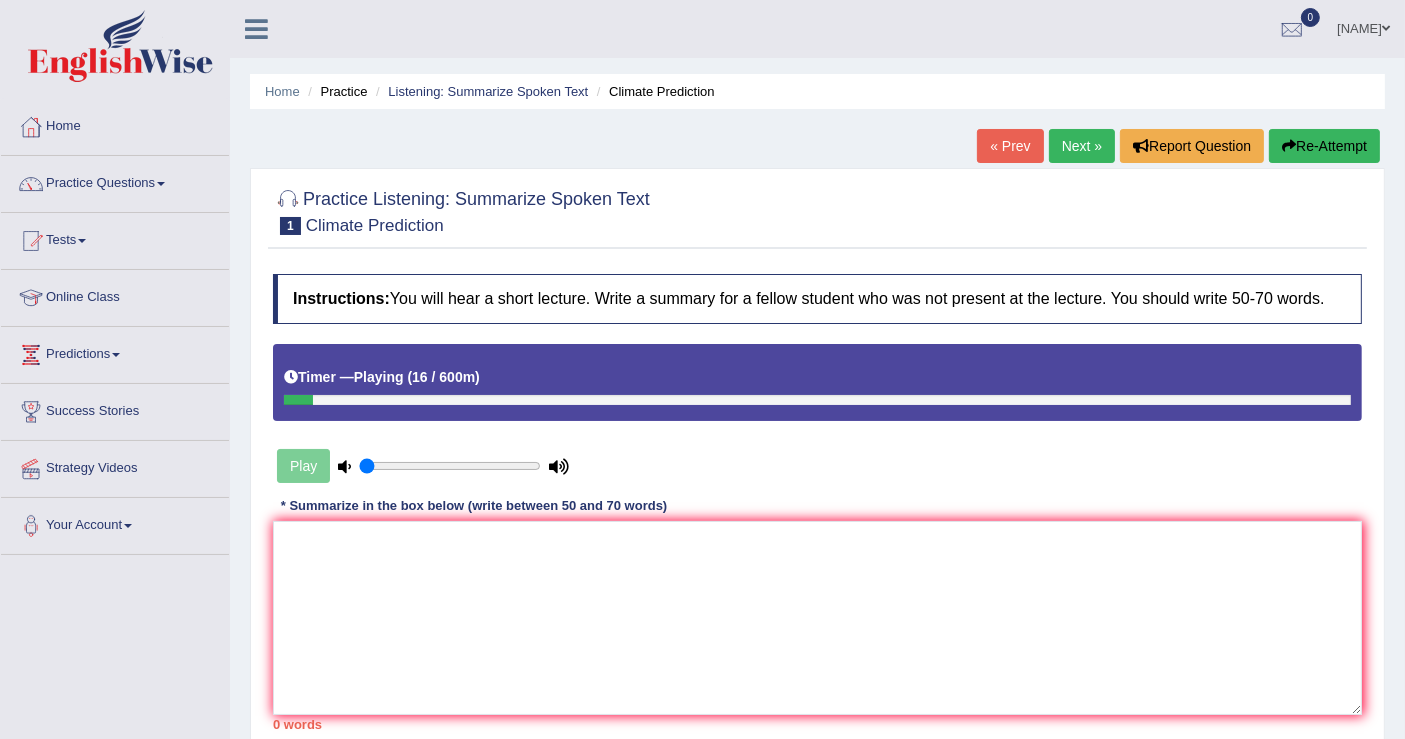 click on "Play" 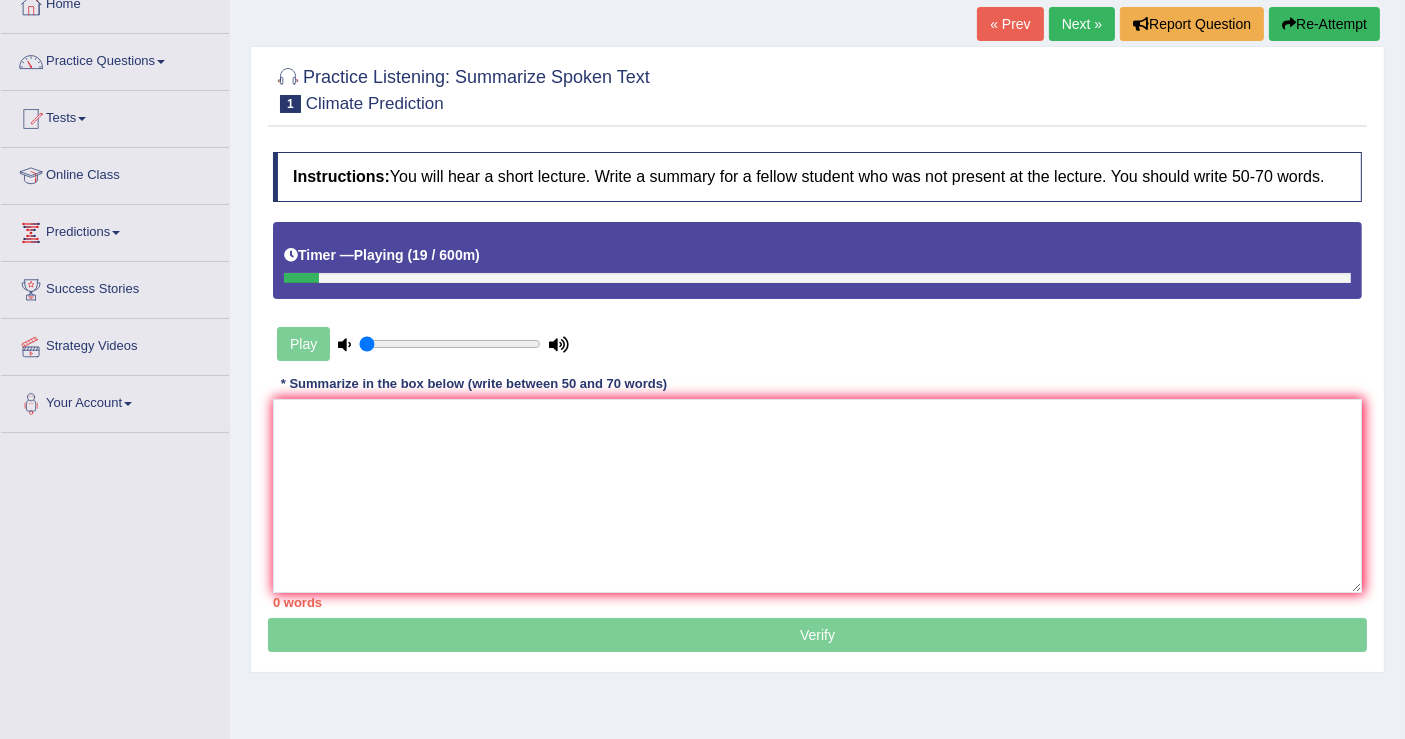 scroll, scrollTop: 88, scrollLeft: 0, axis: vertical 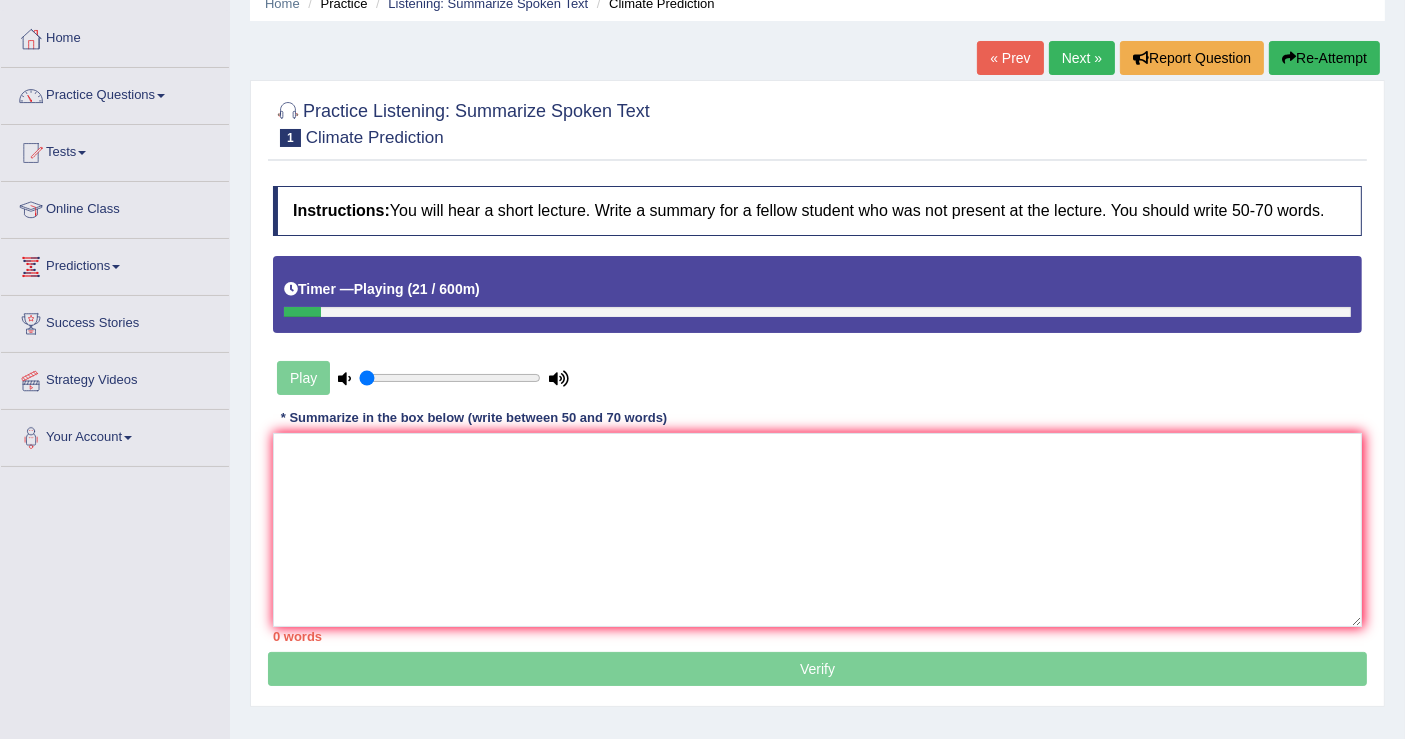 click 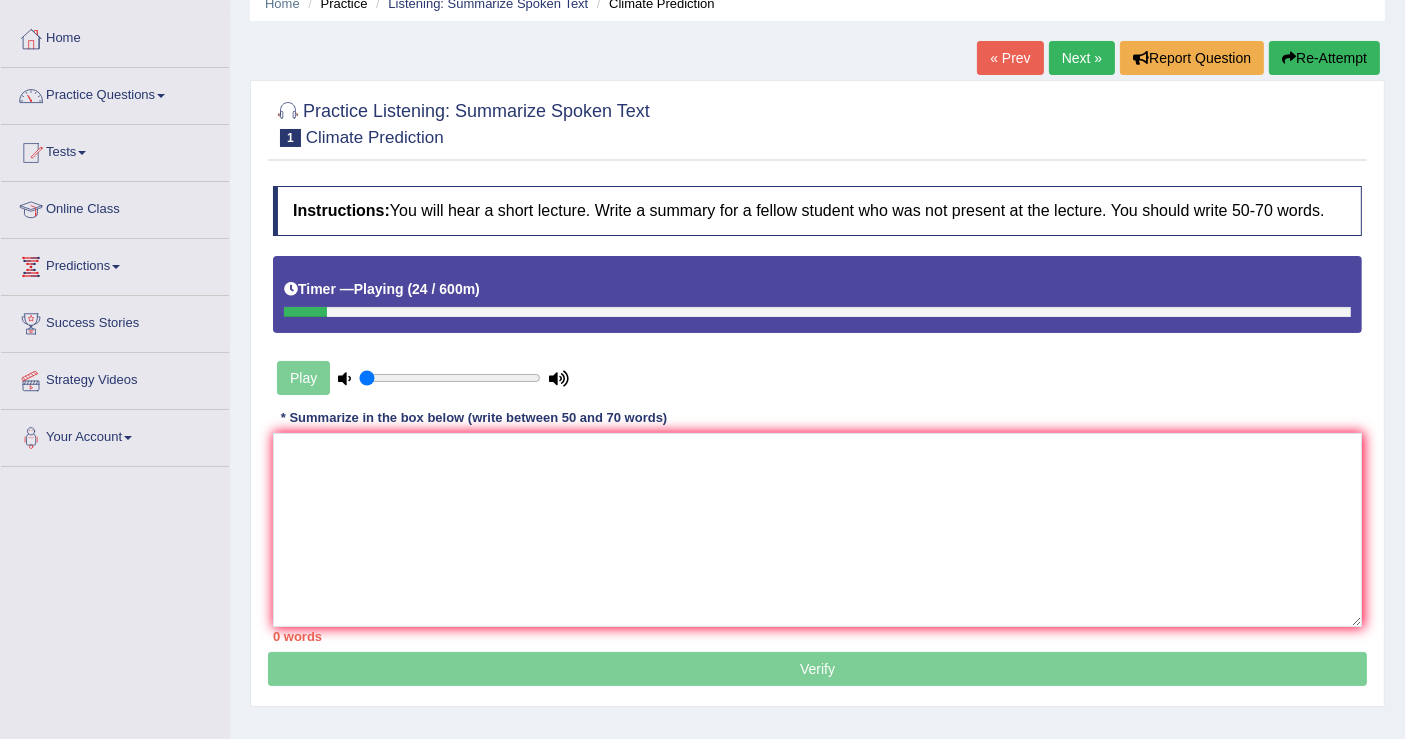 scroll, scrollTop: 0, scrollLeft: 0, axis: both 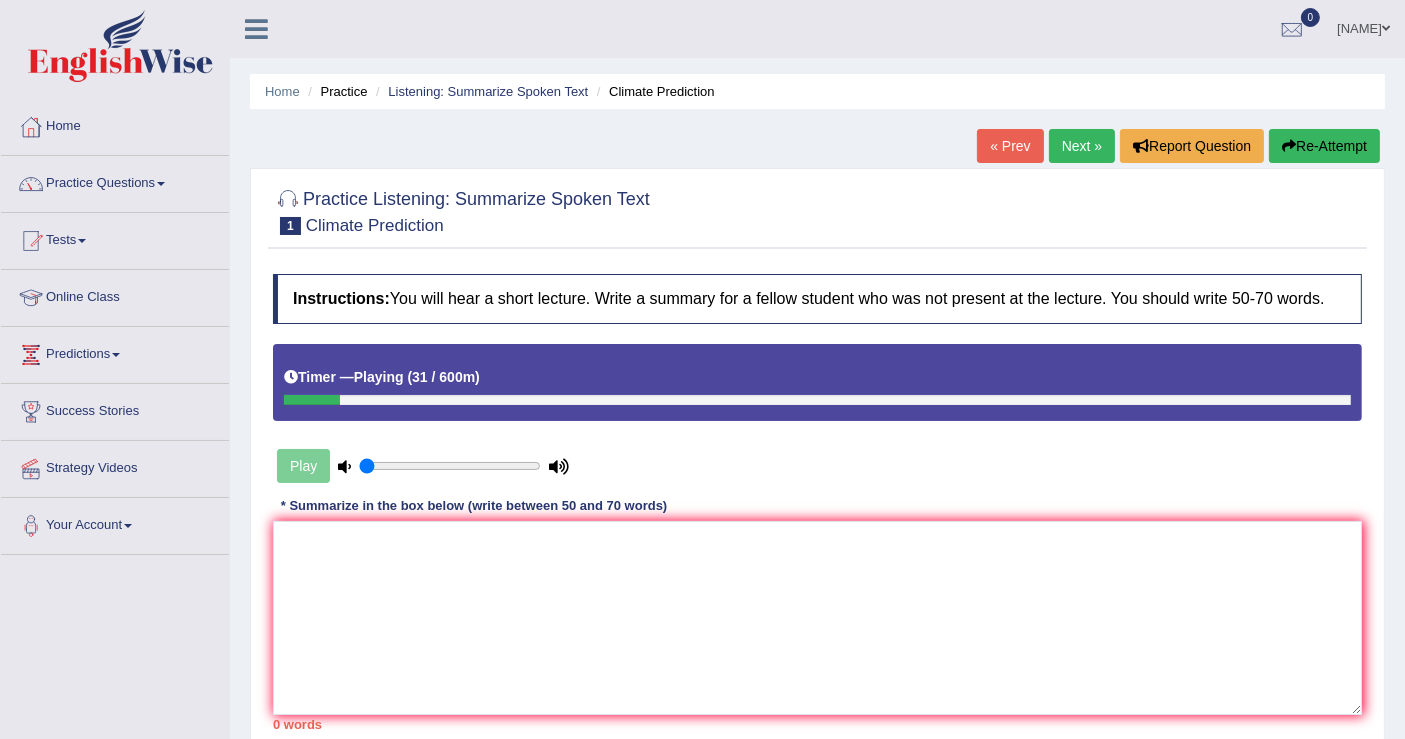 click on "Play" 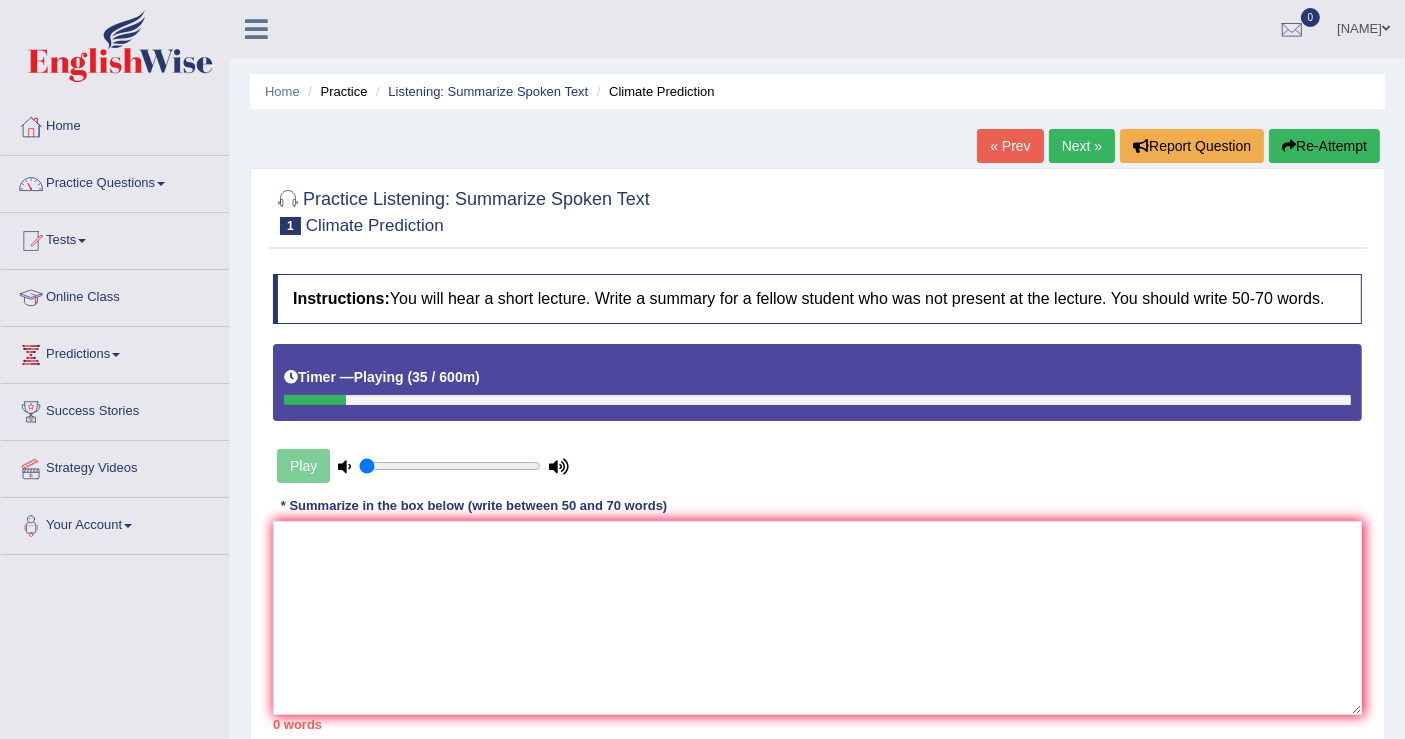 click on "Re-Attempt" 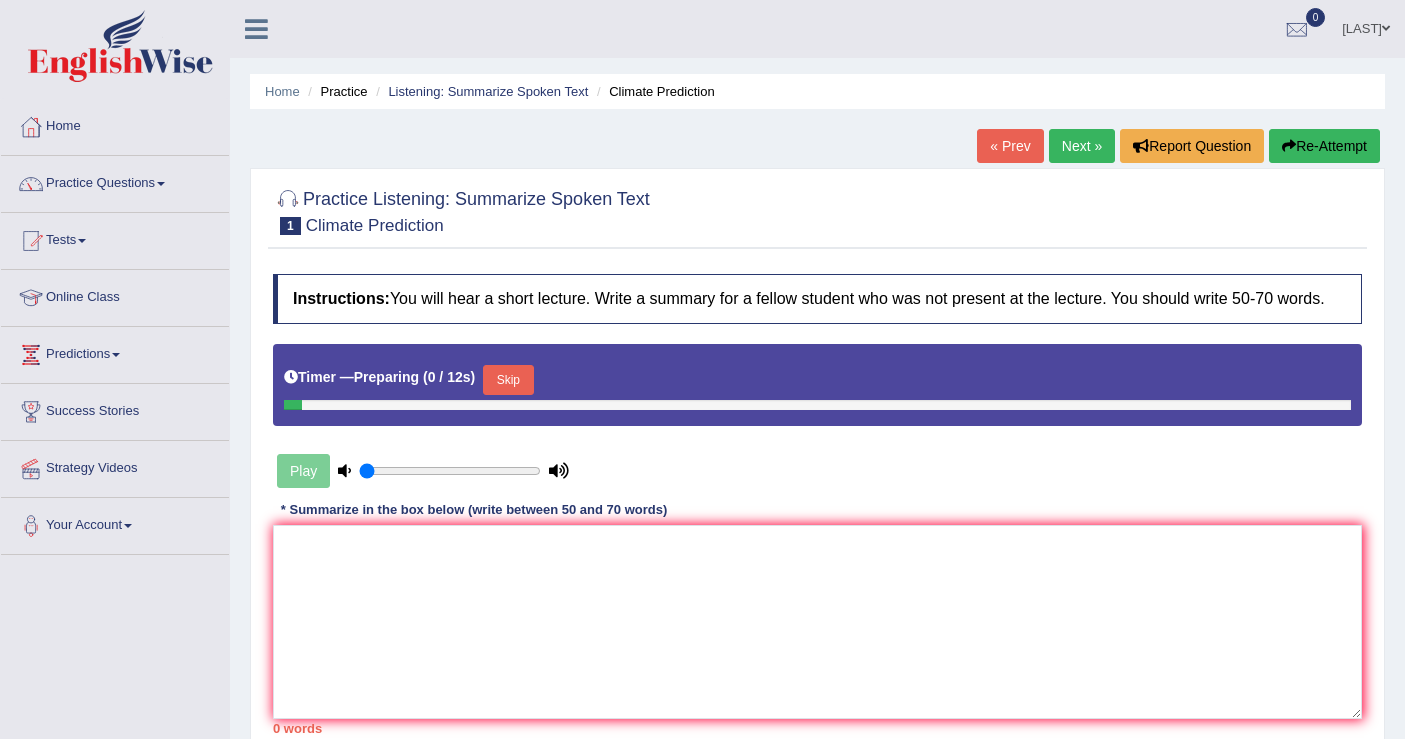 scroll, scrollTop: 0, scrollLeft: 0, axis: both 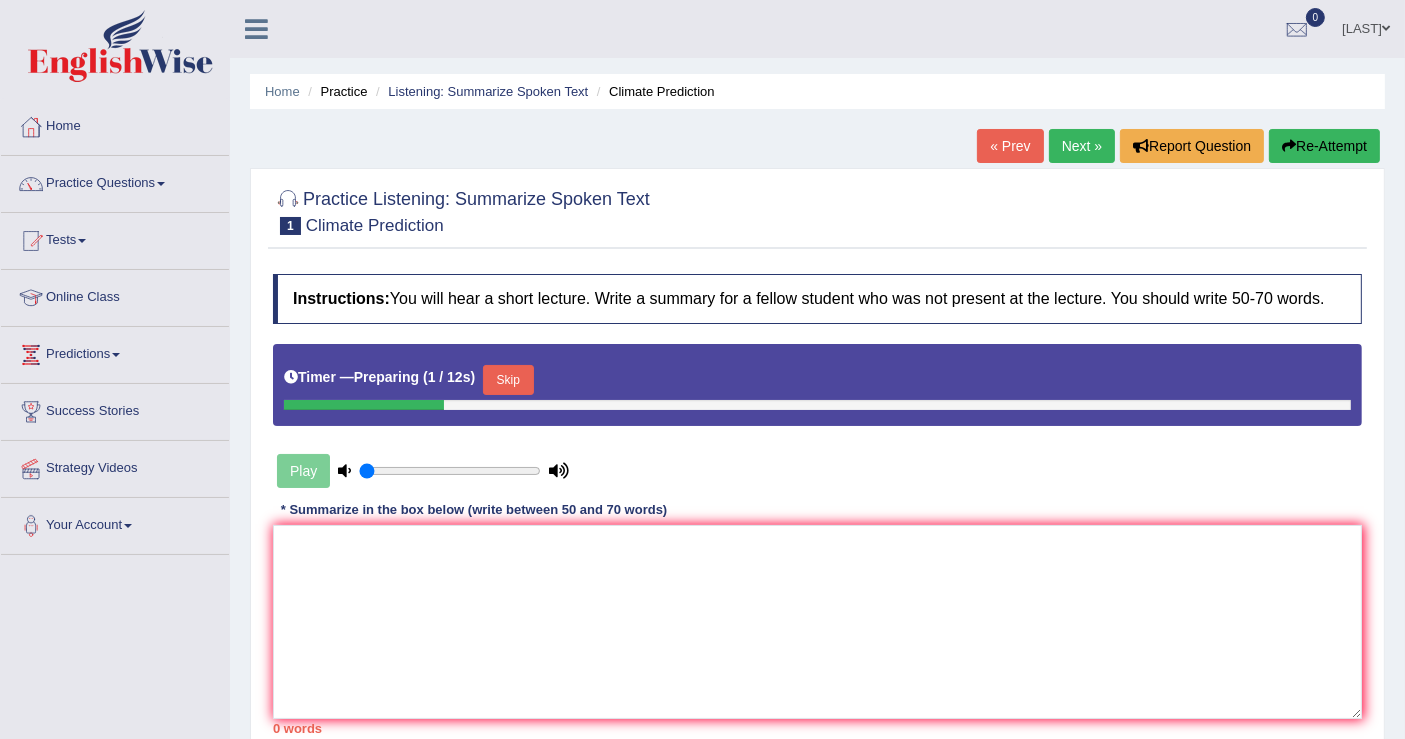 click on "Skip" at bounding box center [508, 380] 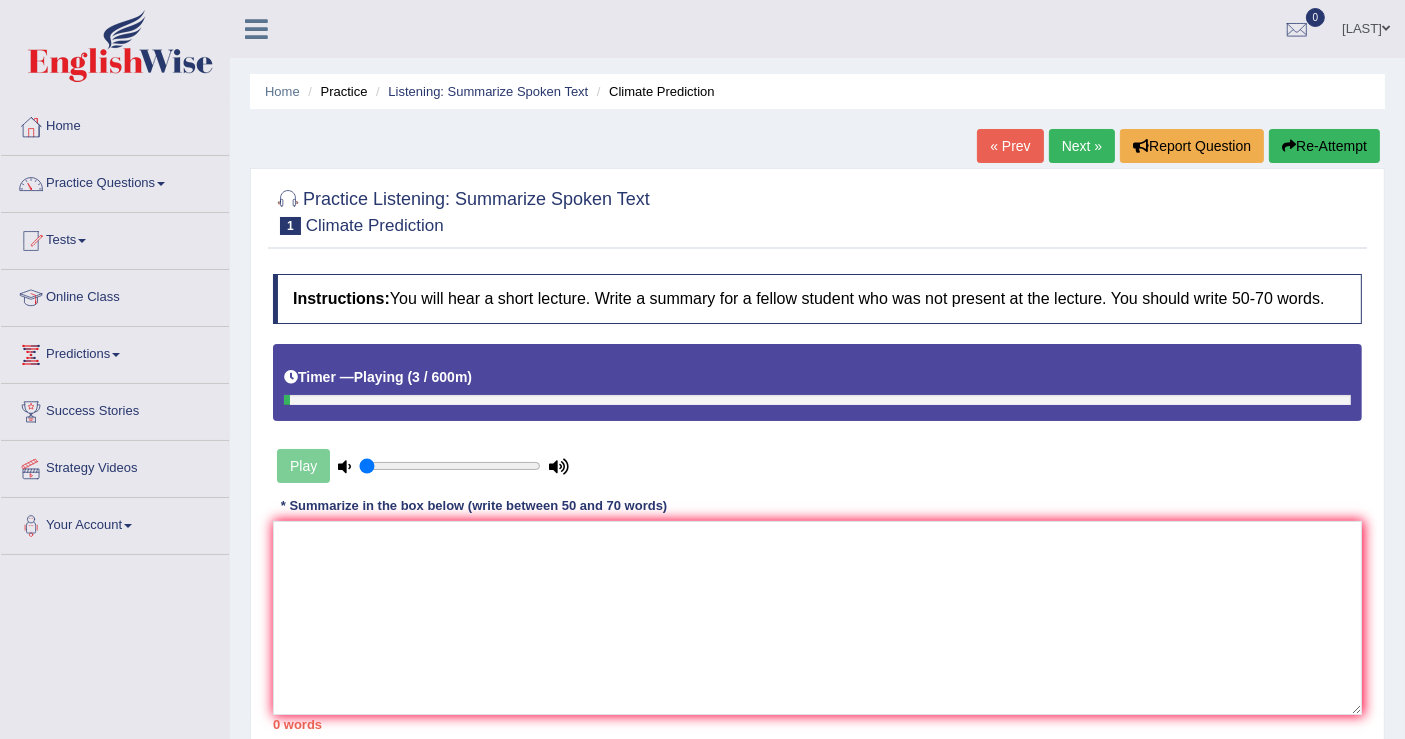 click at bounding box center [344, 466] 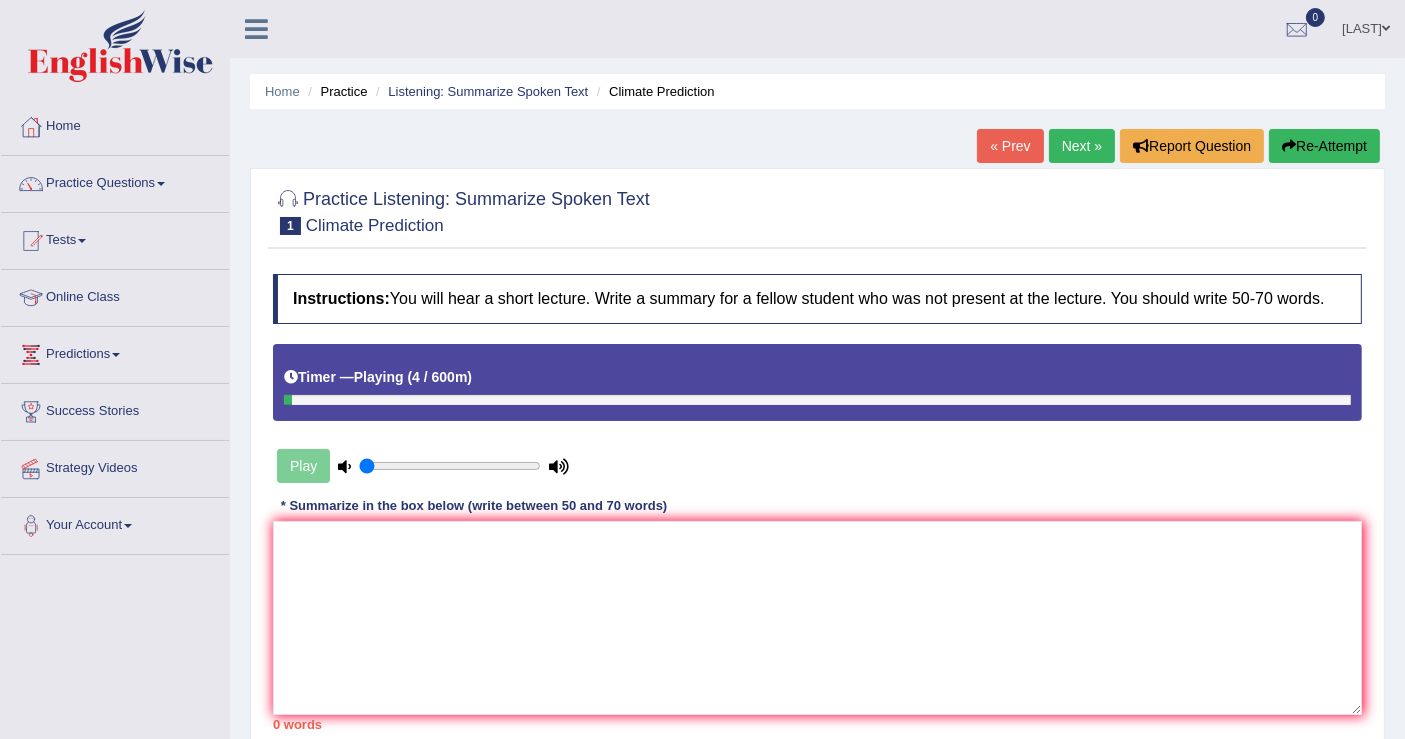 click on "Play" at bounding box center (423, 466) 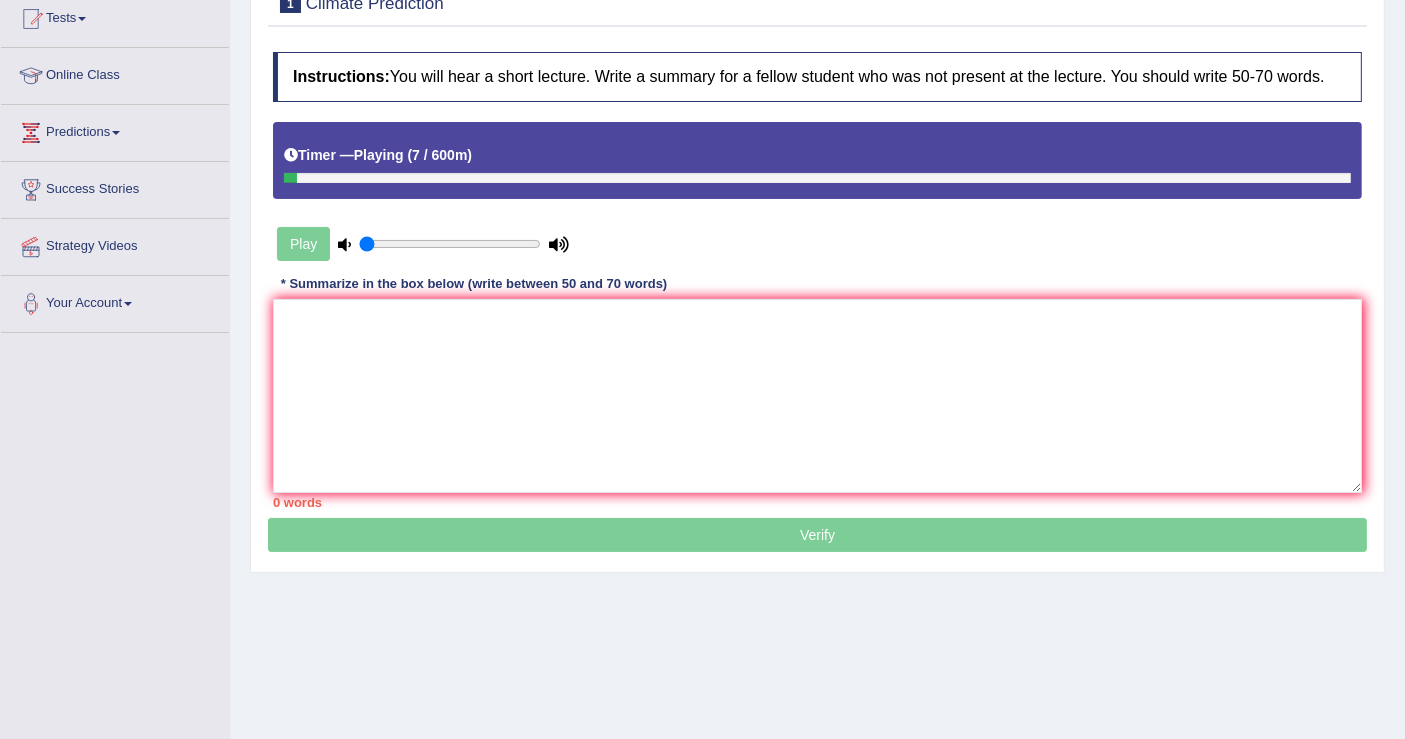scroll, scrollTop: 0, scrollLeft: 0, axis: both 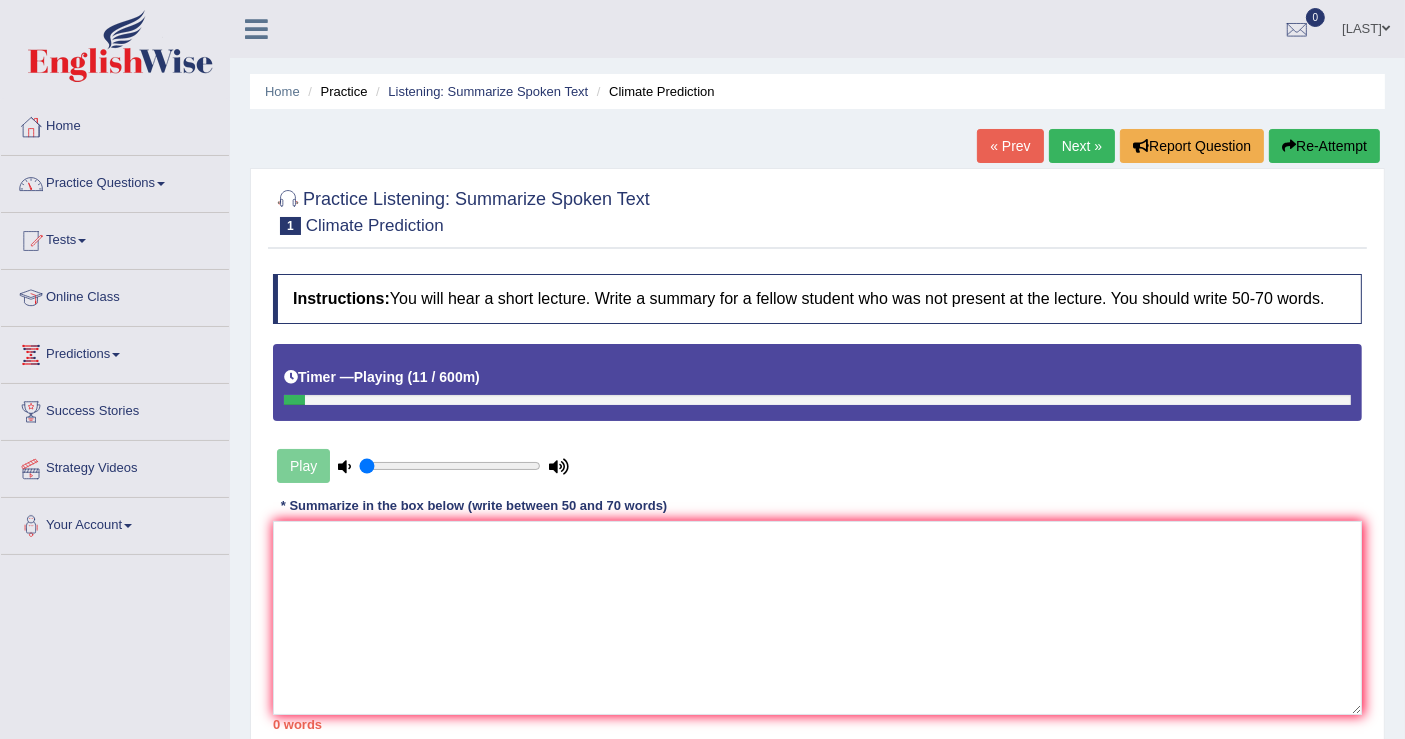 click on "Practice Questions" at bounding box center [115, 181] 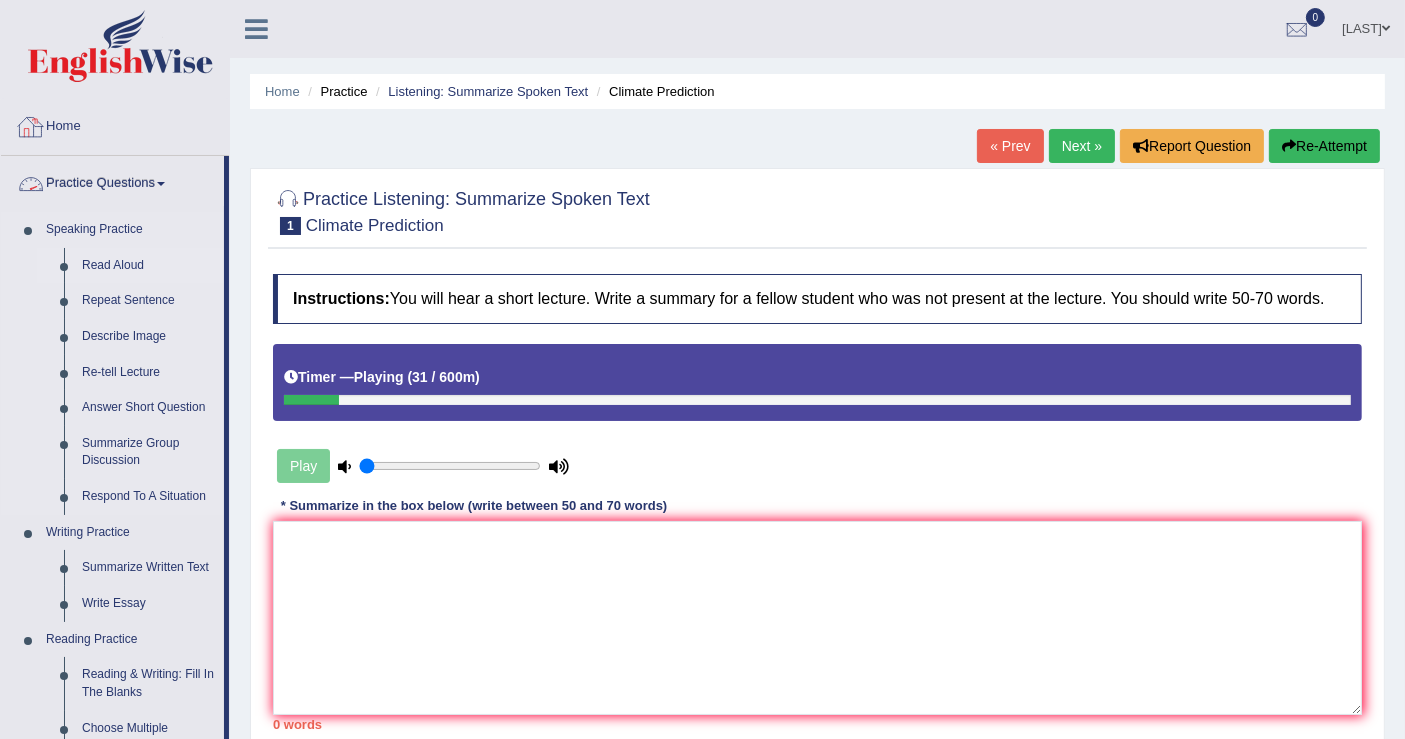 click on "Read Aloud" at bounding box center (148, 266) 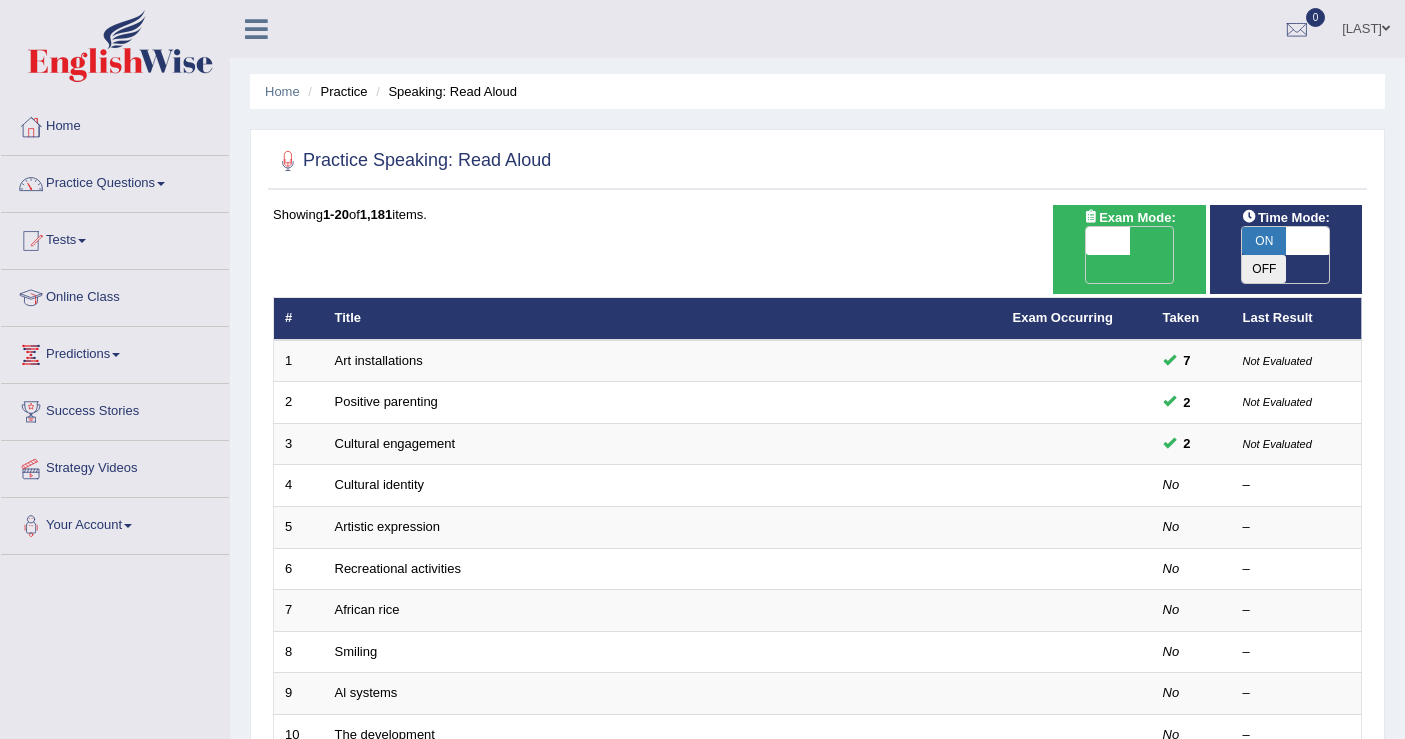 scroll, scrollTop: 0, scrollLeft: 0, axis: both 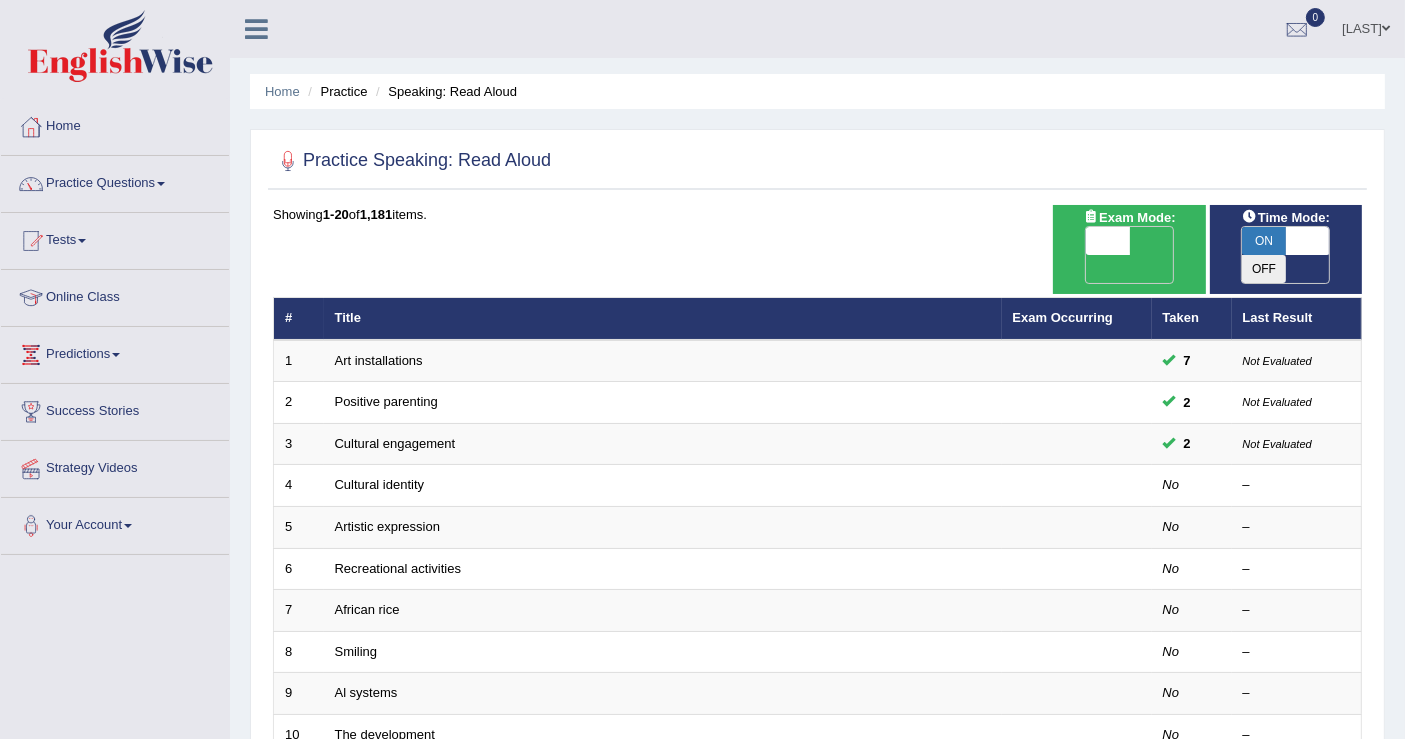 click on "Practice Questions" at bounding box center (115, 181) 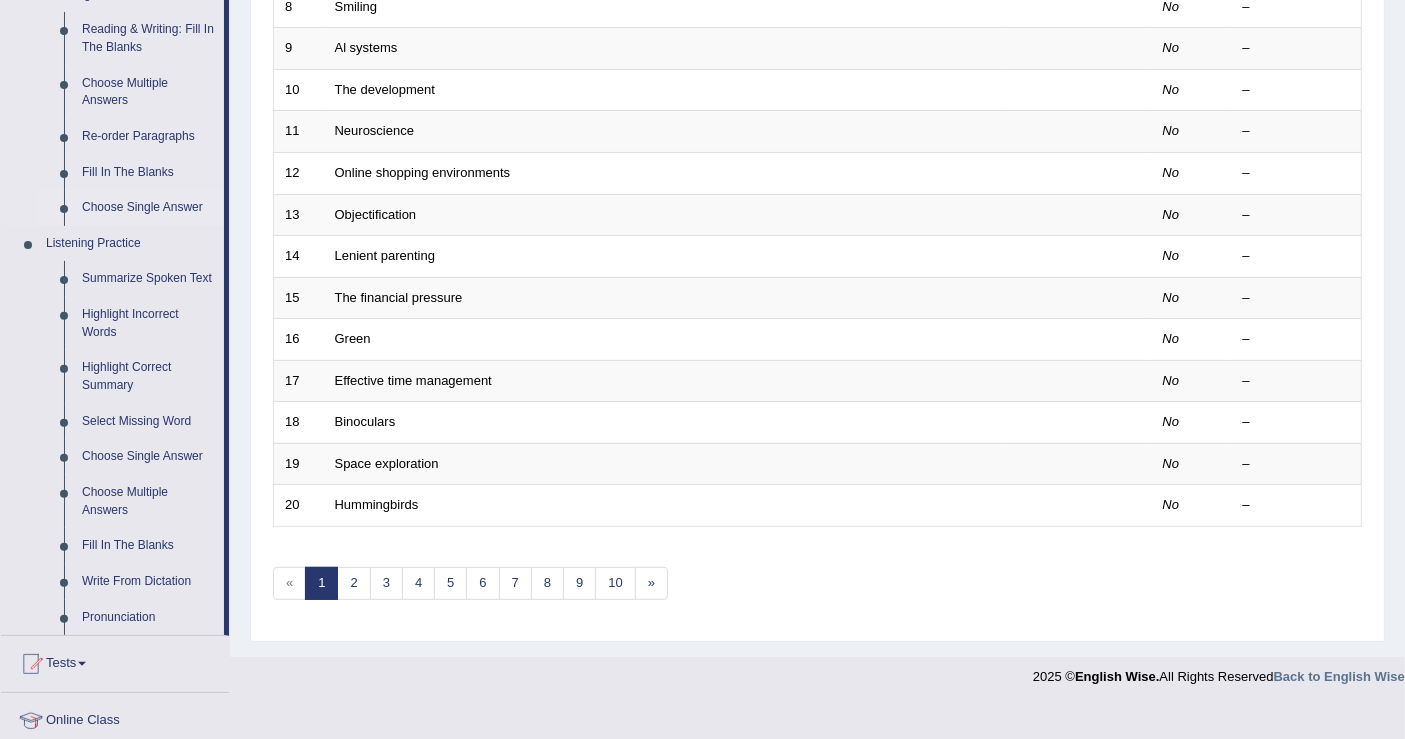 scroll, scrollTop: 666, scrollLeft: 0, axis: vertical 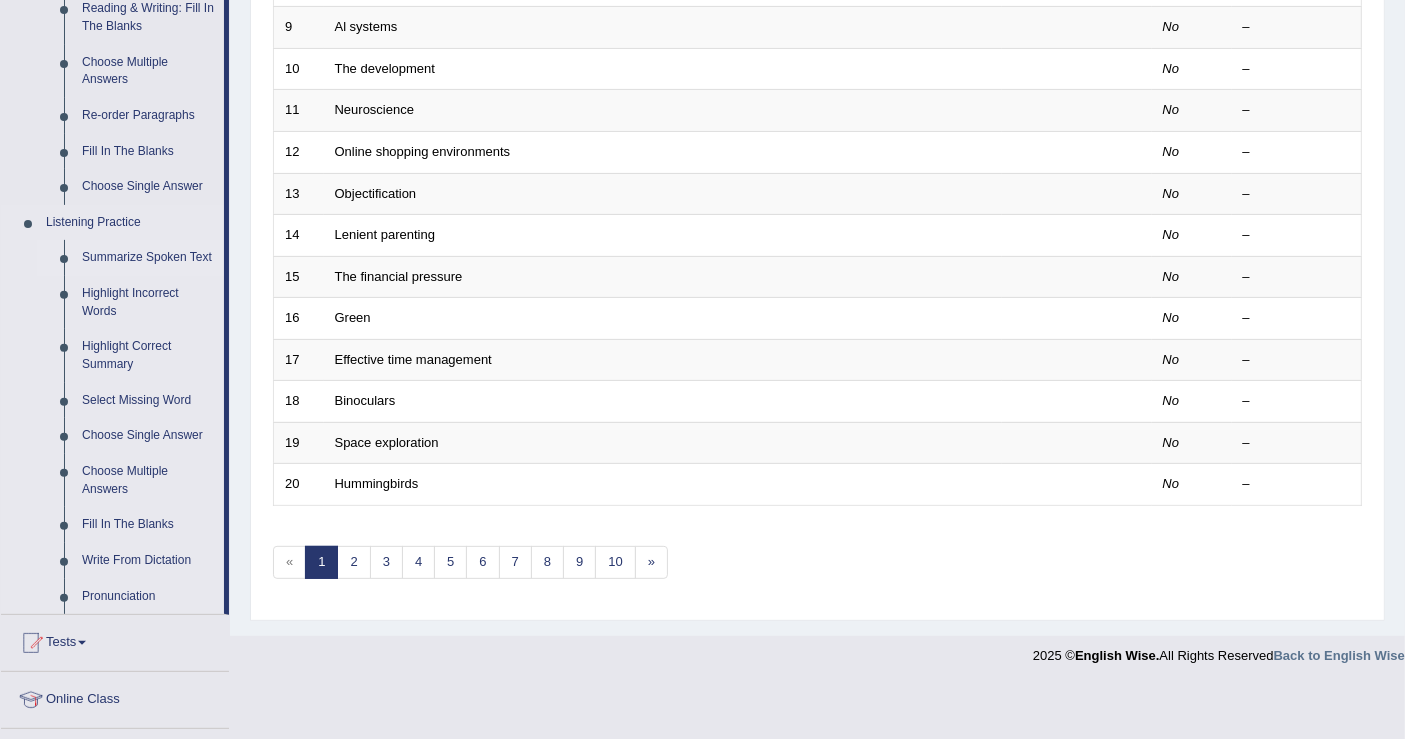 click on "Summarize Spoken Text" at bounding box center (148, 258) 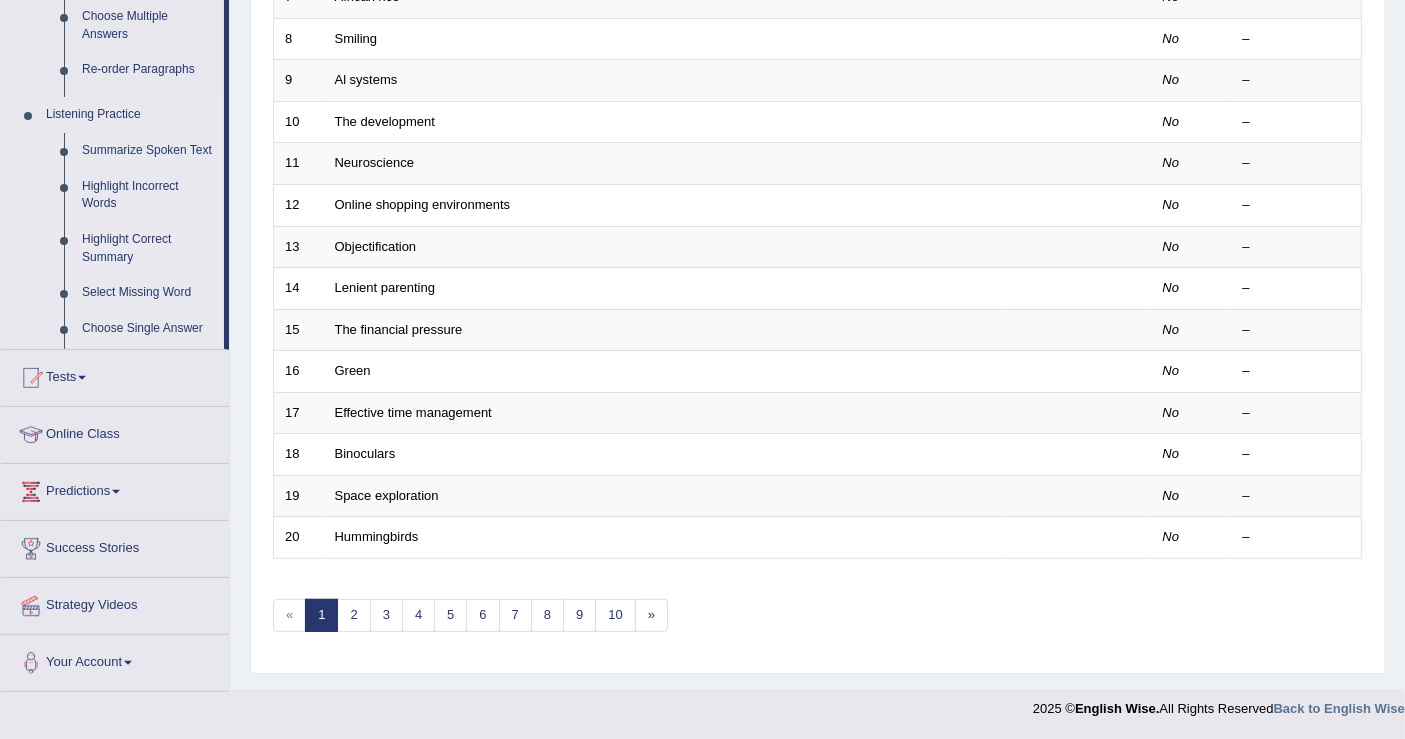 scroll, scrollTop: 577, scrollLeft: 0, axis: vertical 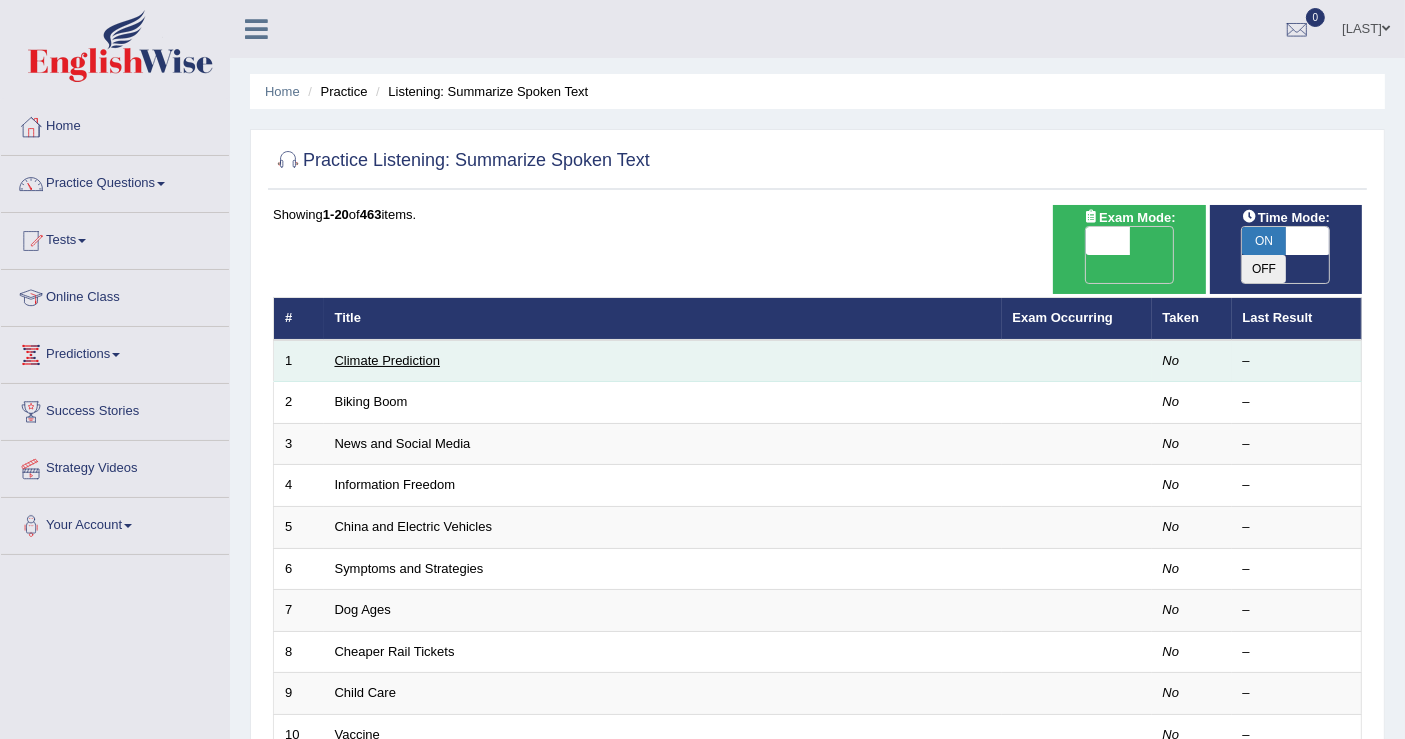 click on "Climate Prediction" at bounding box center (388, 360) 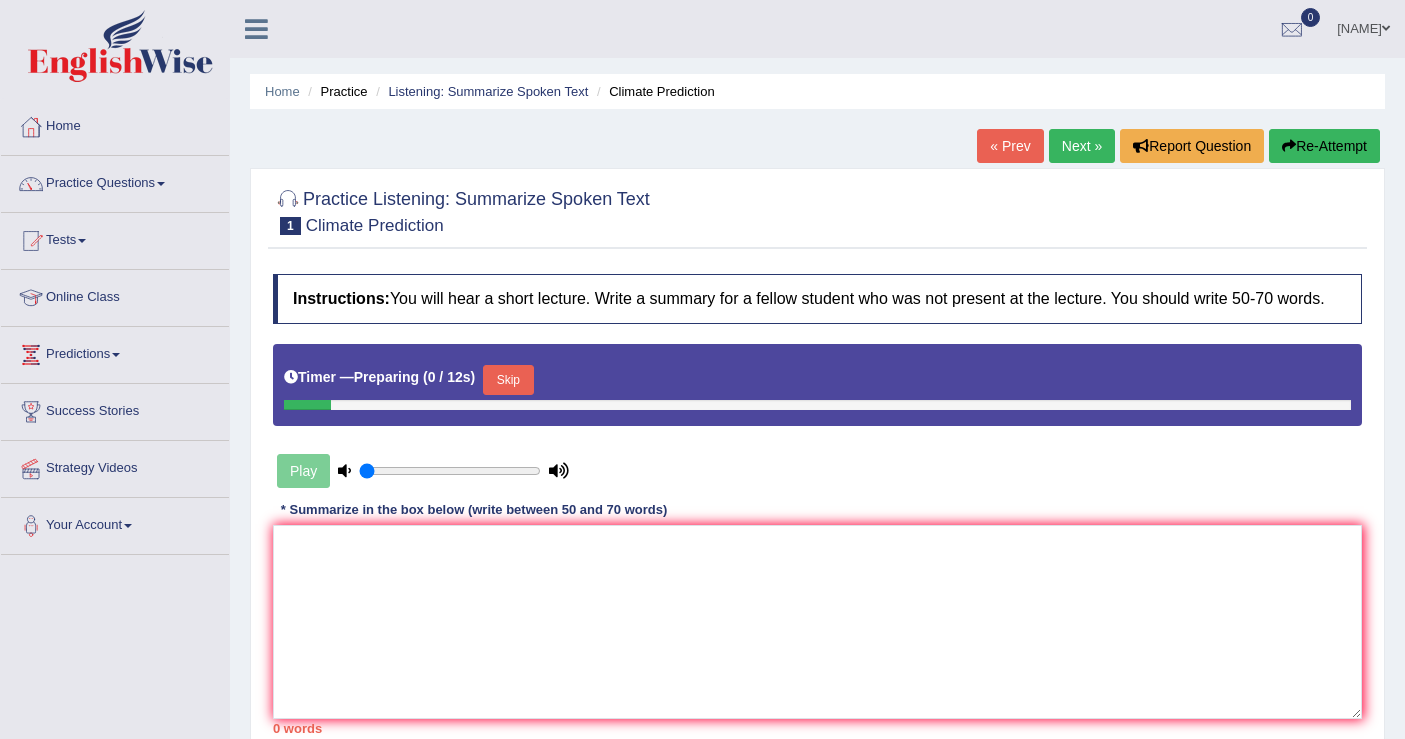 scroll, scrollTop: 0, scrollLeft: 0, axis: both 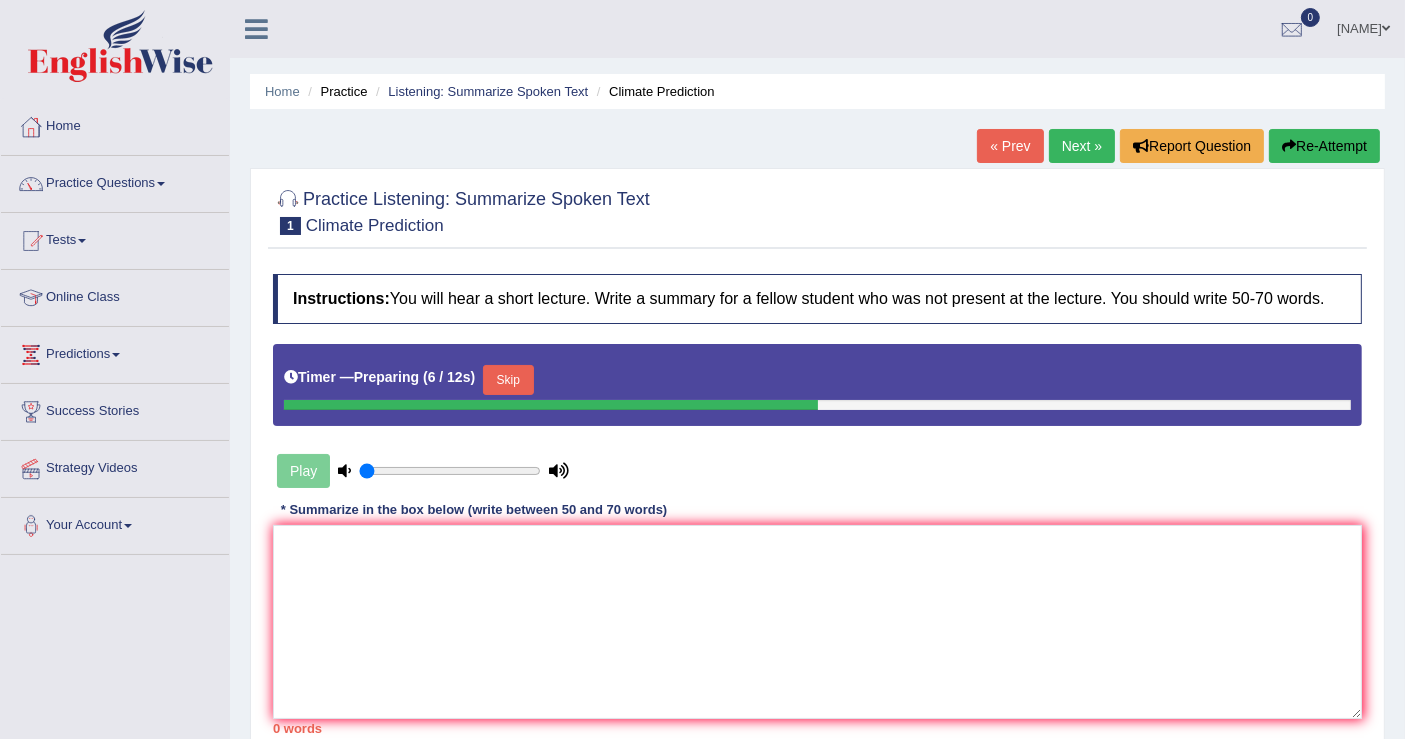 click on "Skip" at bounding box center (508, 380) 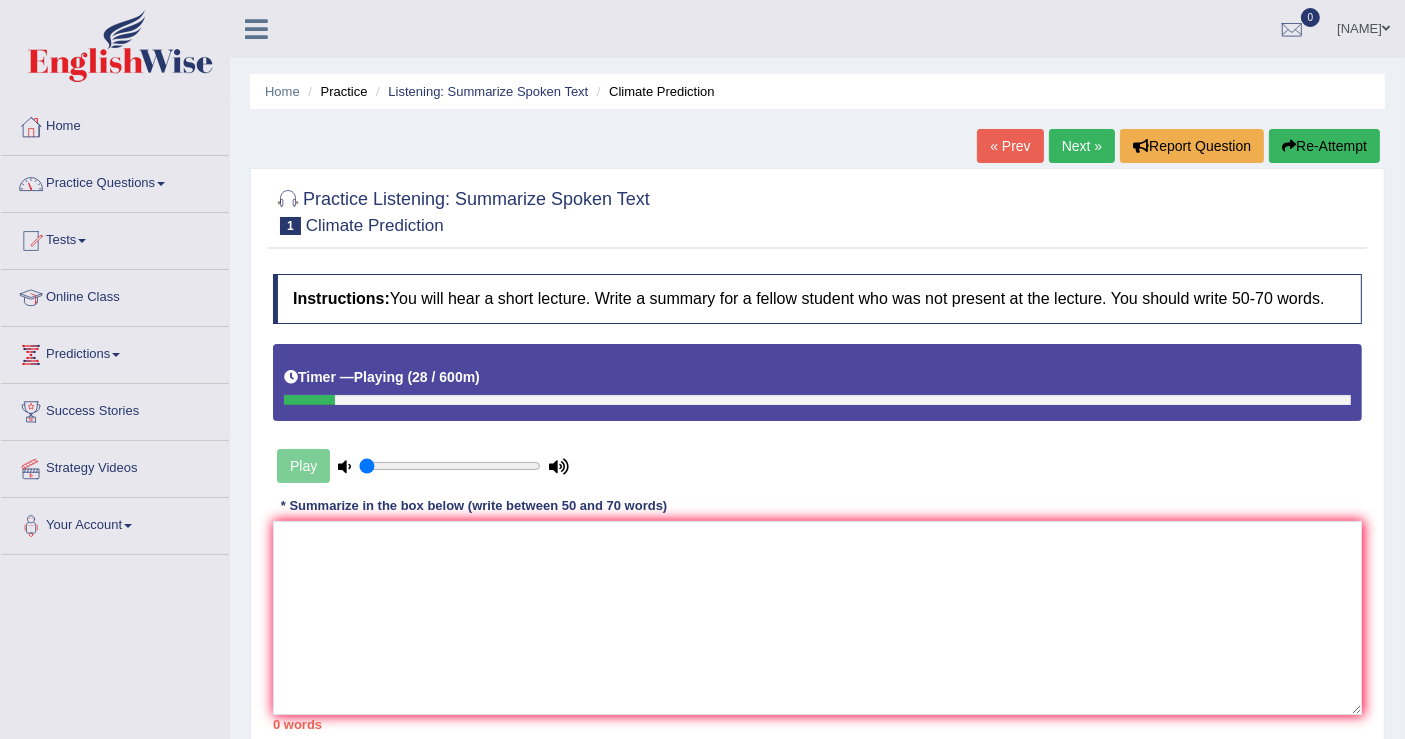 click on "« Prev" at bounding box center [1010, 146] 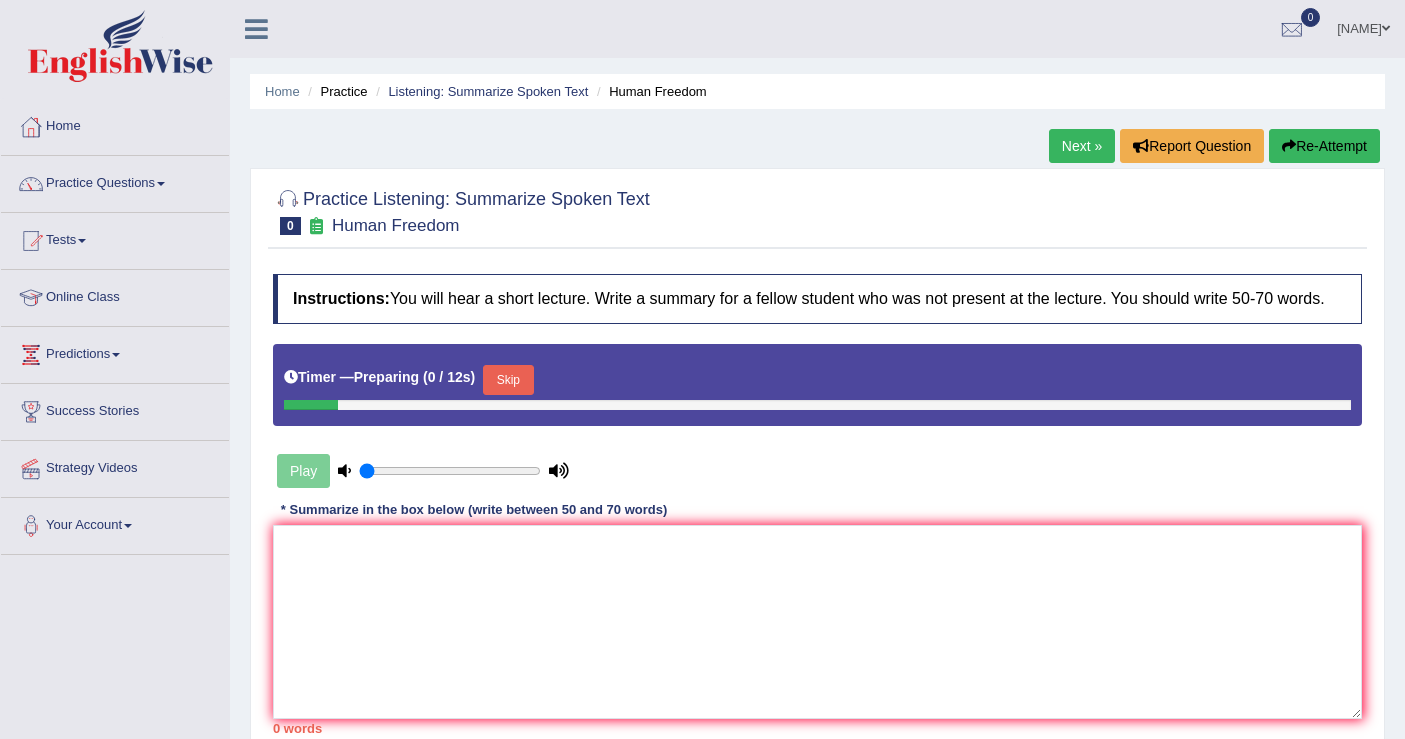 scroll, scrollTop: 0, scrollLeft: 0, axis: both 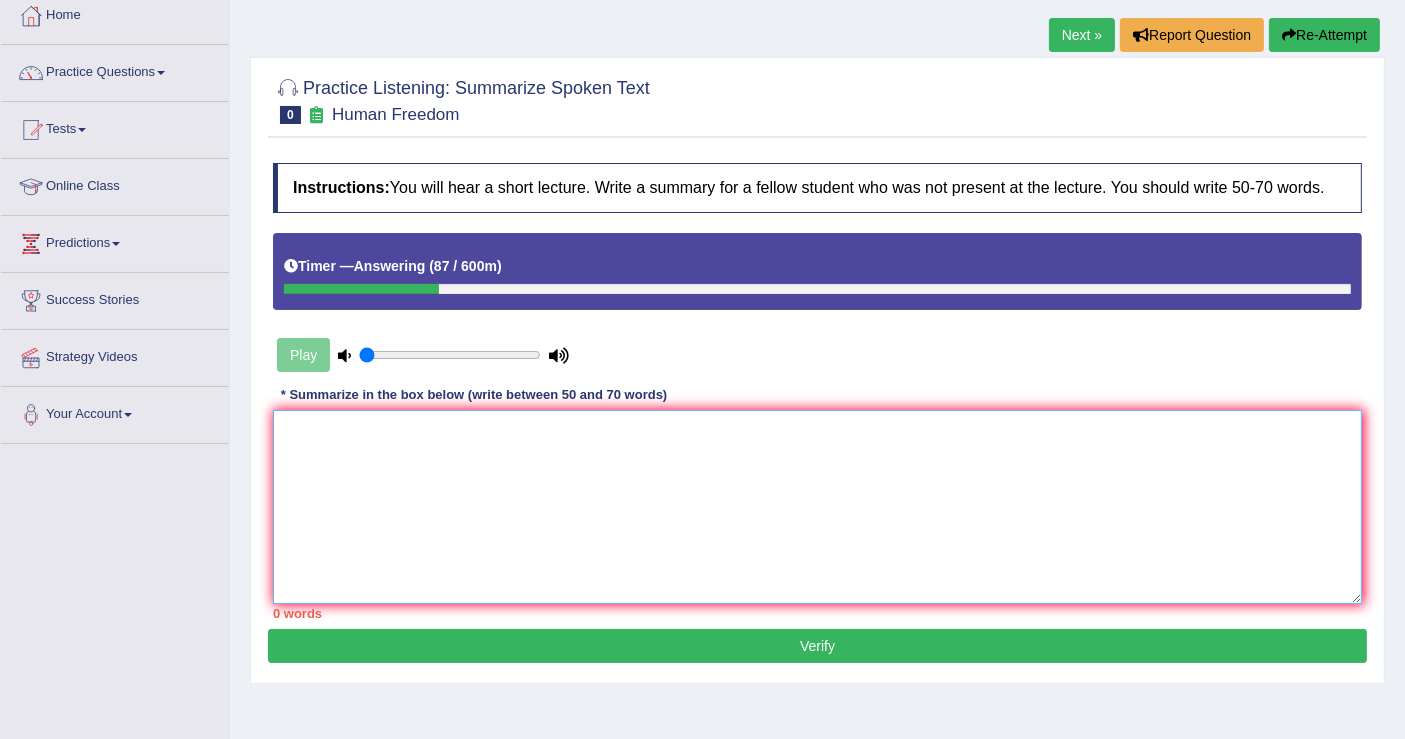 click at bounding box center (817, 507) 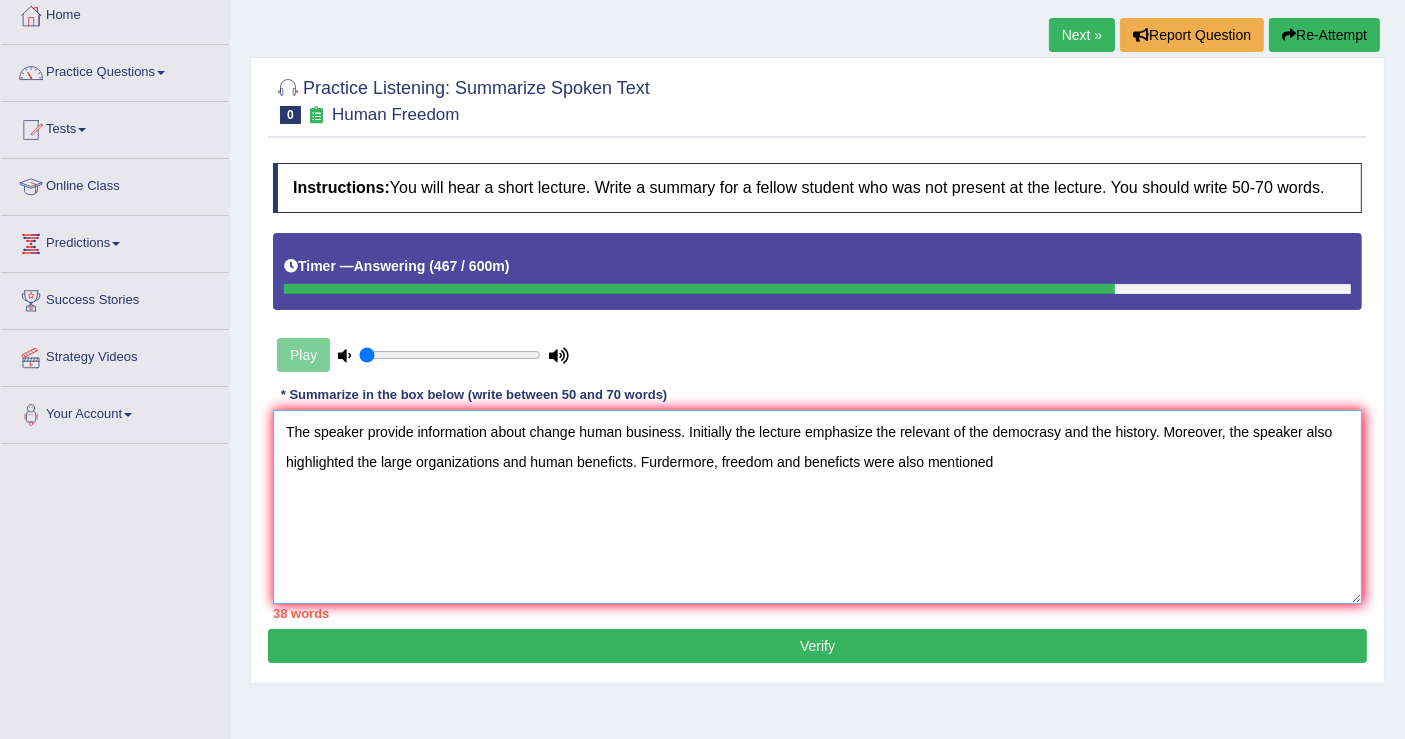type on "The speaker provide information about change human business. Initially the lecture emphasize the relevant of the democrasy and the history. Moreover, the speaker also highlighted the large organizations and human beneficts. Furdermore, freedom and beneficts were also mentioned" 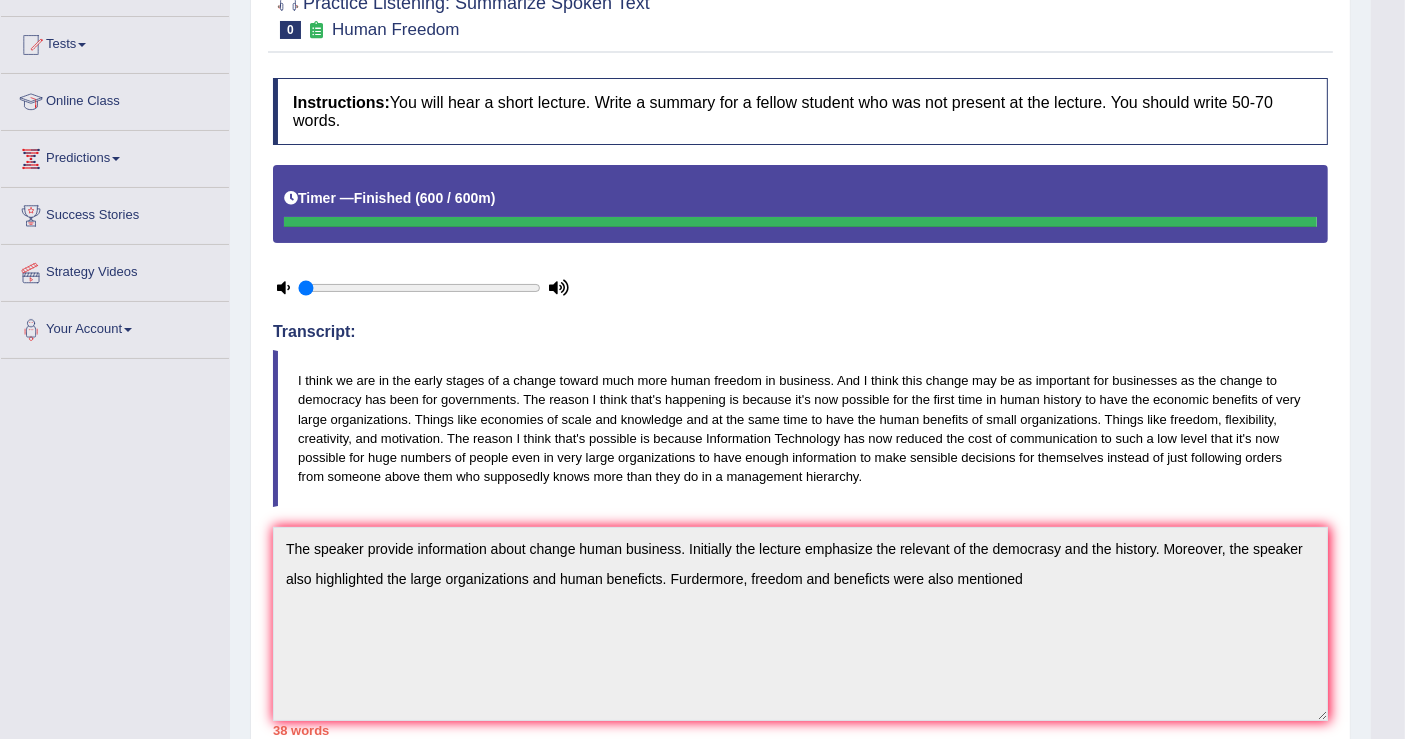 scroll, scrollTop: 0, scrollLeft: 0, axis: both 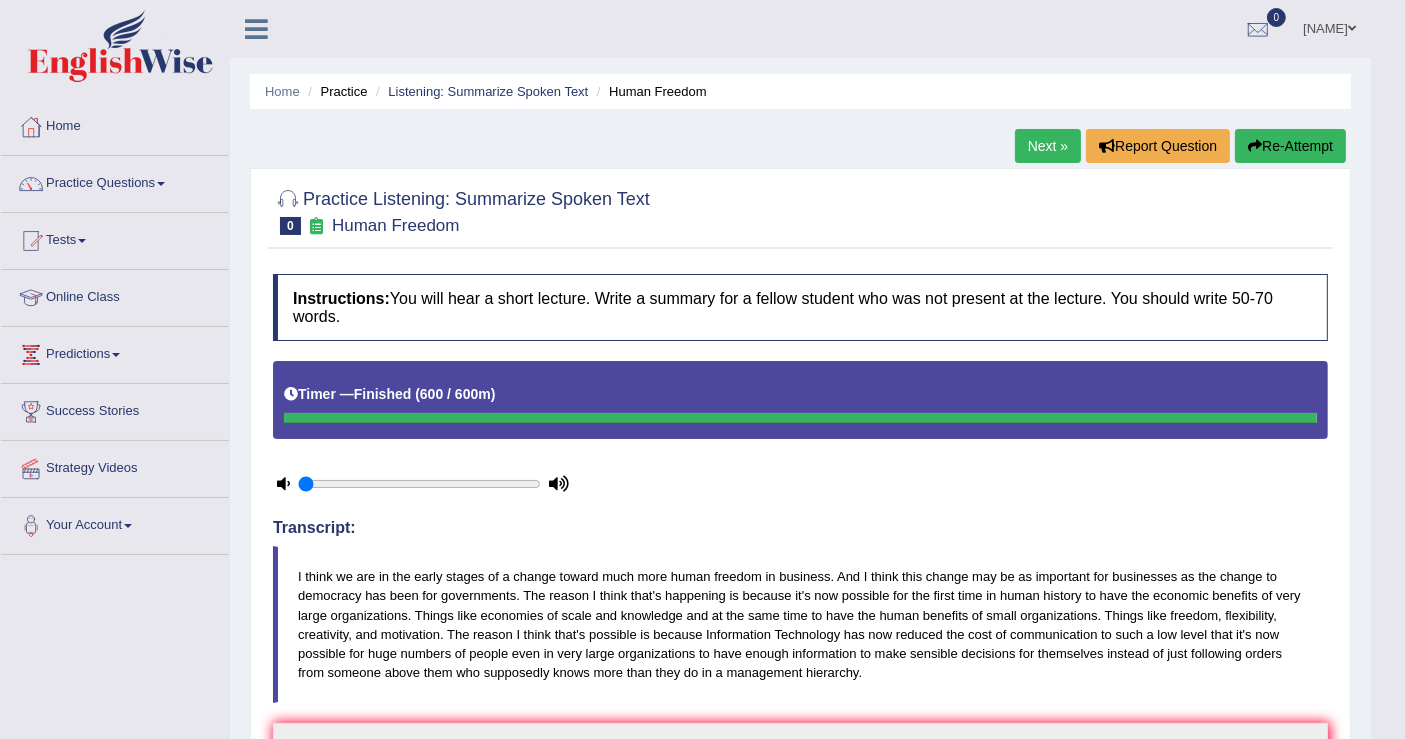 click on "Re-Attempt" at bounding box center (1290, 146) 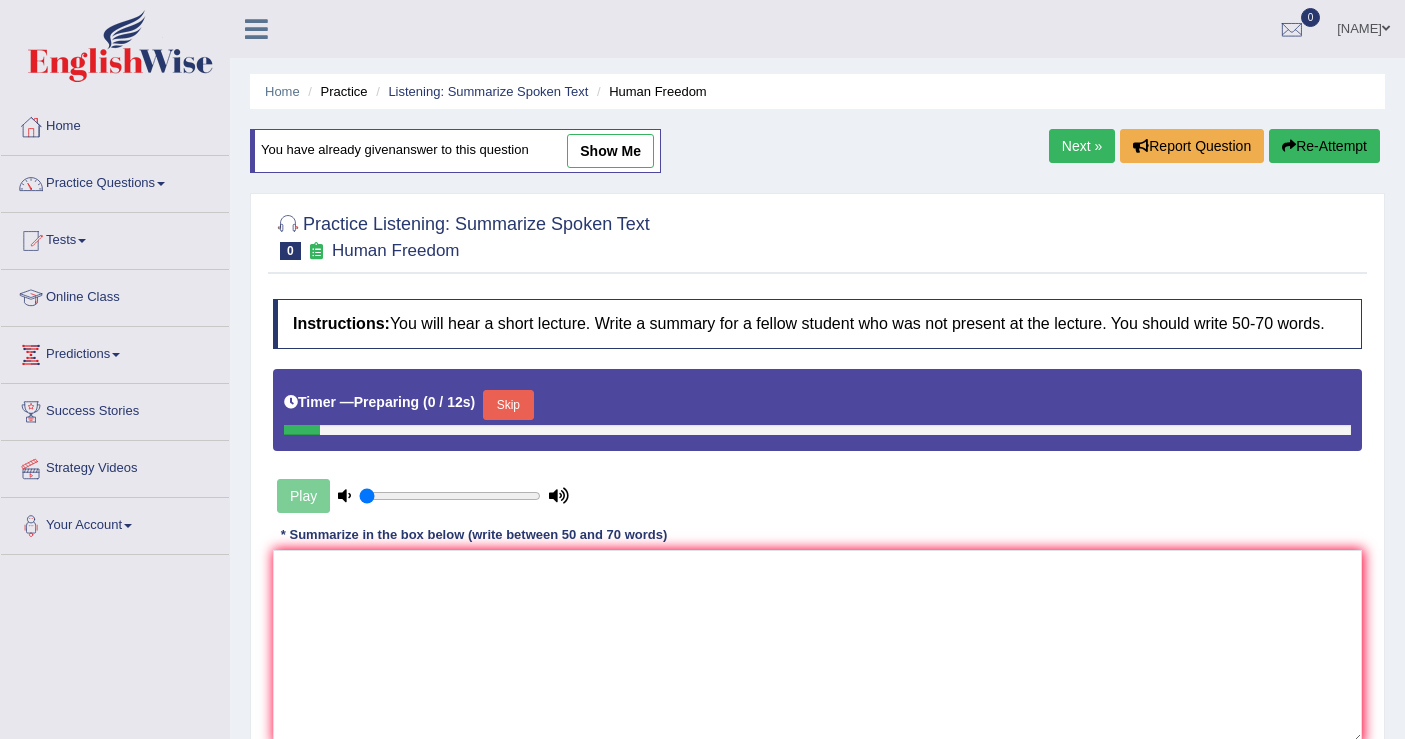 scroll, scrollTop: 0, scrollLeft: 0, axis: both 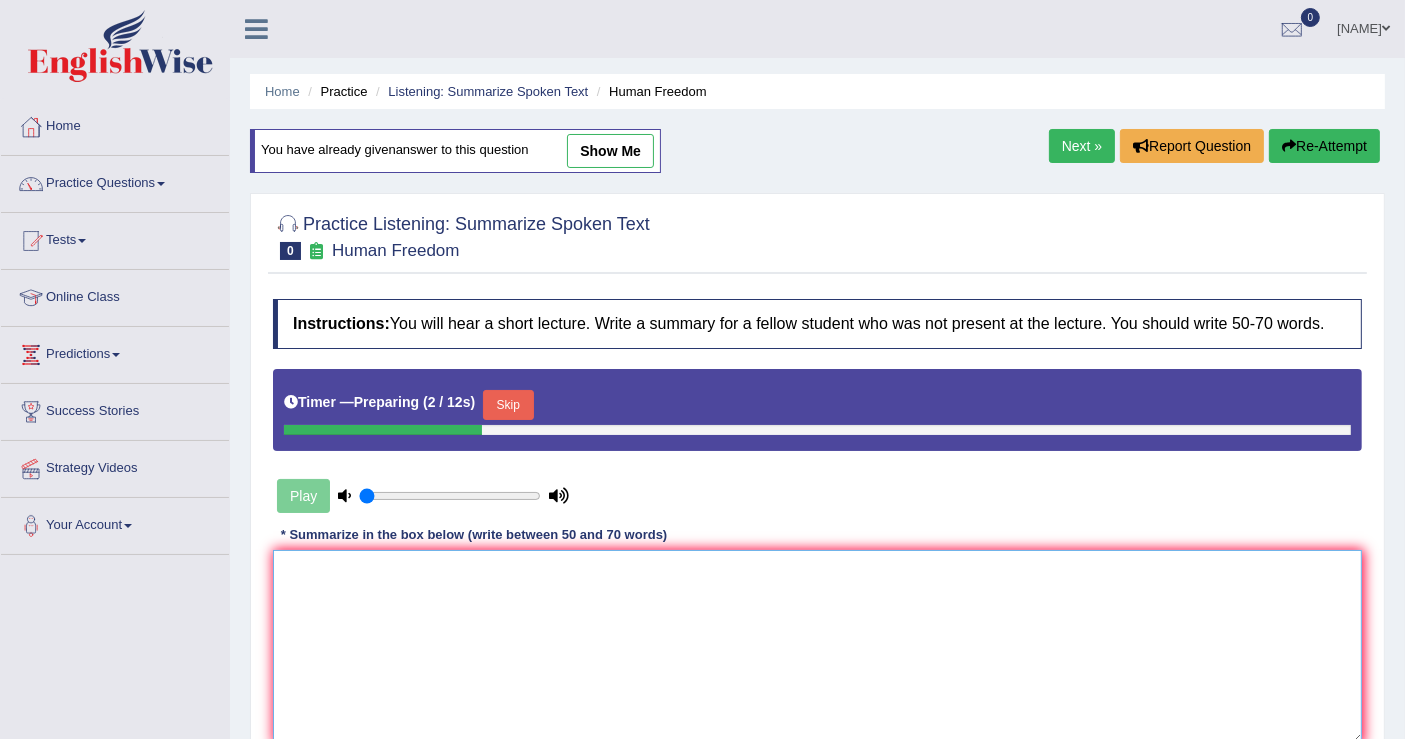 click at bounding box center [817, 647] 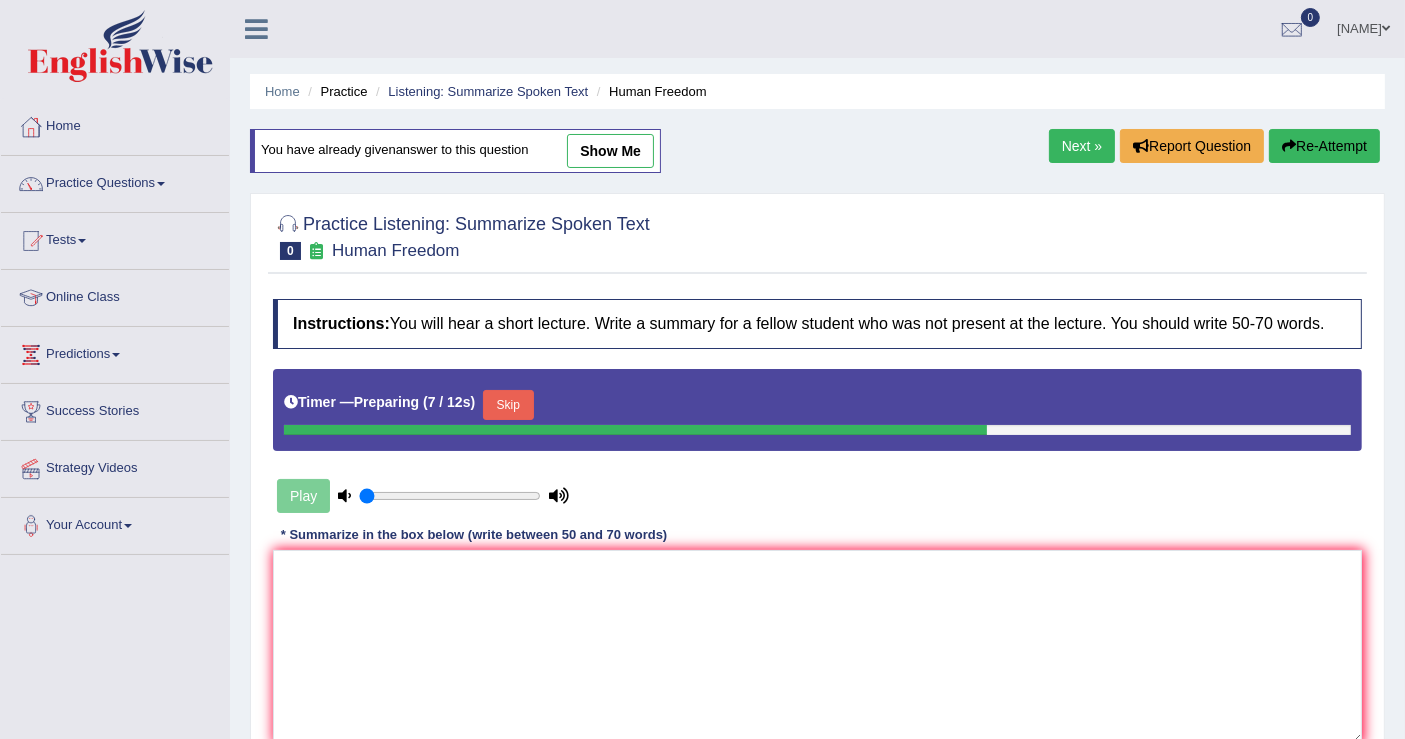 click on "Skip" at bounding box center [508, 405] 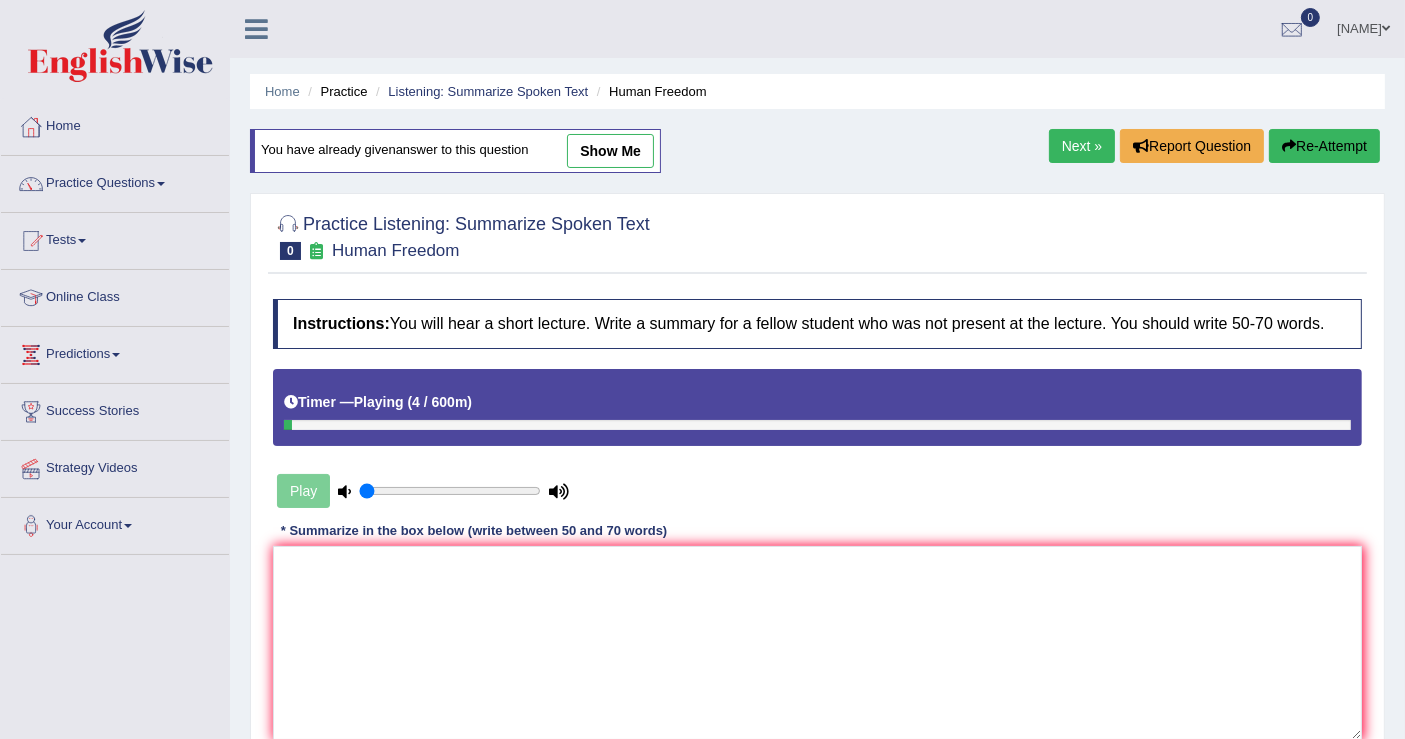 click on "Play" at bounding box center [423, 491] 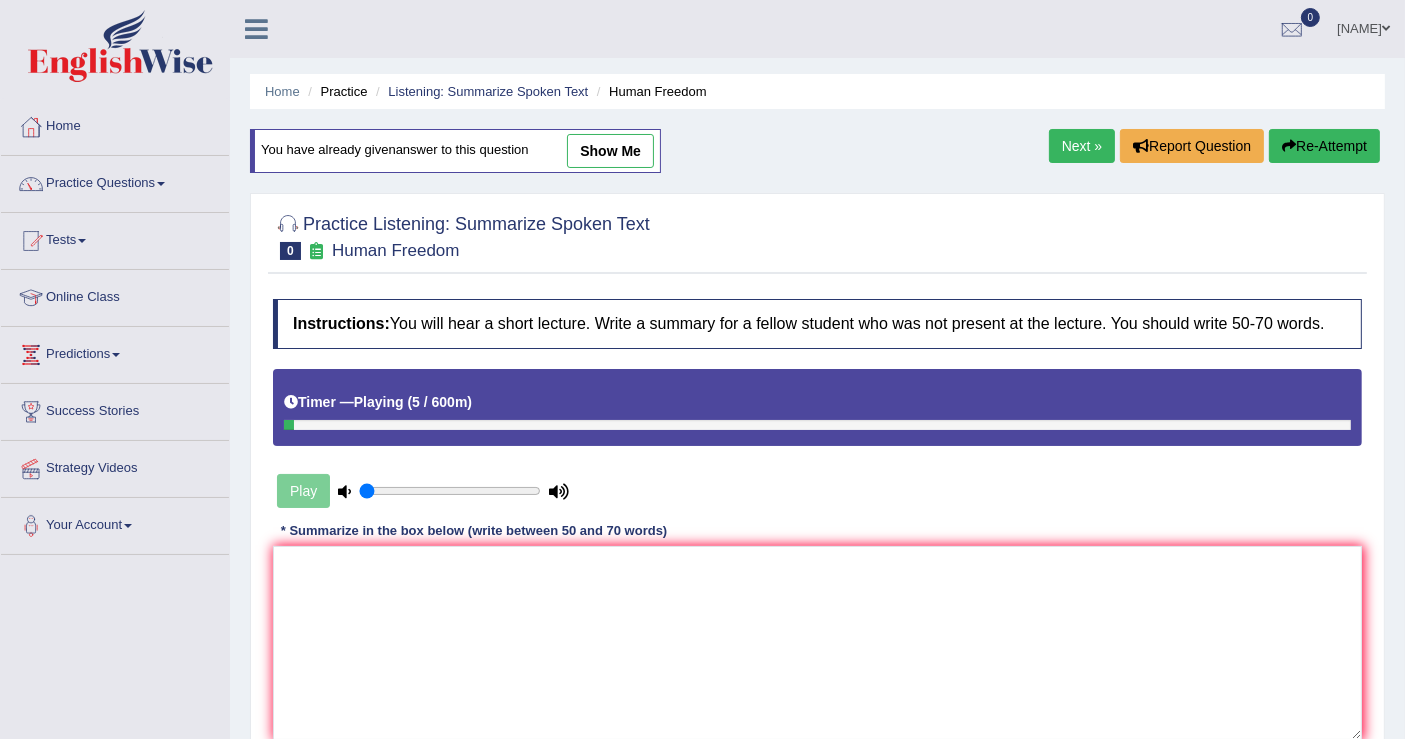 click at bounding box center (344, 491) 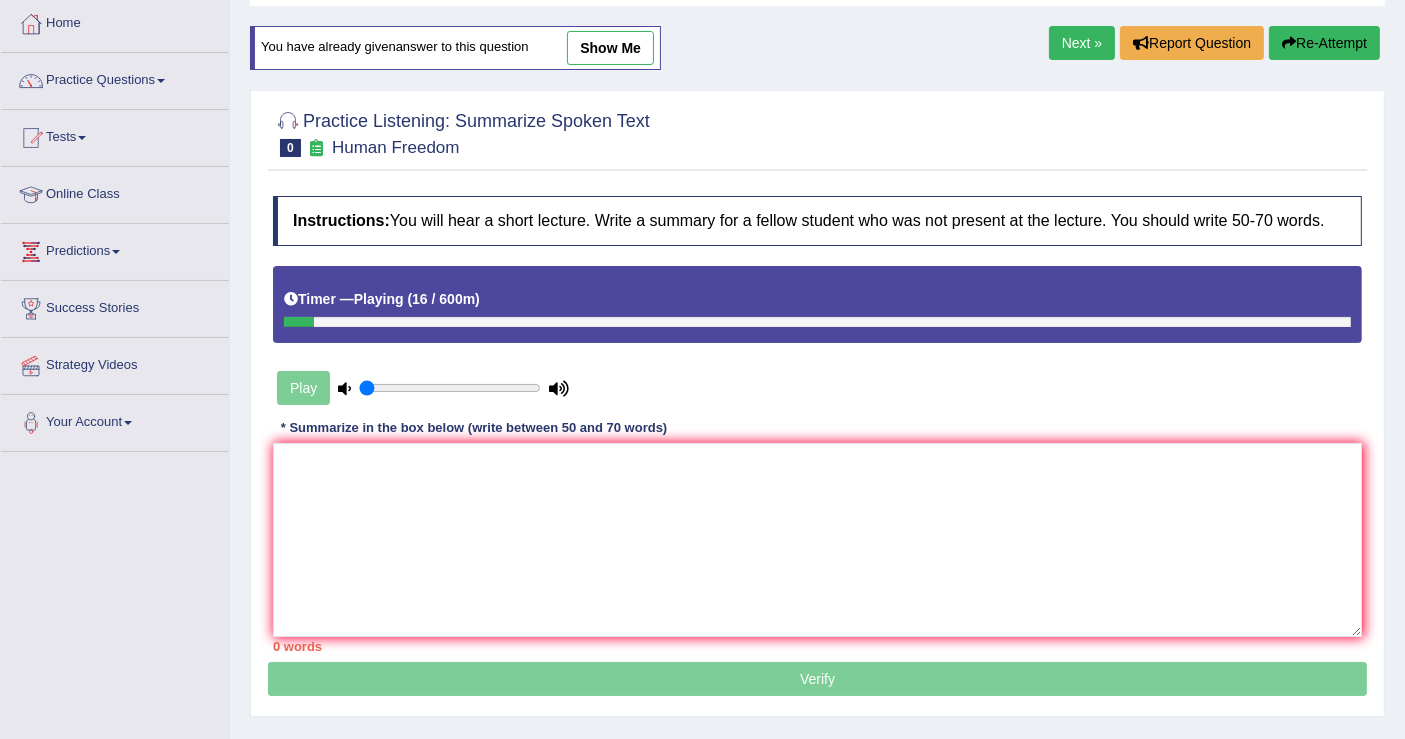 scroll, scrollTop: 0, scrollLeft: 0, axis: both 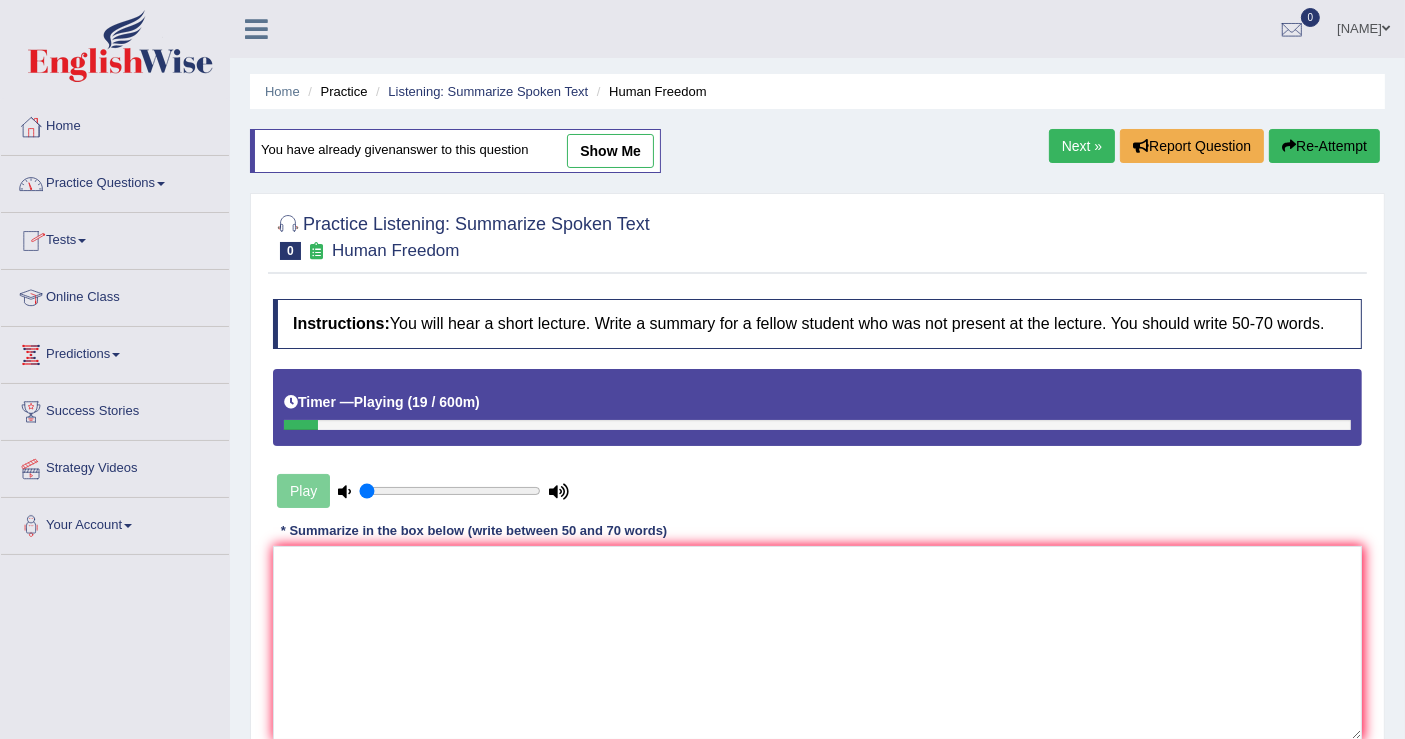 click on "Play" at bounding box center [423, 491] 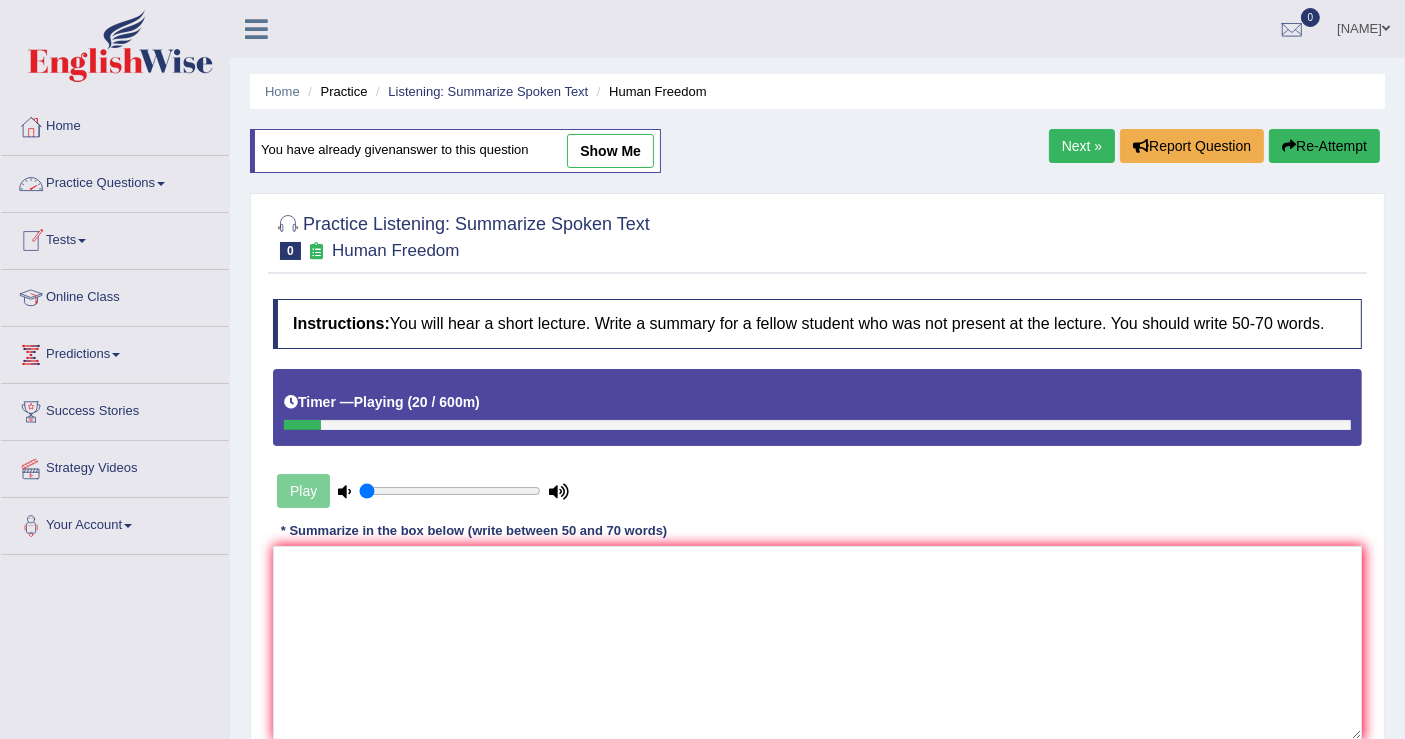 click on "Practice Questions" at bounding box center [115, 181] 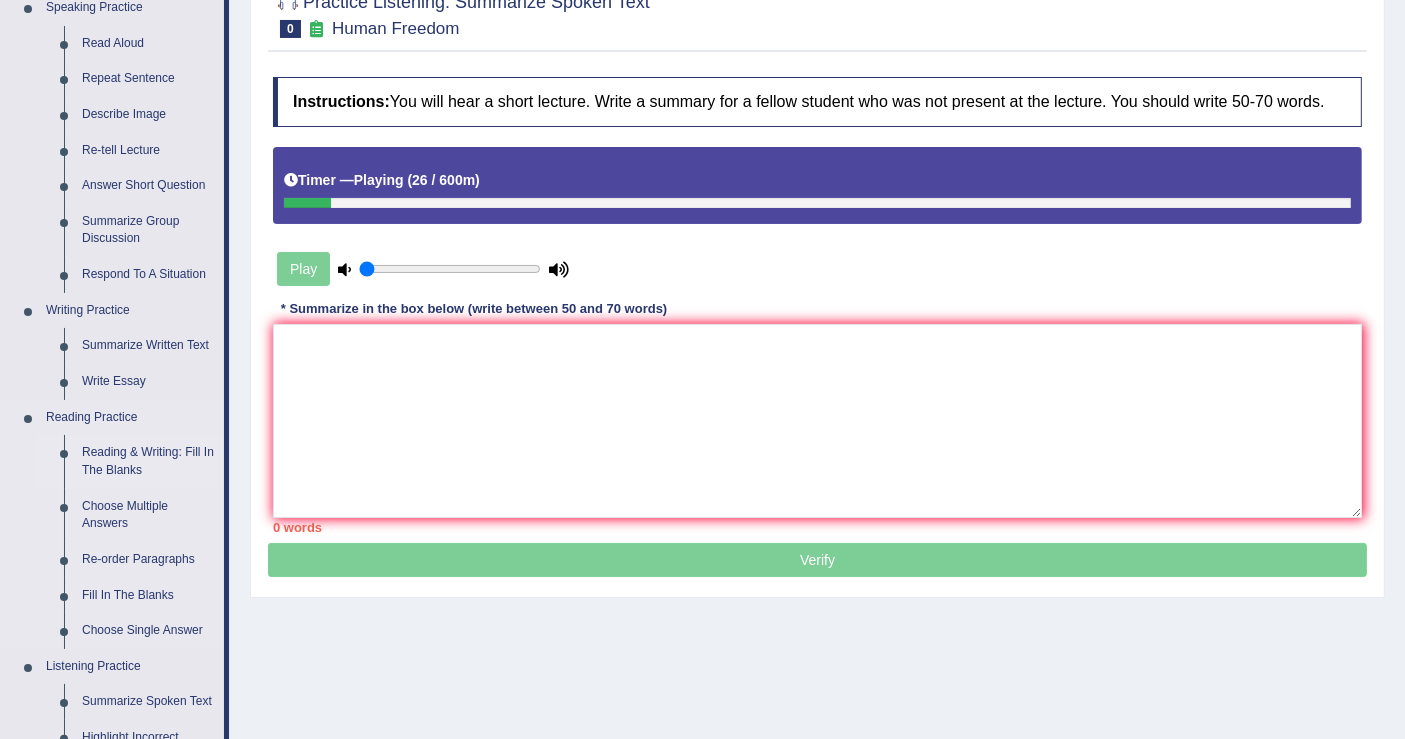 scroll, scrollTop: 666, scrollLeft: 0, axis: vertical 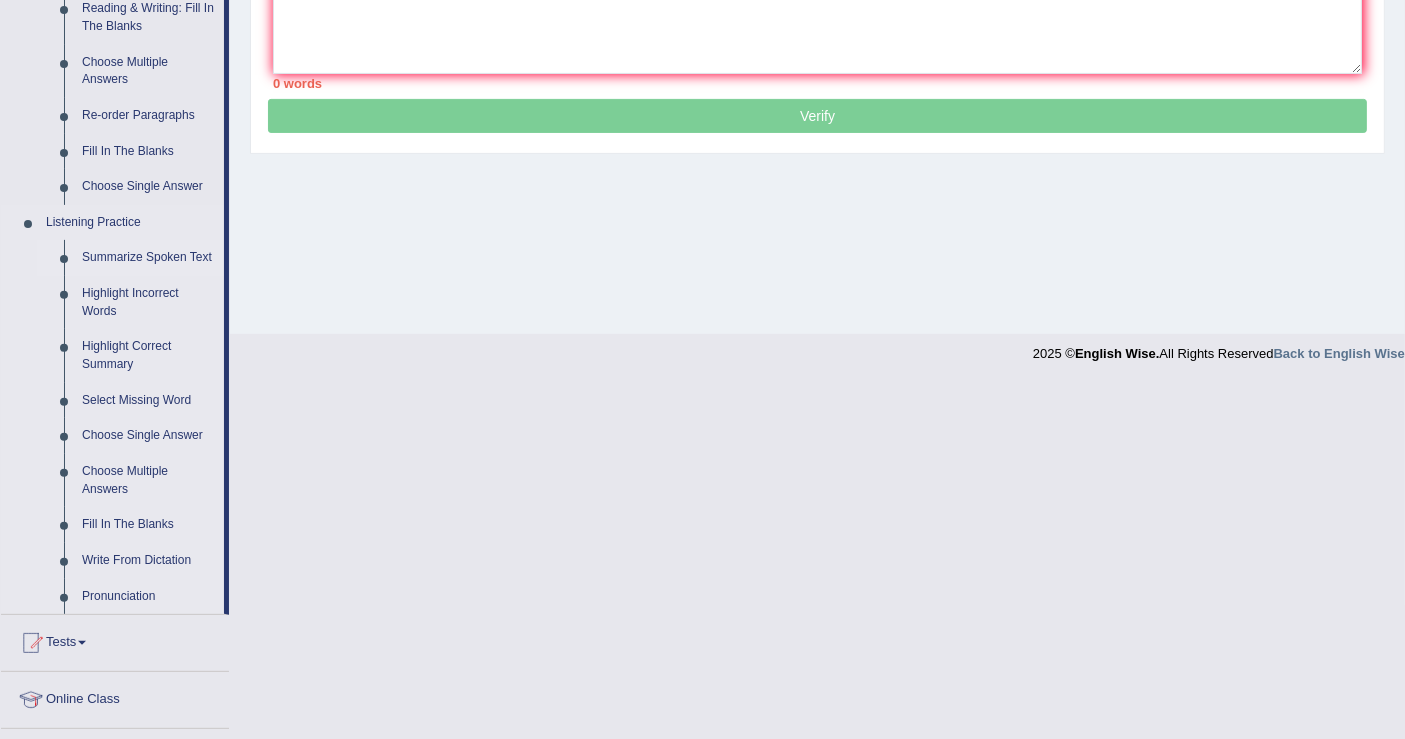 click on "Summarize Spoken Text" at bounding box center [148, 258] 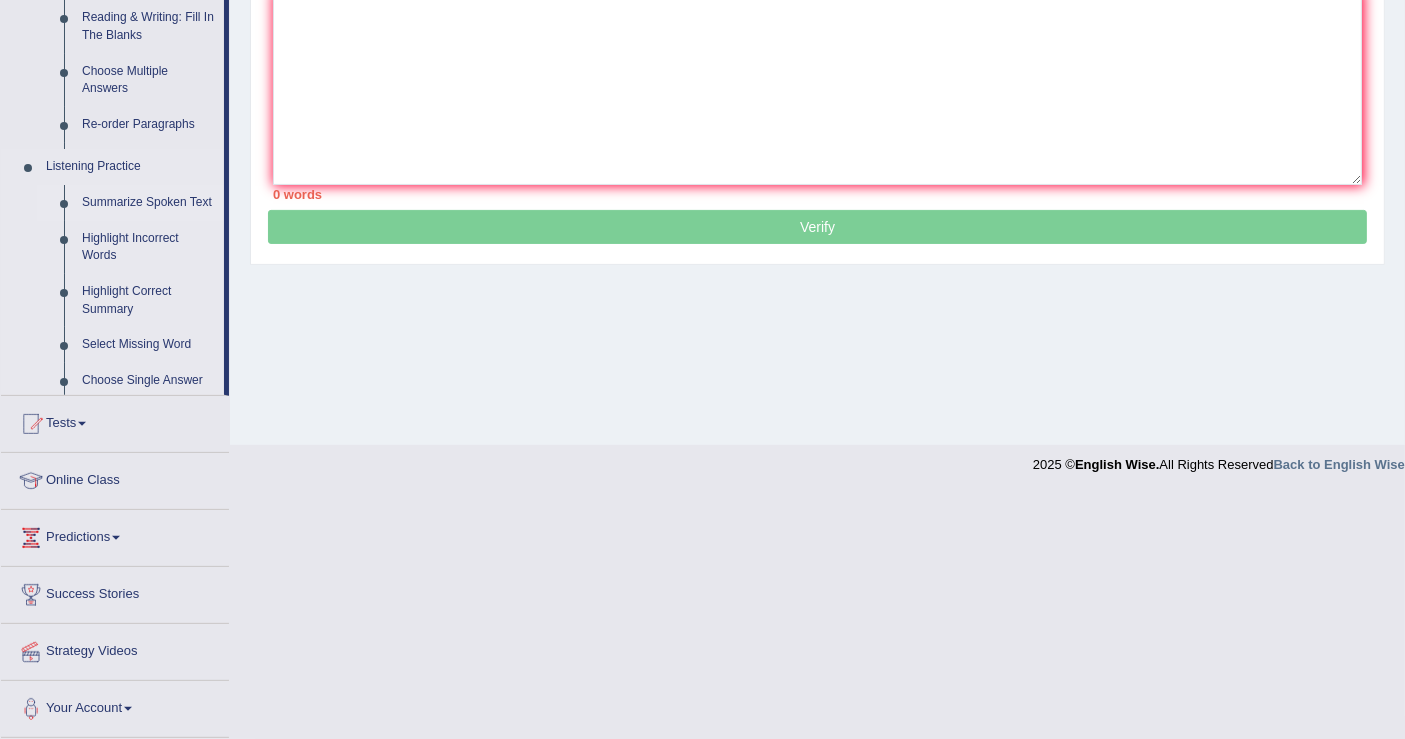 scroll, scrollTop: 343, scrollLeft: 0, axis: vertical 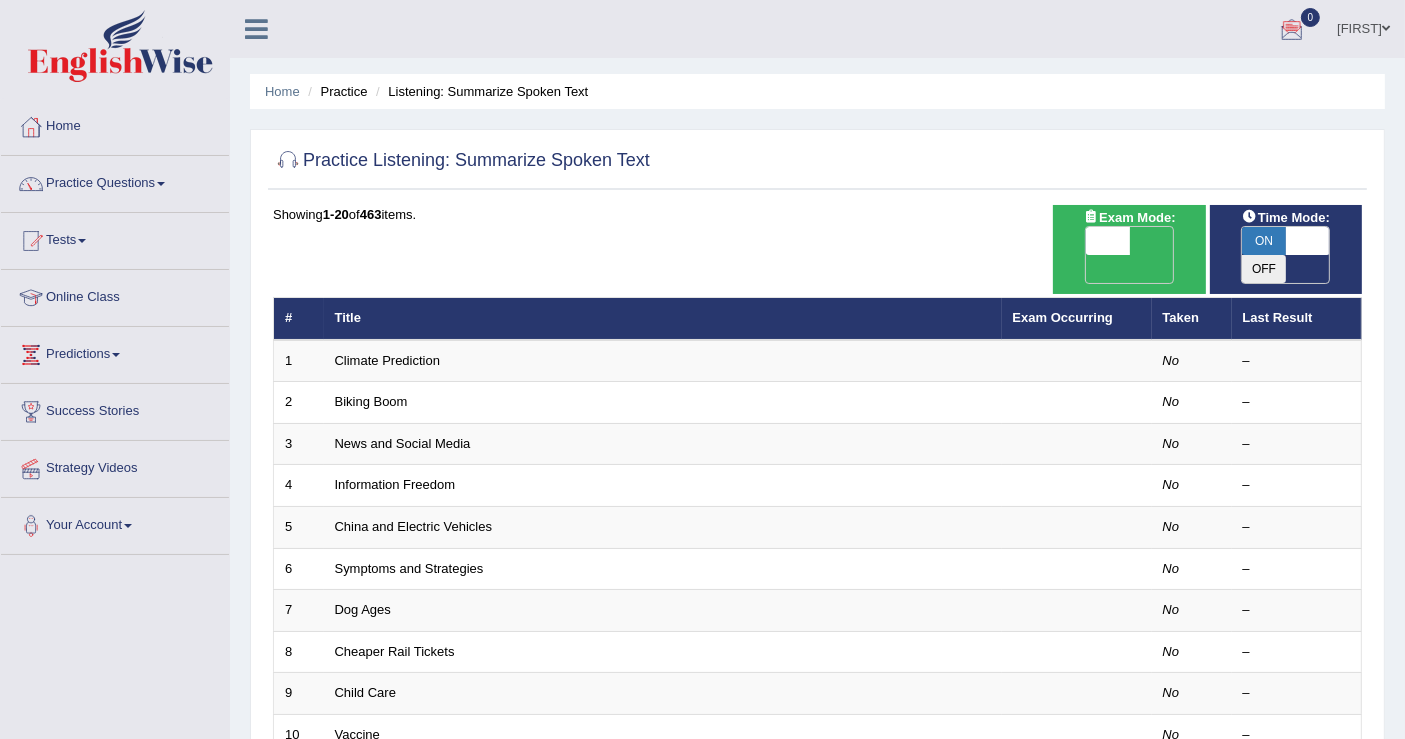 click at bounding box center (1292, 30) 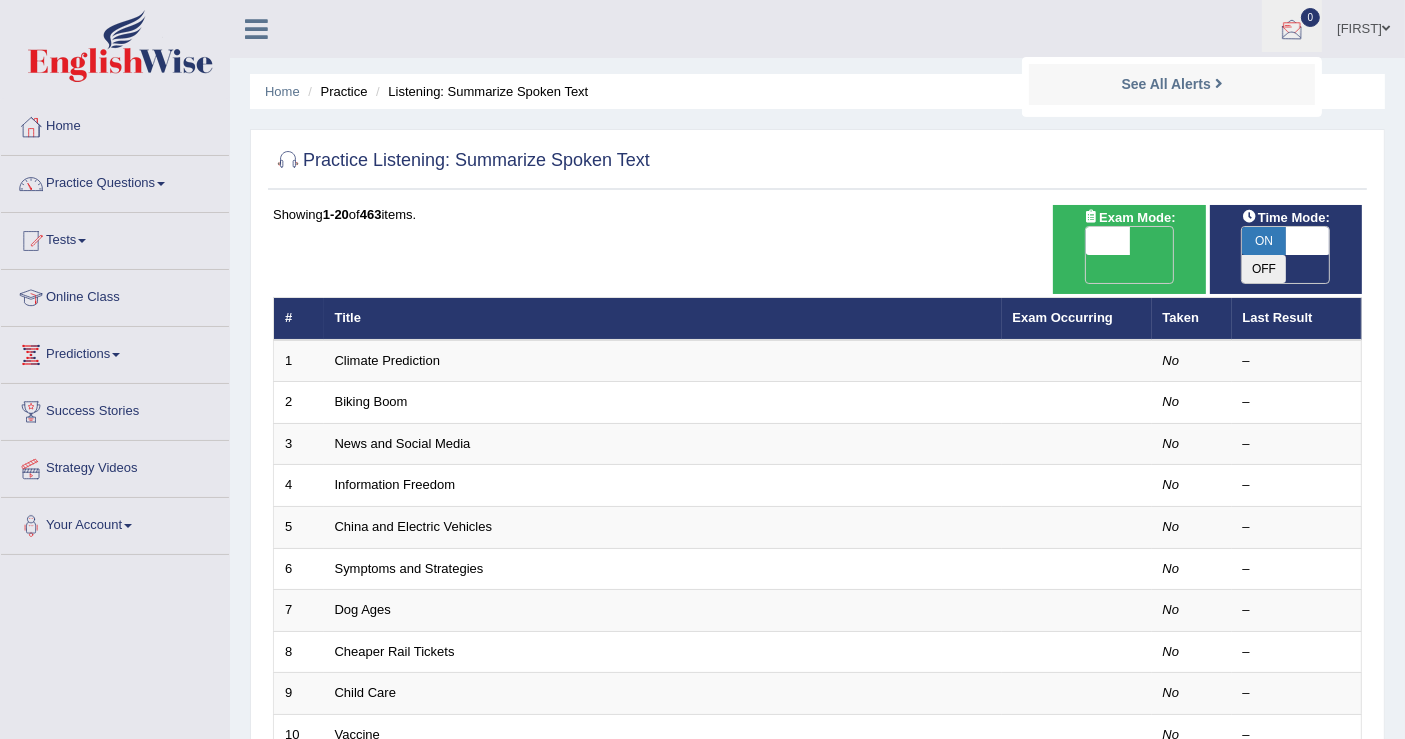 click on "Wilson
Toggle navigation
Username: Wilson
Access Type: Online
Subscription: Diamond Package
Log out
0
See All Alerts" at bounding box center [994, 28] 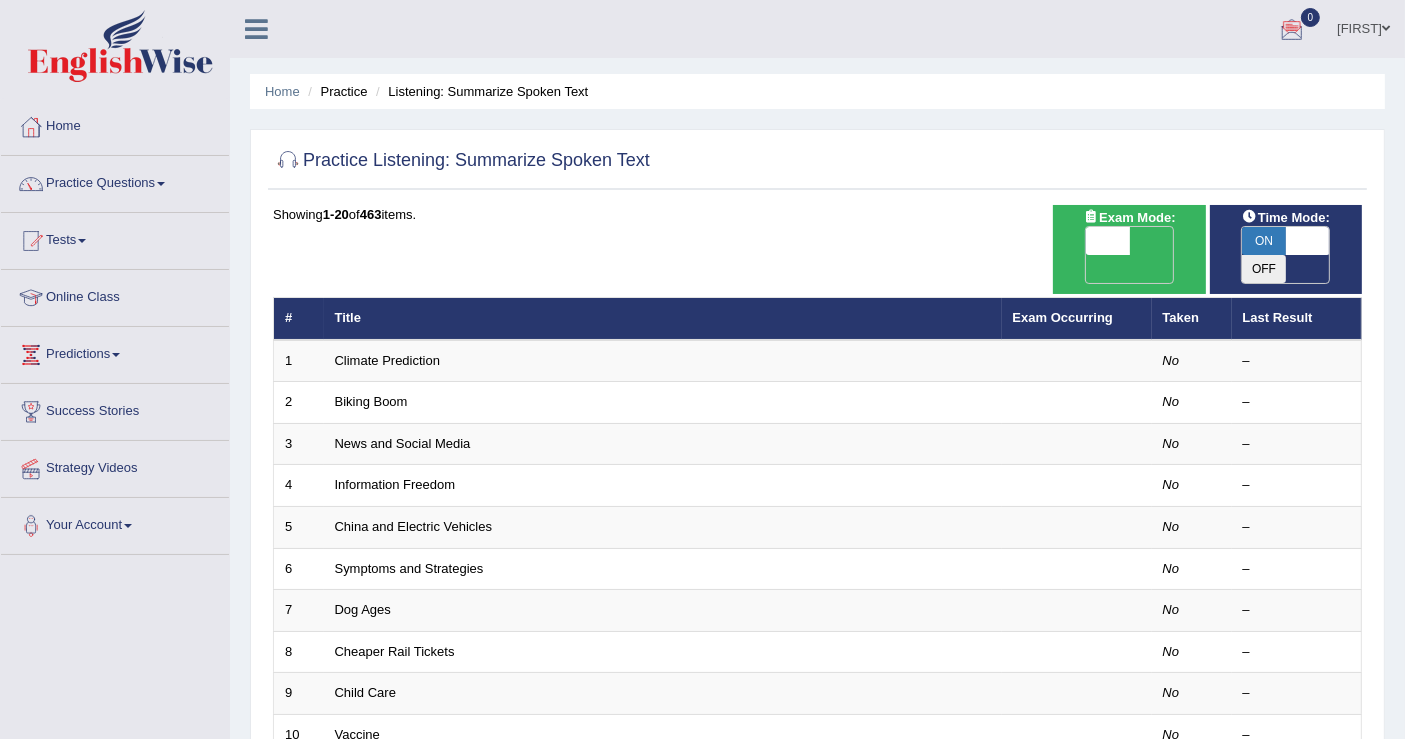 click at bounding box center (1308, 241) 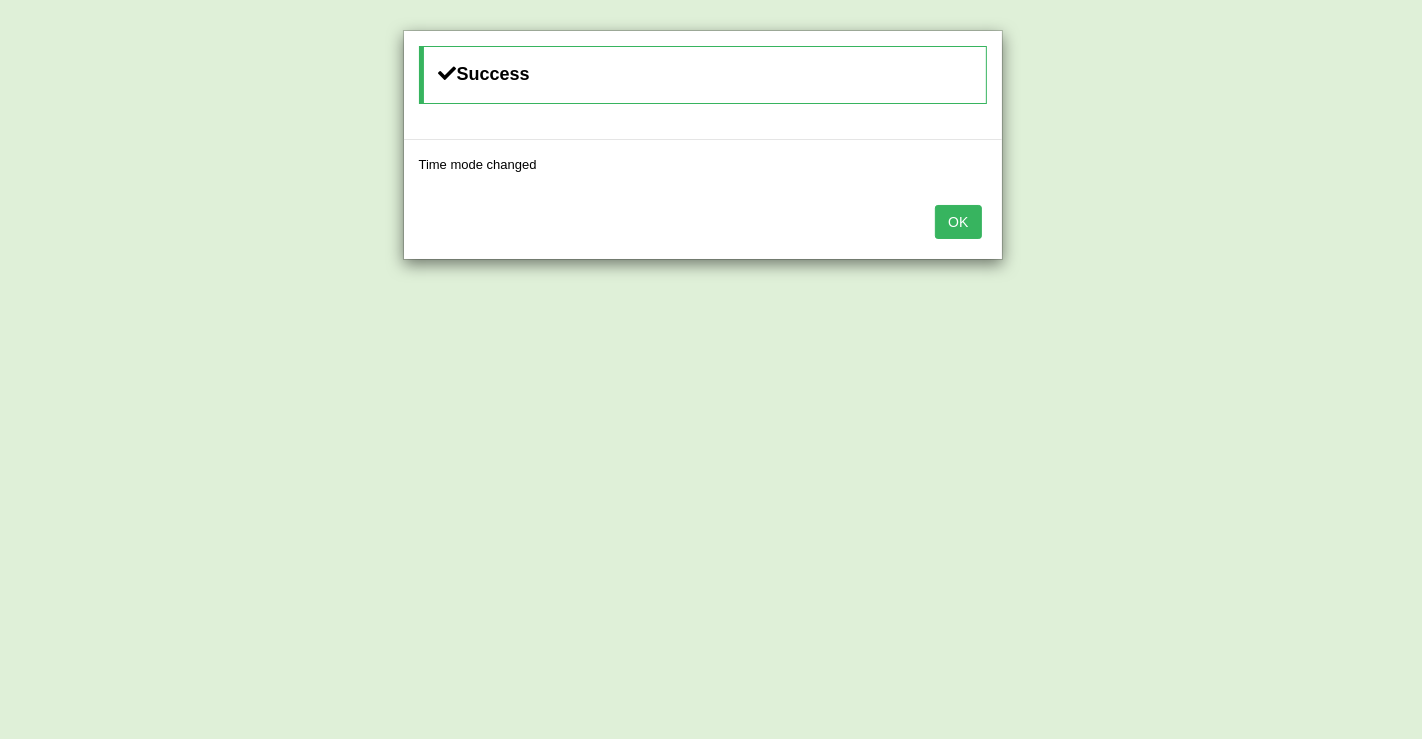 click on "OK" at bounding box center (958, 222) 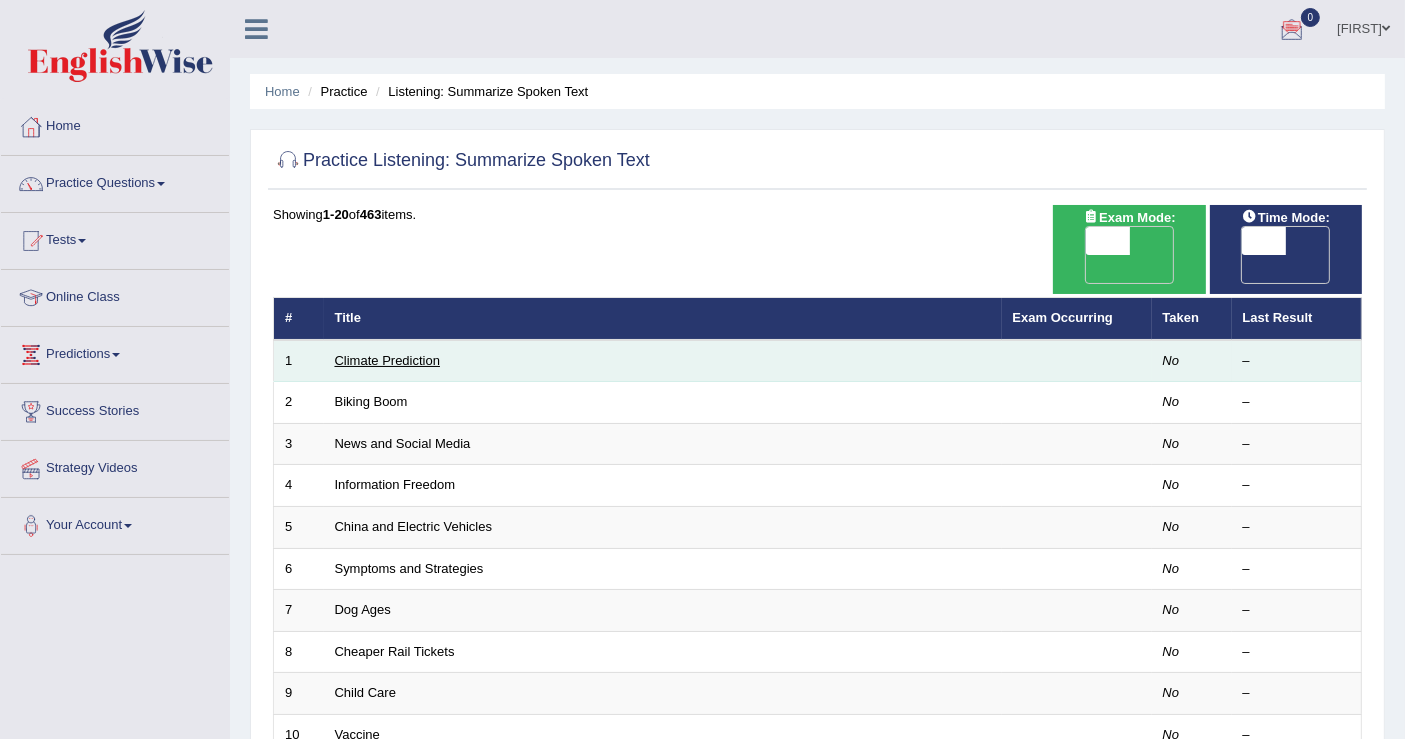 click on "Climate Prediction" at bounding box center [388, 360] 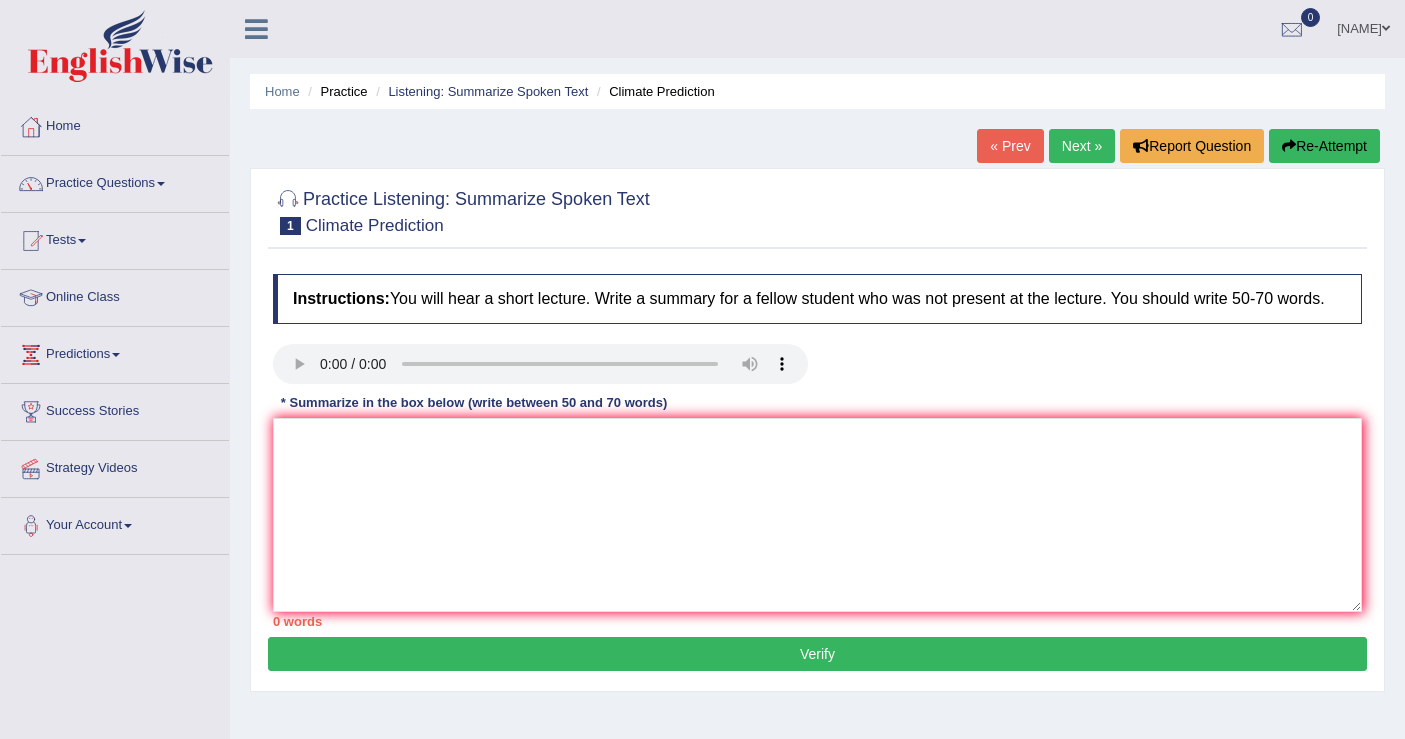 scroll, scrollTop: 0, scrollLeft: 0, axis: both 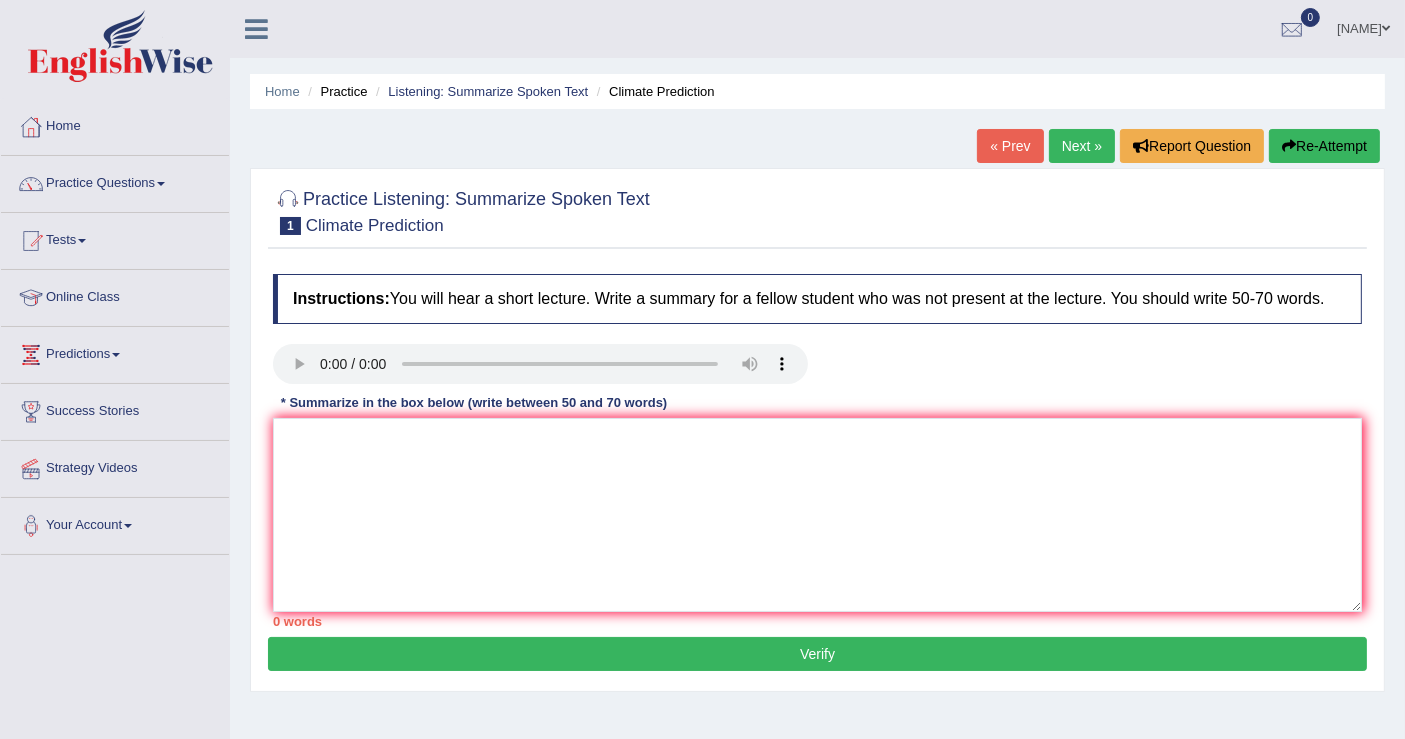 click on "Practice Questions" at bounding box center (115, 181) 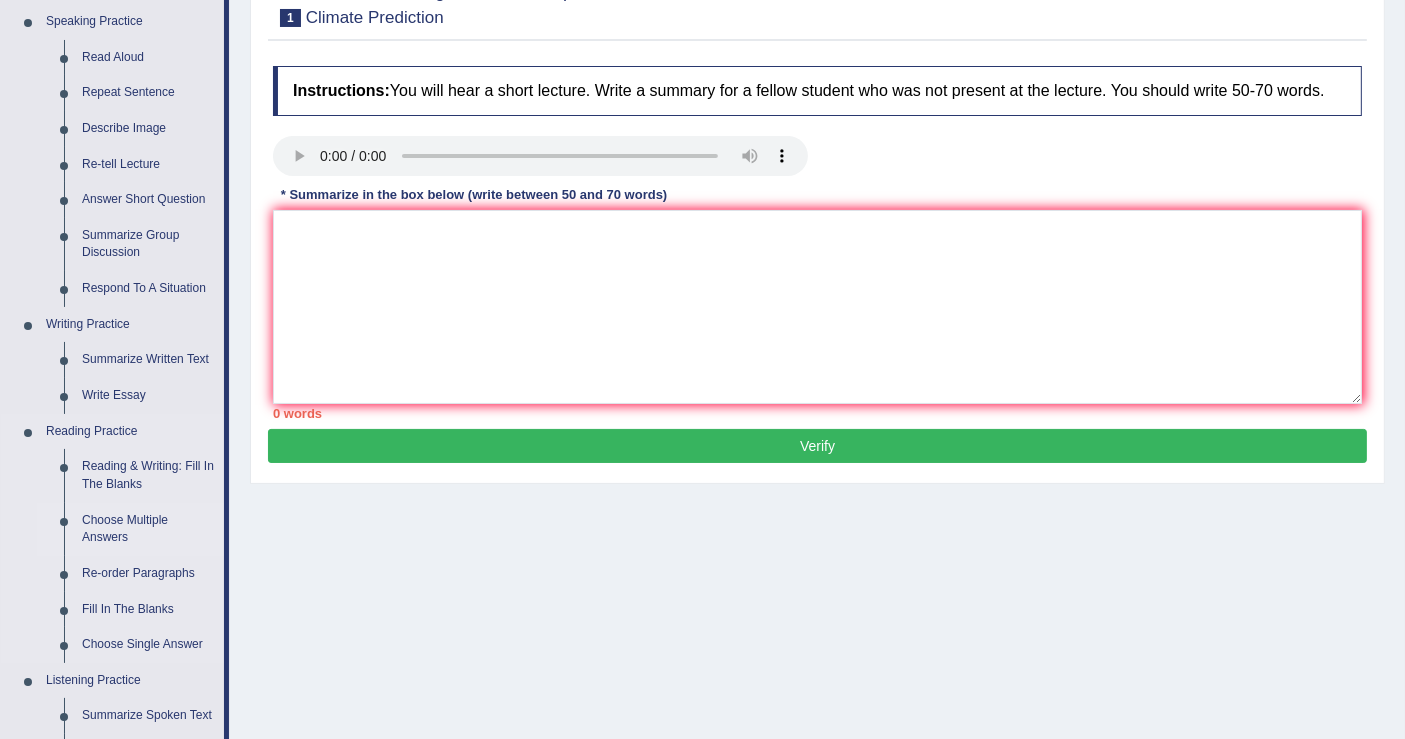 scroll, scrollTop: 555, scrollLeft: 0, axis: vertical 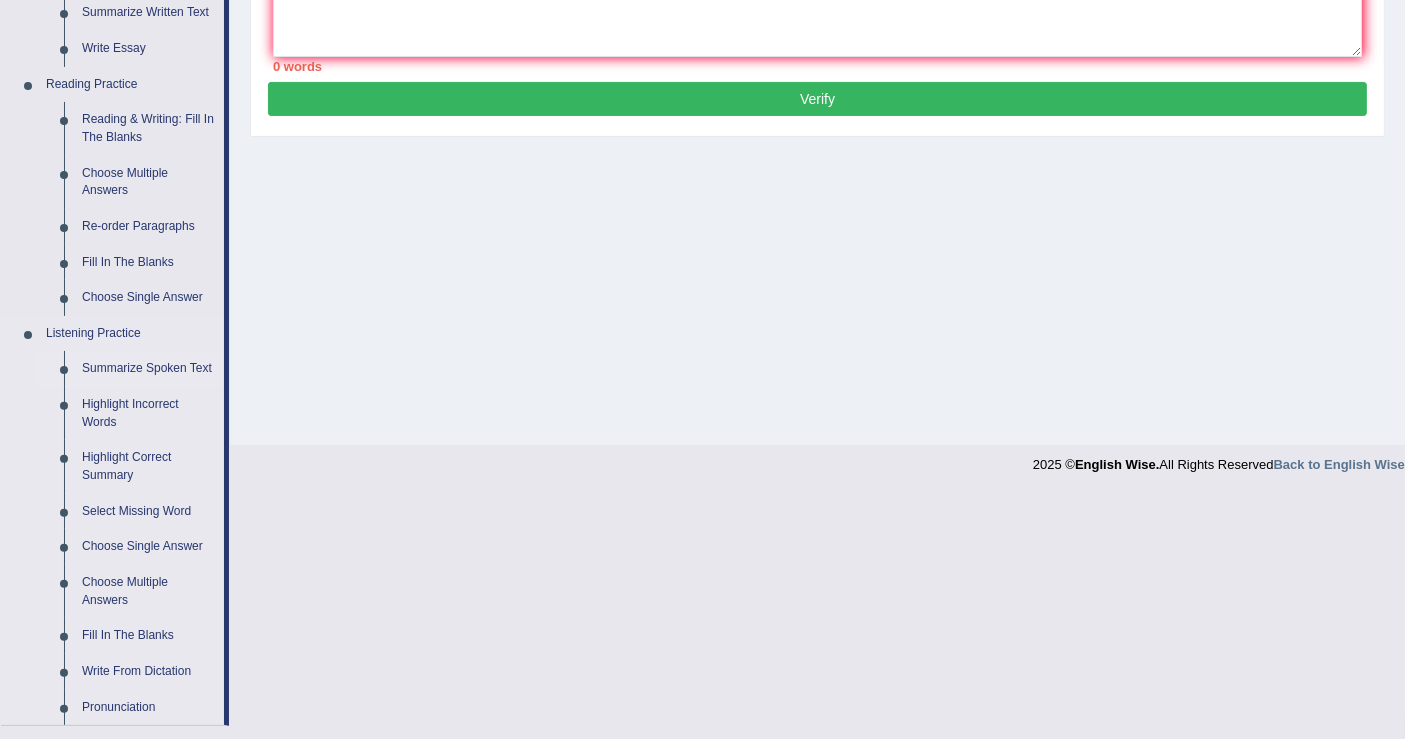 click on "Summarize Spoken Text" at bounding box center [148, 369] 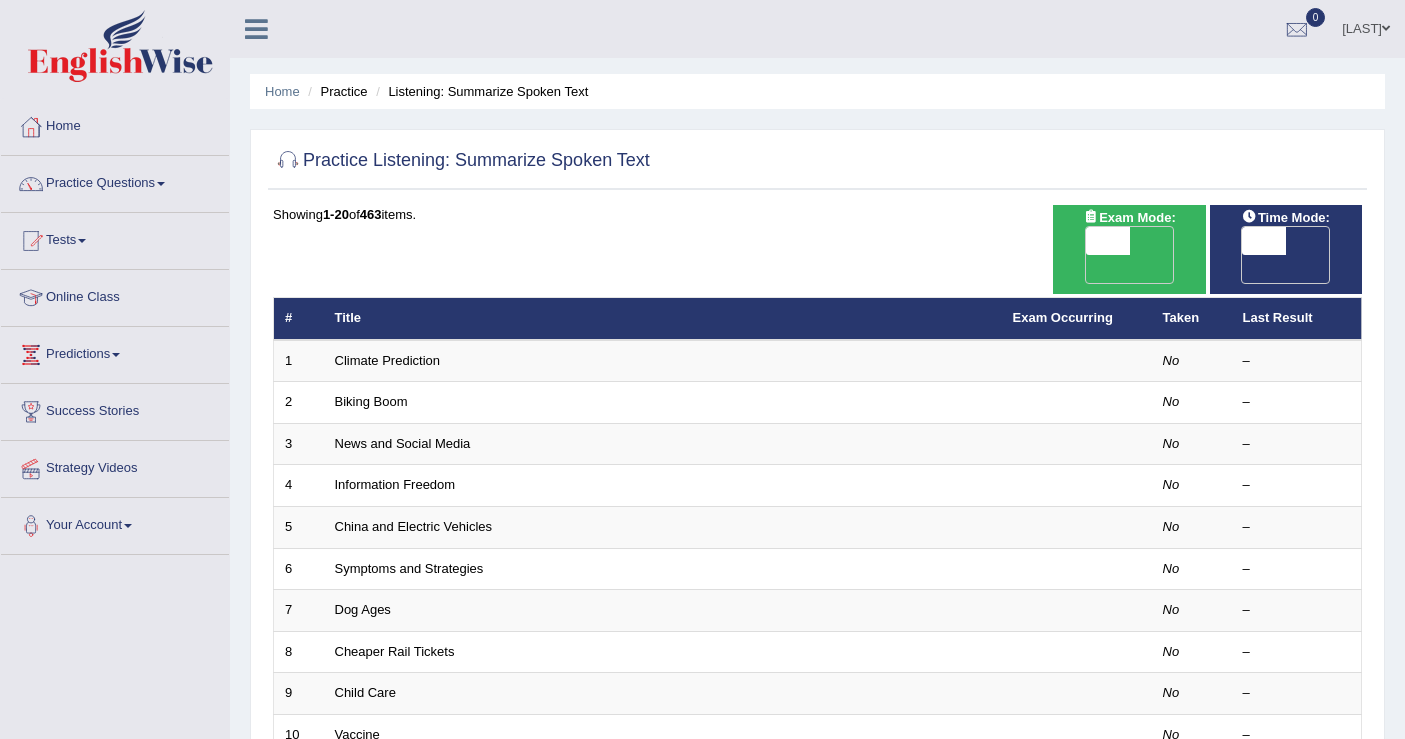 scroll, scrollTop: 0, scrollLeft: 0, axis: both 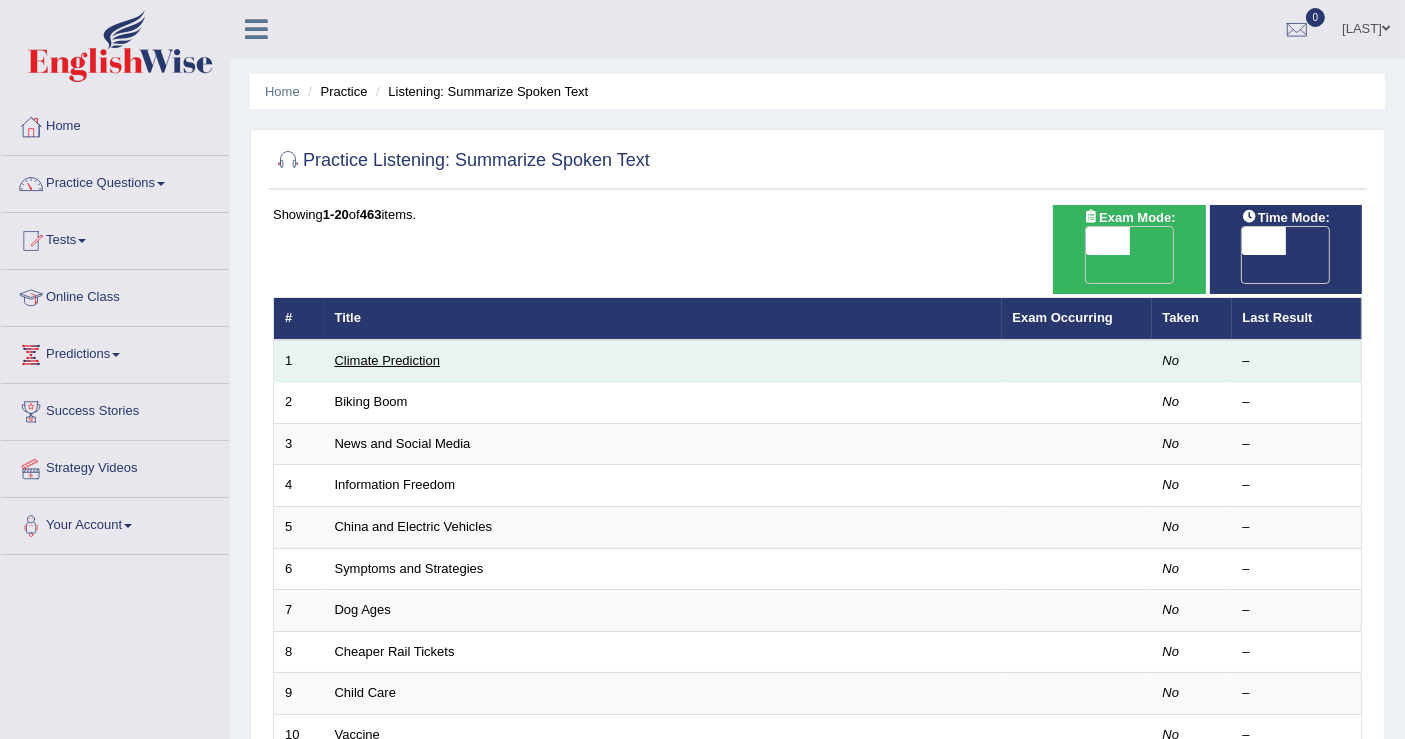 click on "Climate Prediction" at bounding box center (388, 360) 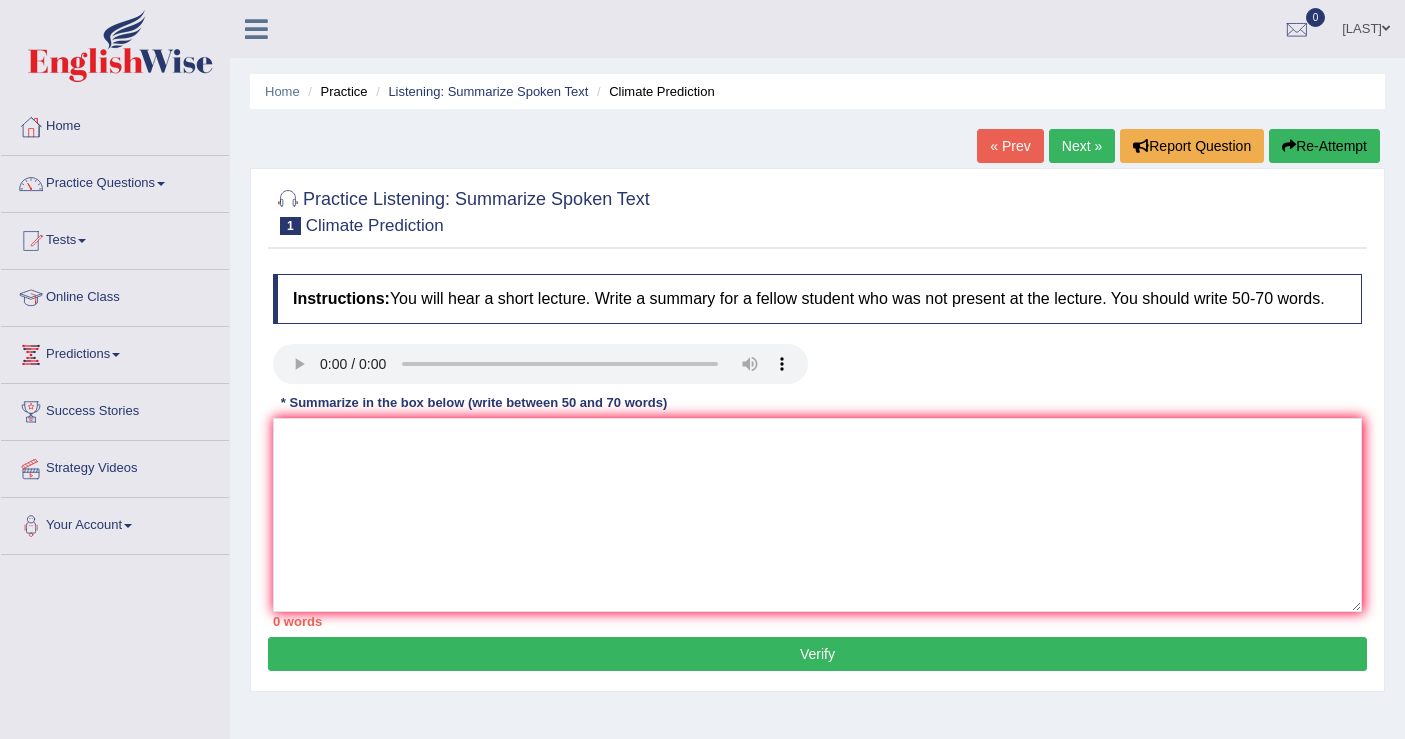 scroll, scrollTop: 0, scrollLeft: 0, axis: both 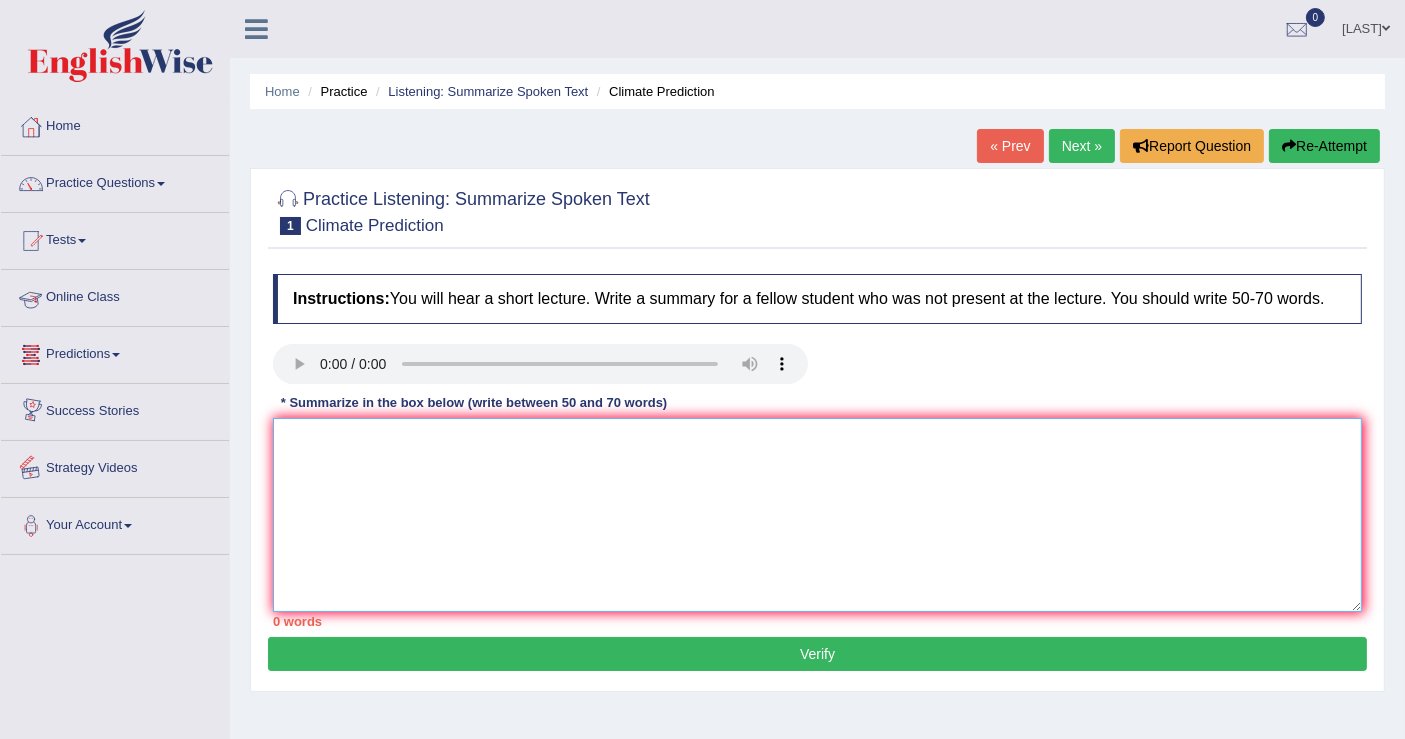 click at bounding box center [817, 515] 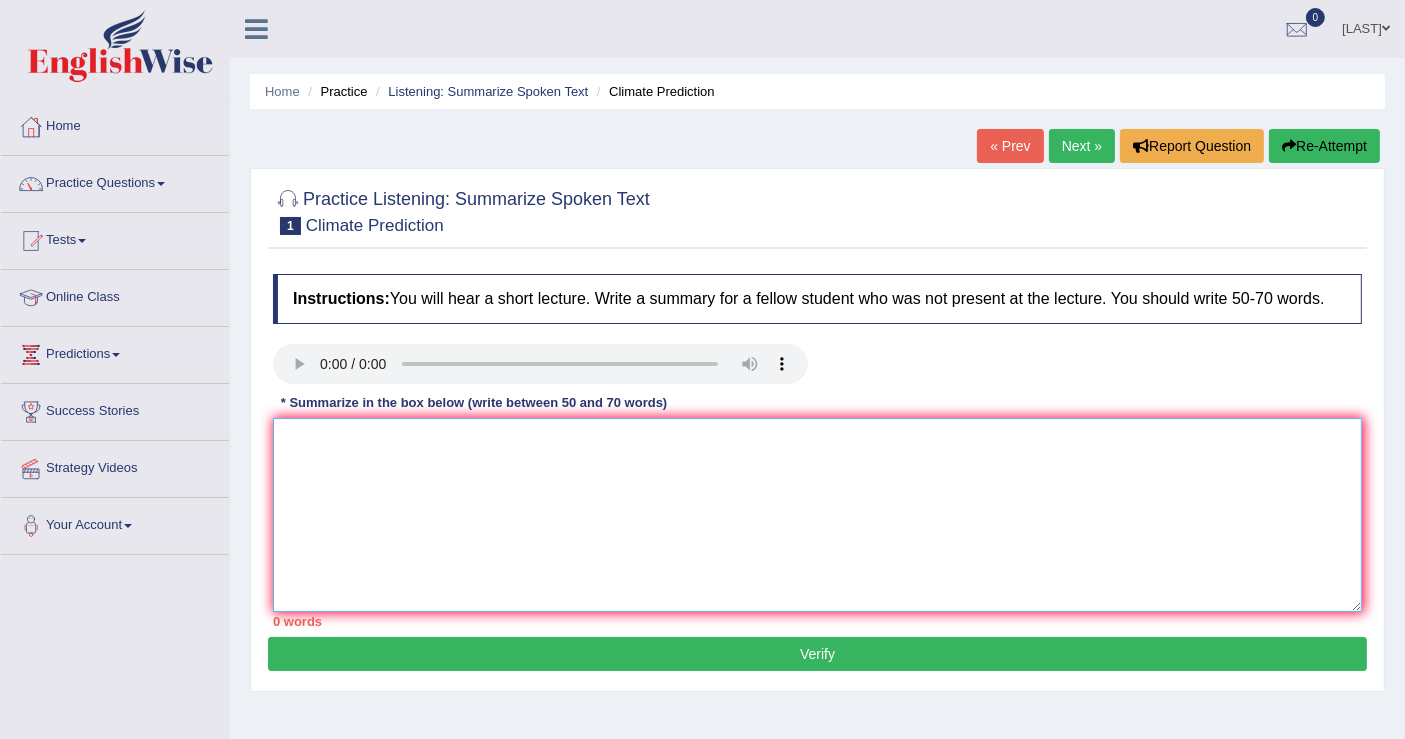 paste on "The speaker was talking about universites debating and also club pulblic speaking other speaking is about sturucture debated other soeaking was speaking about keep beyong exactly weekly debate add up elastic fair enough also about genue euthausion alright that makes sense demoncratic something socialeasy ad to both isde and also speaker was talking weekneds wvery fornight long term good thinking mre over room booking communication doctors if yhe interesy talking further more next thursday rolling" 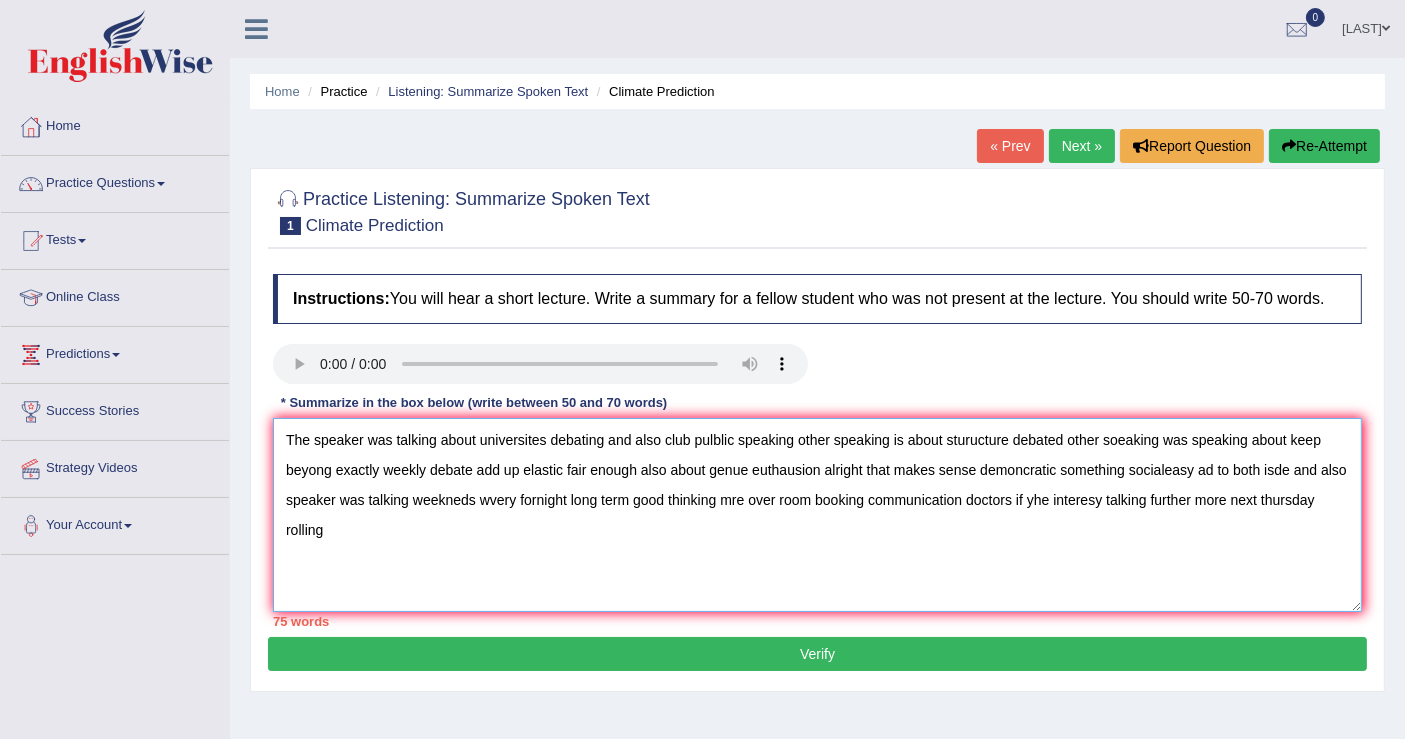 drag, startPoint x: 482, startPoint y: 434, endPoint x: 606, endPoint y: 430, distance: 124.0645 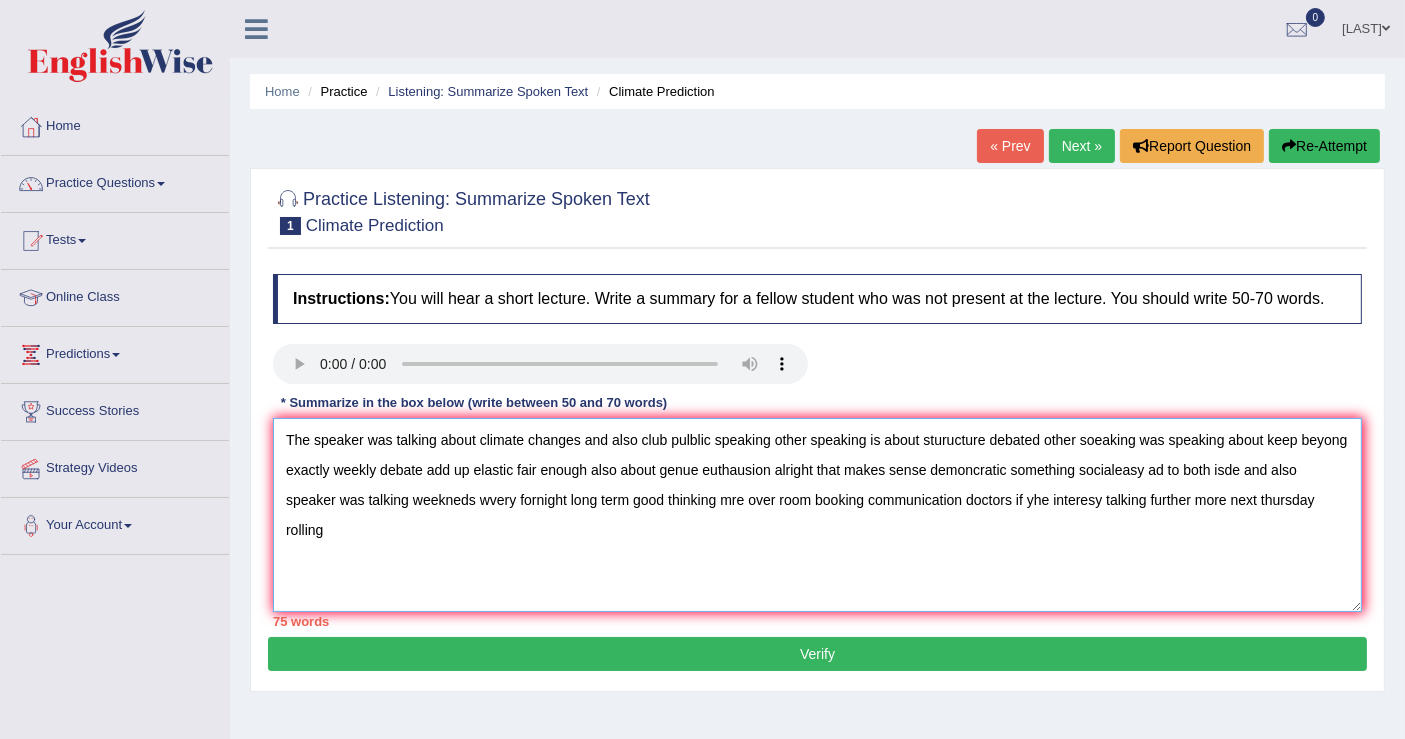 drag, startPoint x: 717, startPoint y: 437, endPoint x: 652, endPoint y: 432, distance: 65.192024 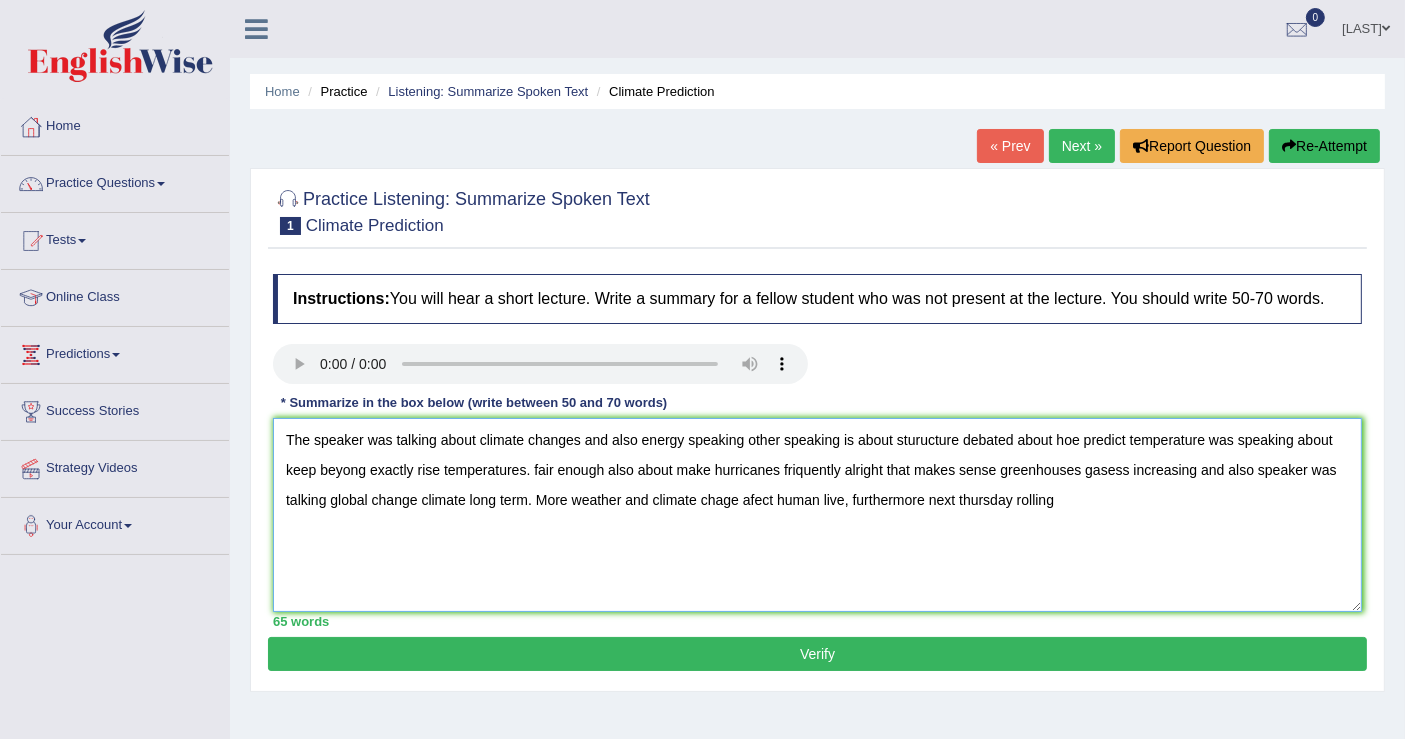 type on "The speaker was talking about climate changes and also energy speaking other speaking is about sturucture debated about hoe predict temperature was speaking about keep beyong exactly rise temperatures. fair enough also about make hurricanes friquently alright that makes sense greenhouses gasess increasing and also speaker was talking global change climate long term. More weather and climate chage afect human live, furthermore next thursday rolling" 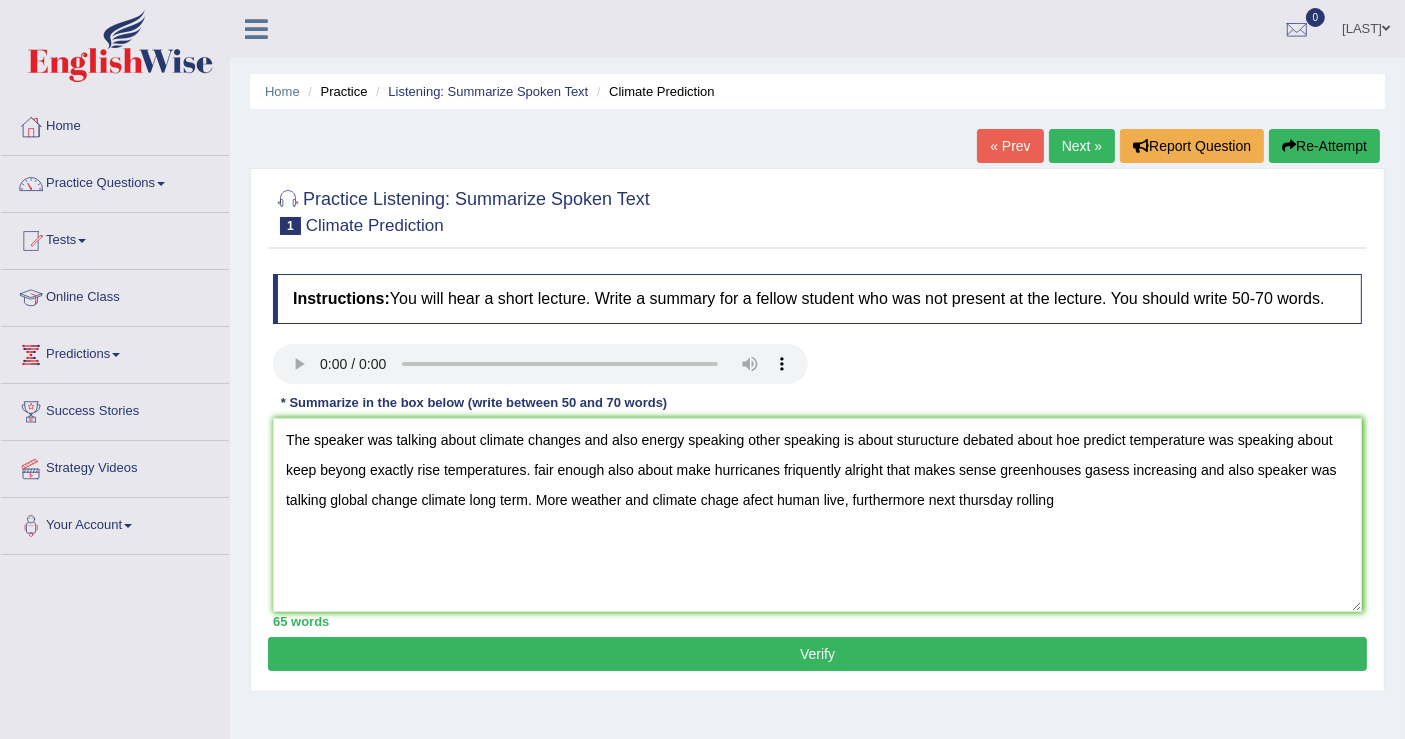 click on "Verify" at bounding box center (817, 654) 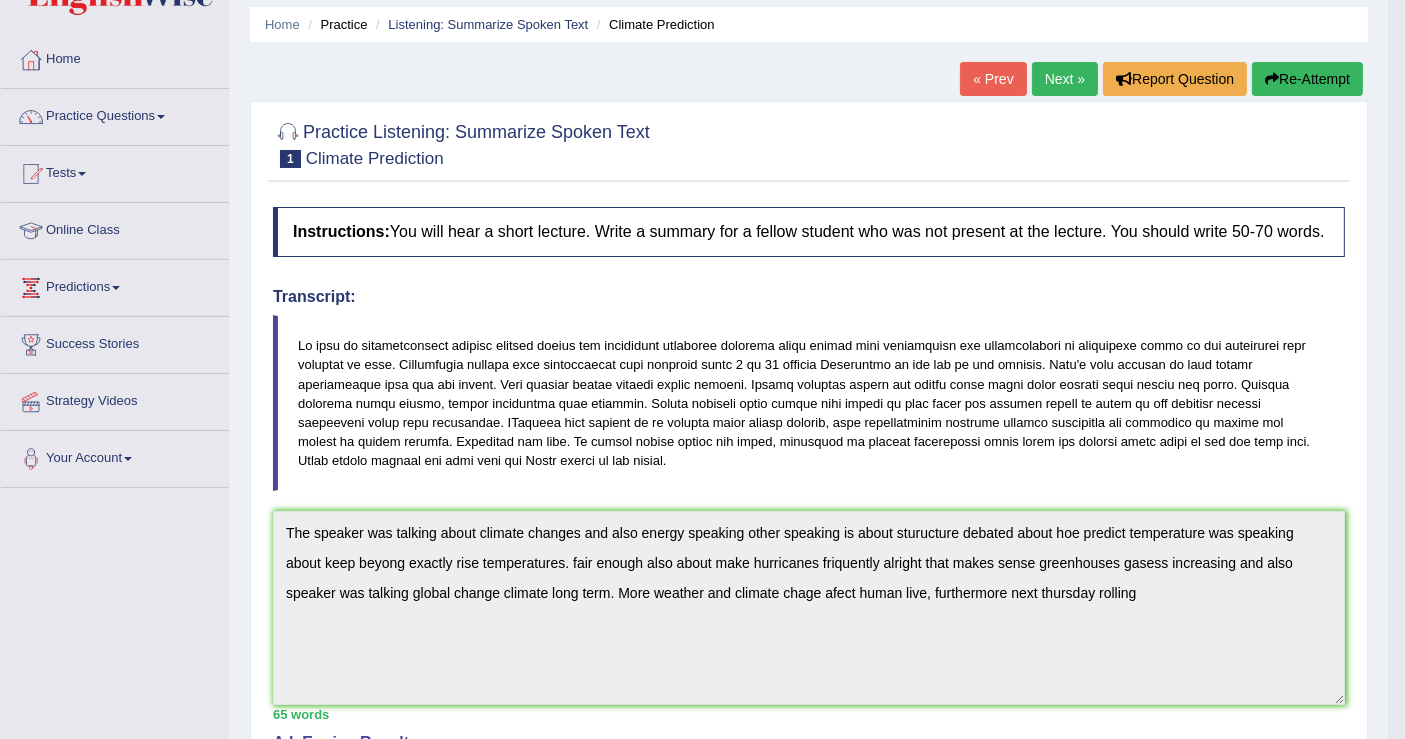 scroll, scrollTop: 0, scrollLeft: 0, axis: both 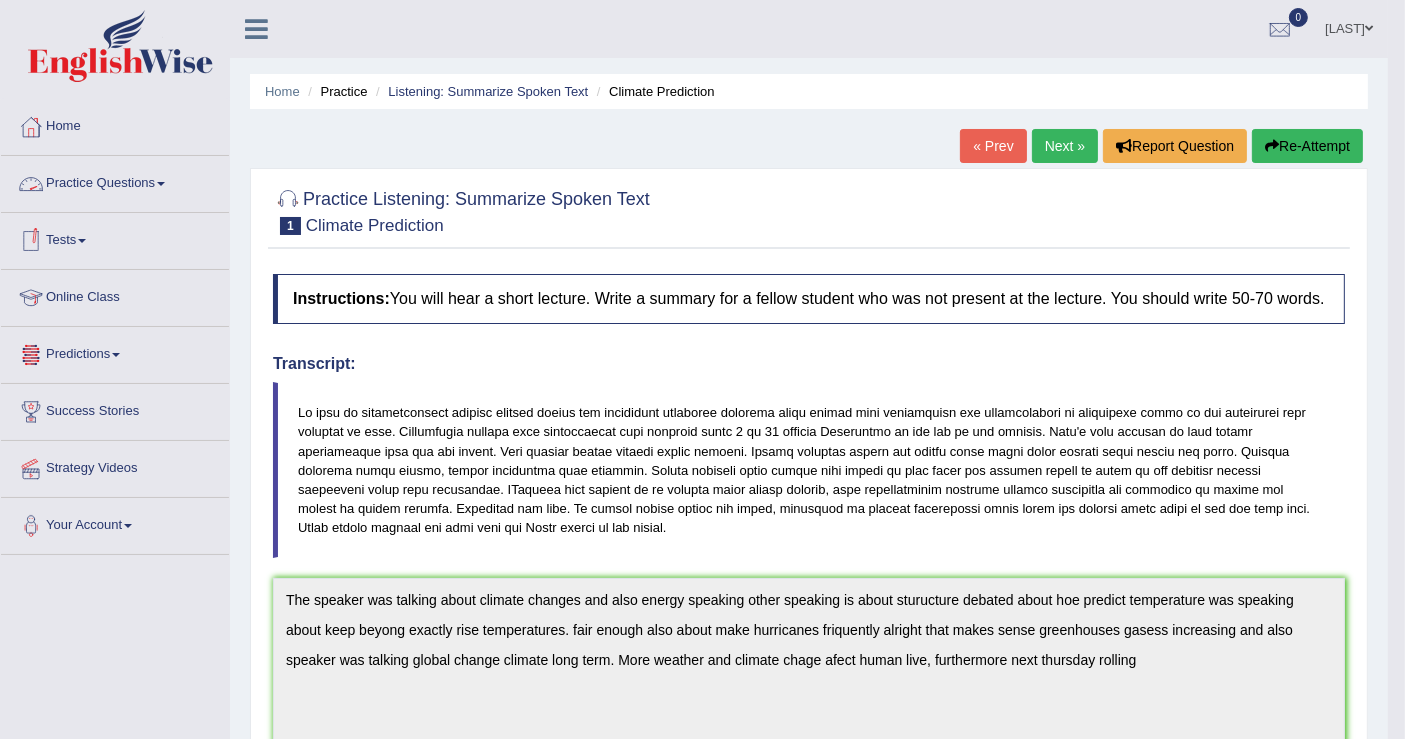 click on "Practice Questions" at bounding box center [115, 181] 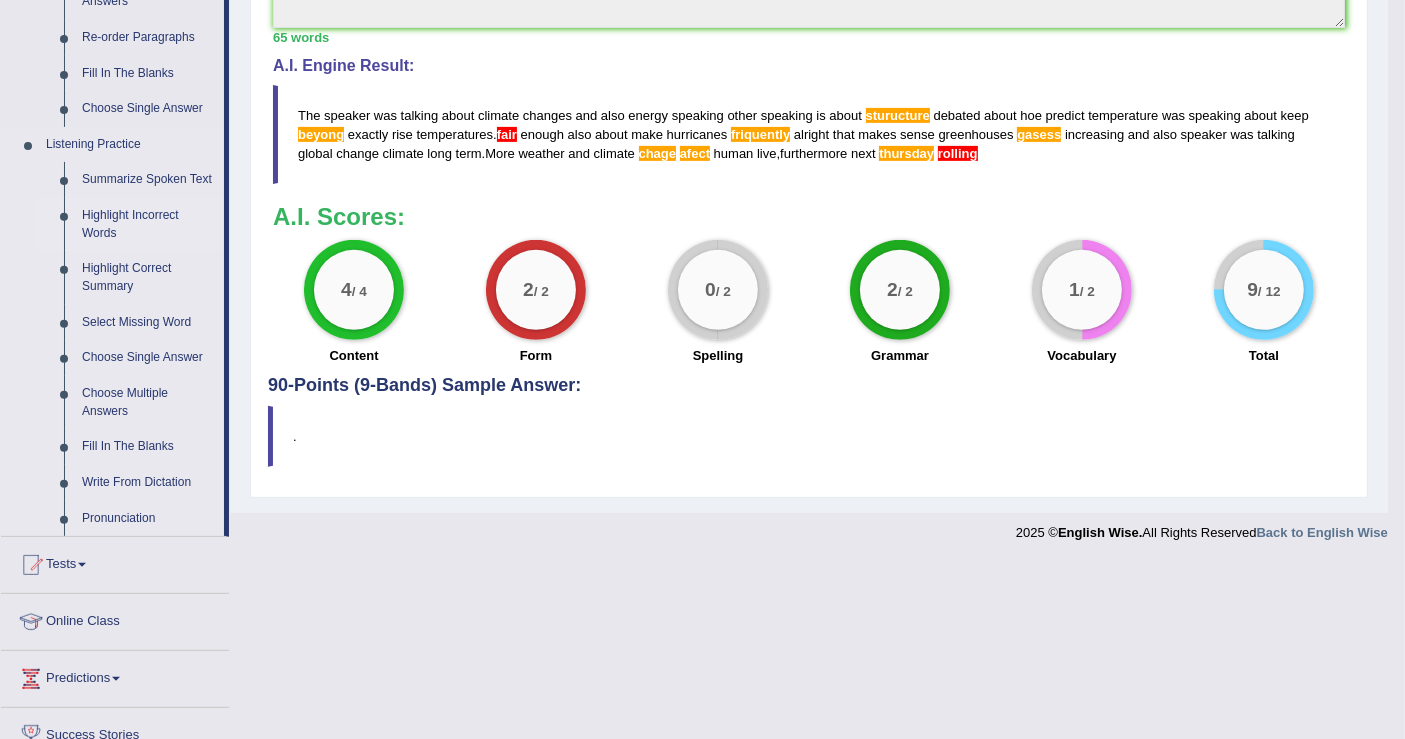 scroll, scrollTop: 777, scrollLeft: 0, axis: vertical 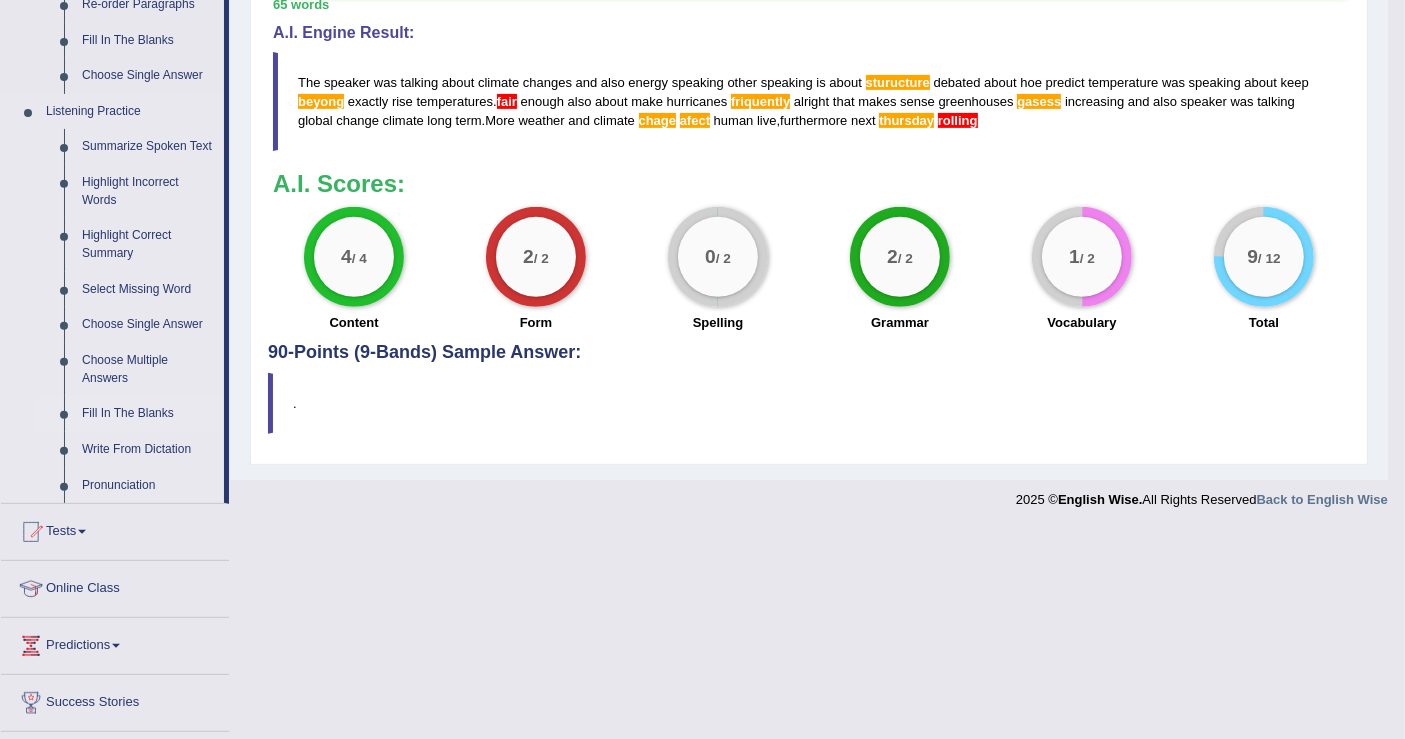 click on "Fill In The Blanks" at bounding box center (148, 414) 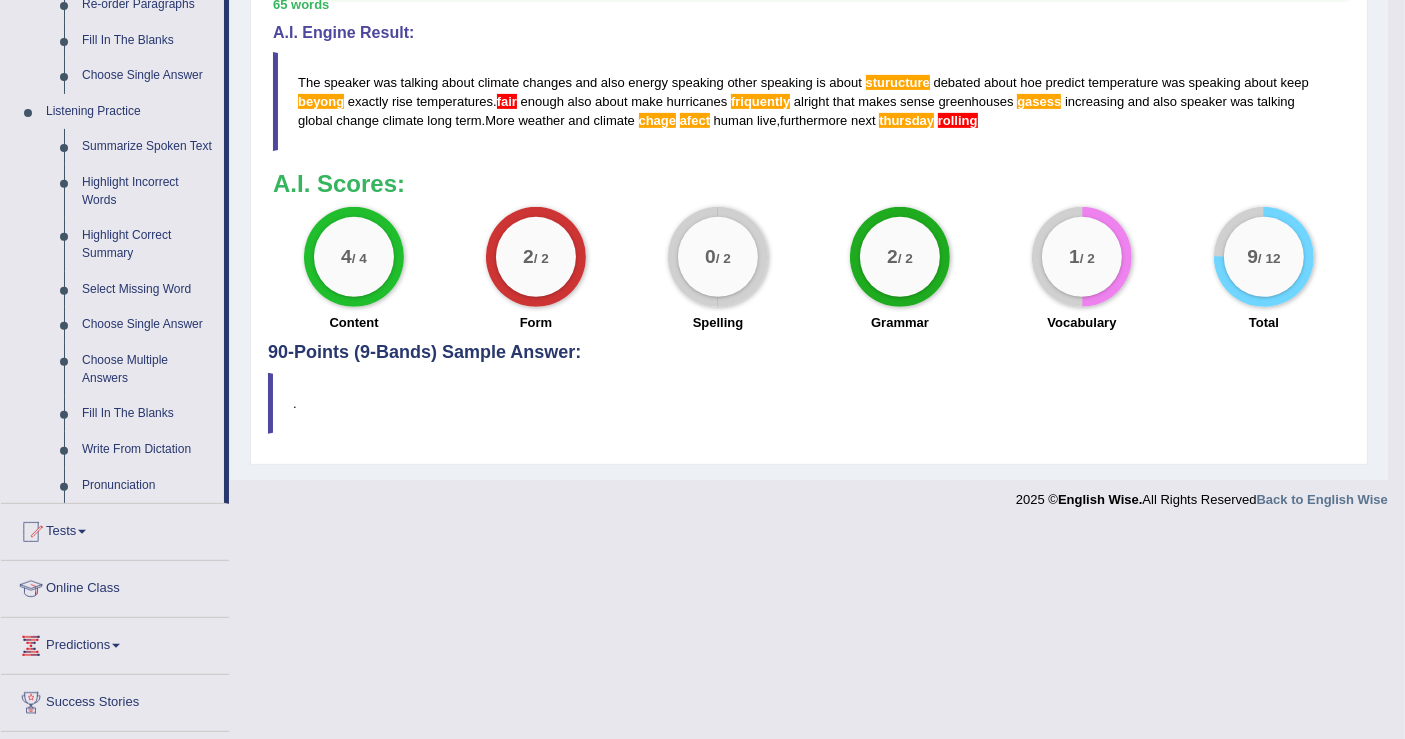 scroll, scrollTop: 564, scrollLeft: 0, axis: vertical 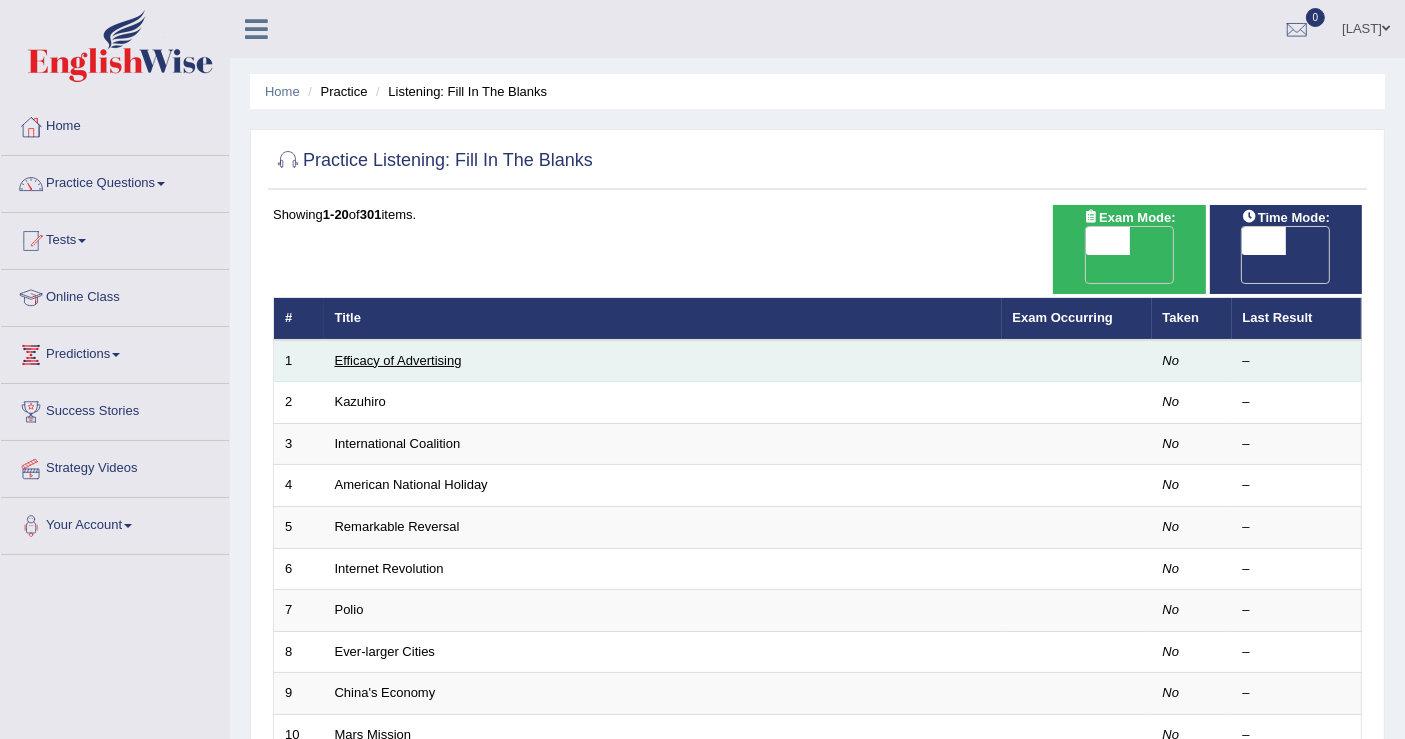 click on "Efficacy of Advertising" at bounding box center (398, 360) 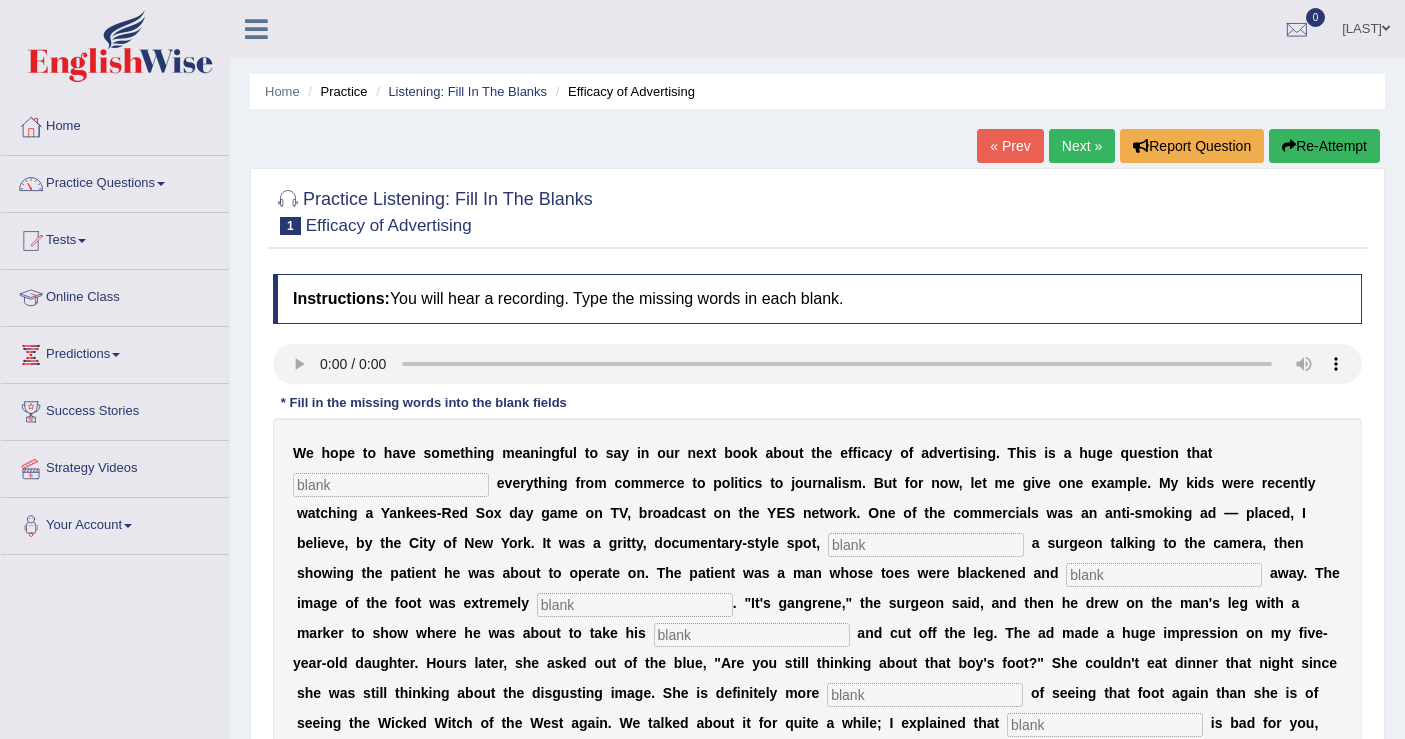 scroll, scrollTop: 0, scrollLeft: 0, axis: both 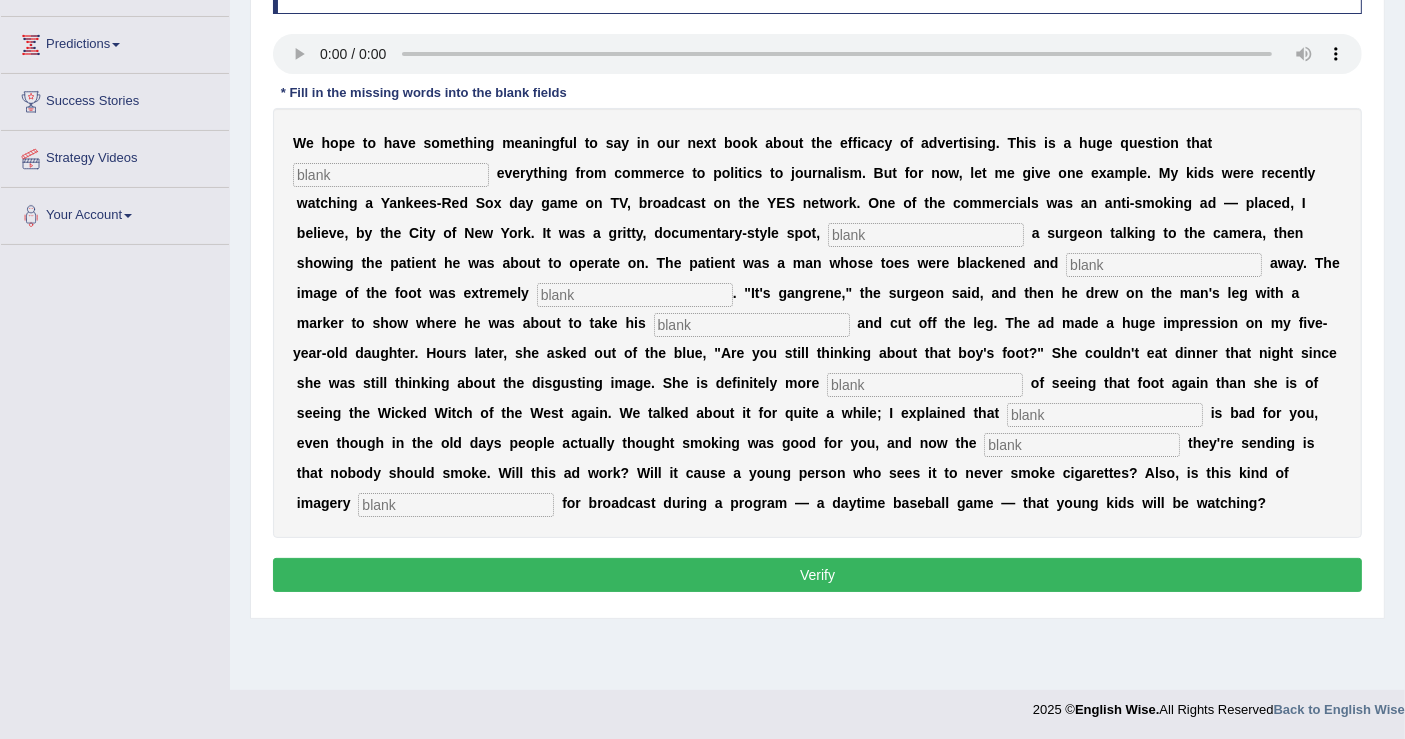 click at bounding box center [391, 175] 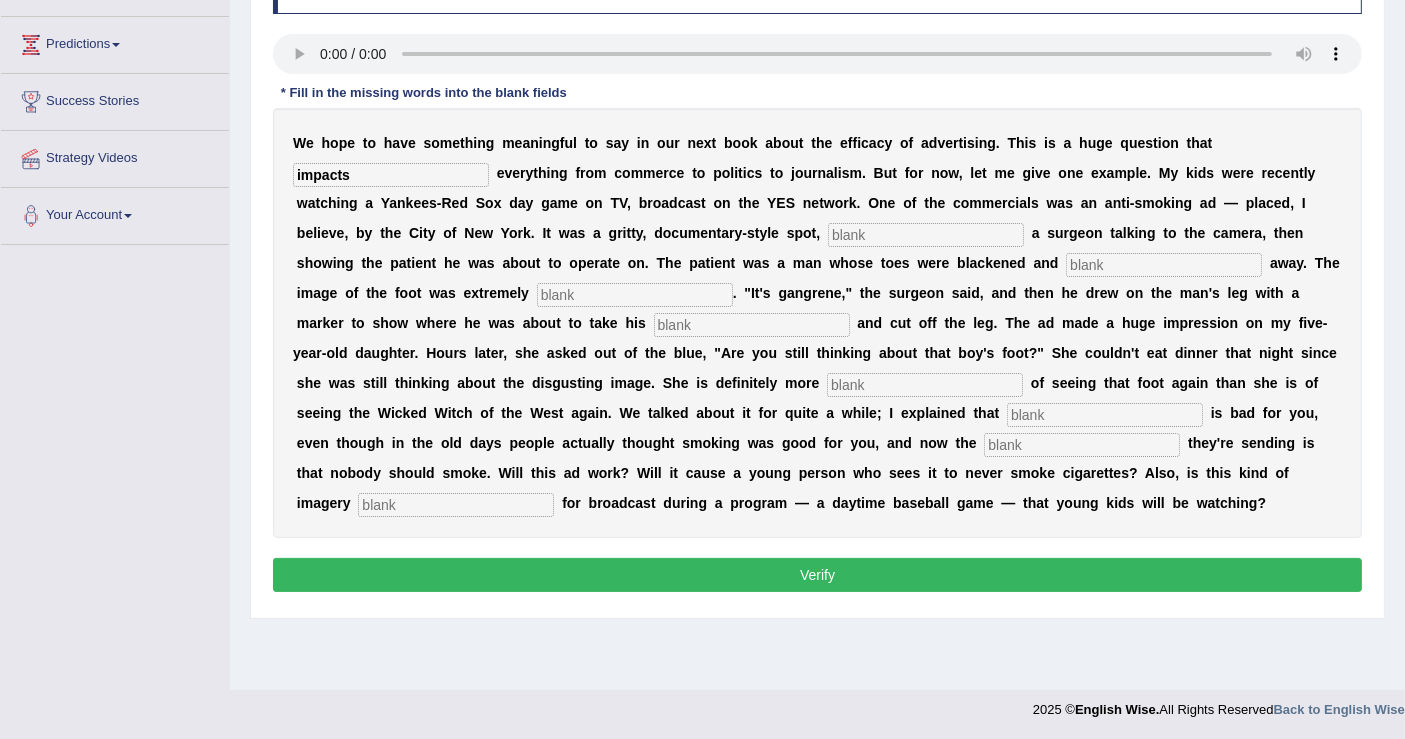 type on "impacts" 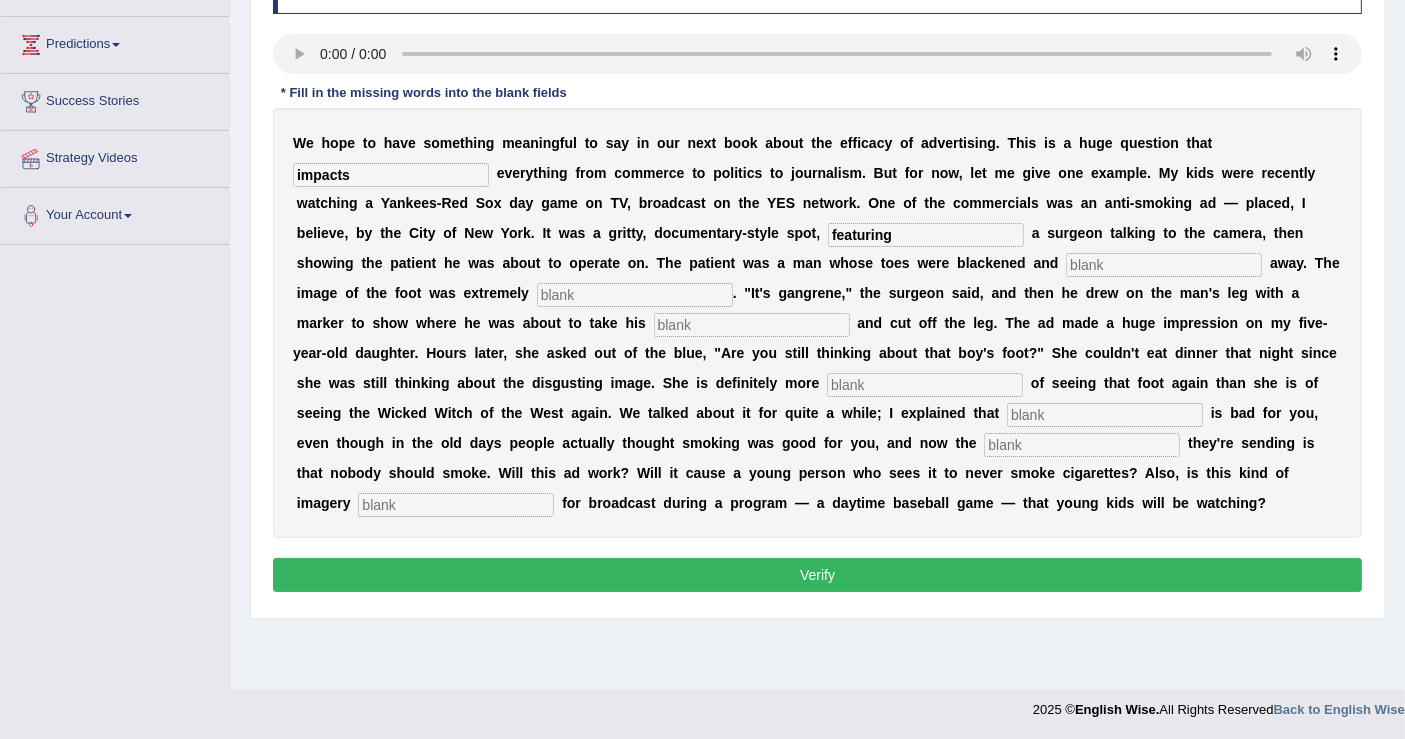type on "featuring" 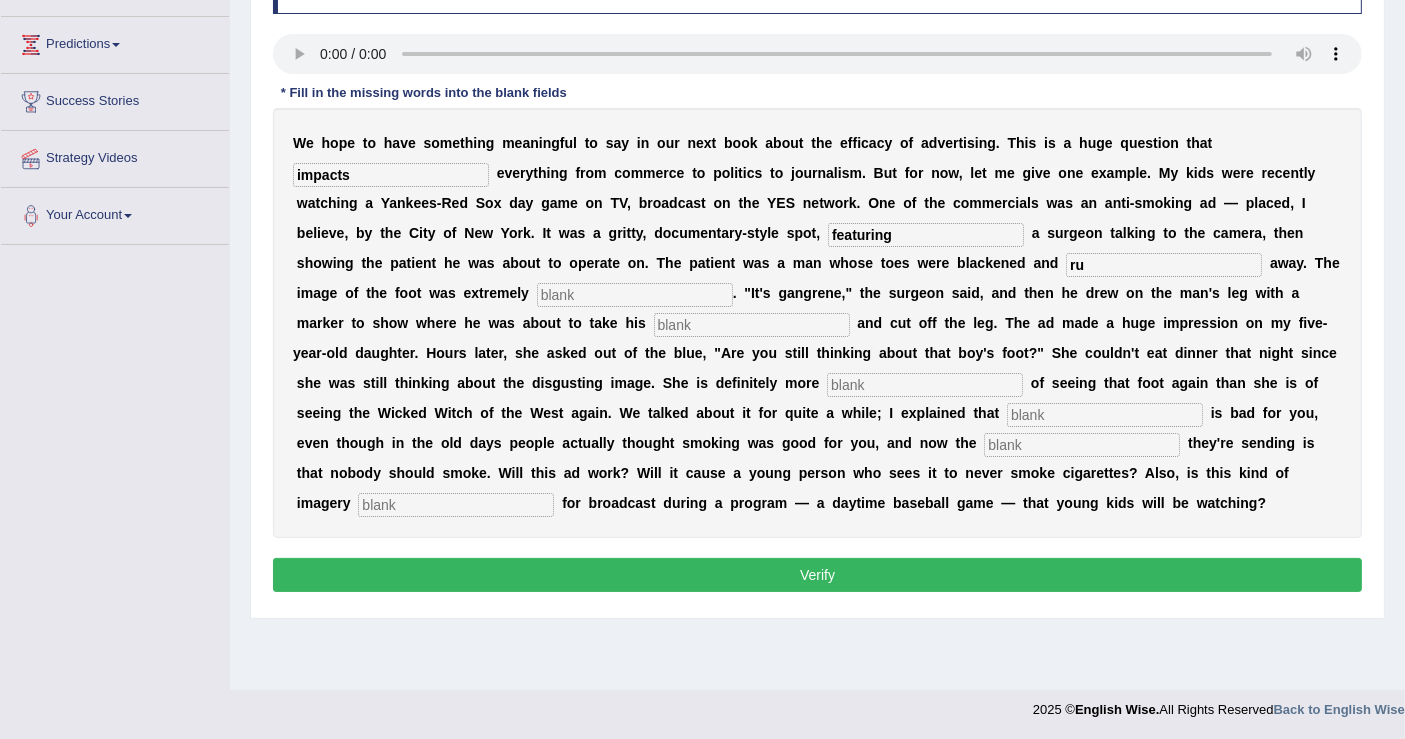 type on "r" 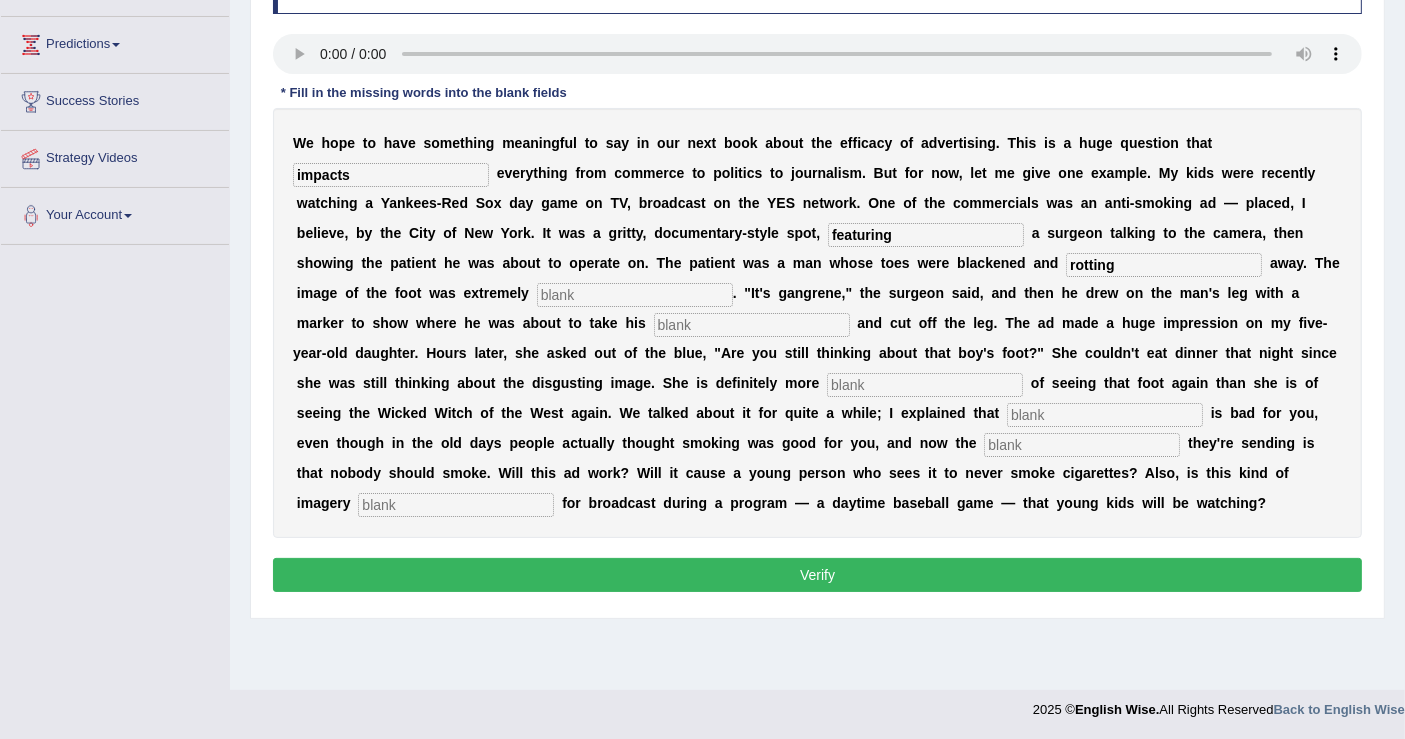 type on "rotting" 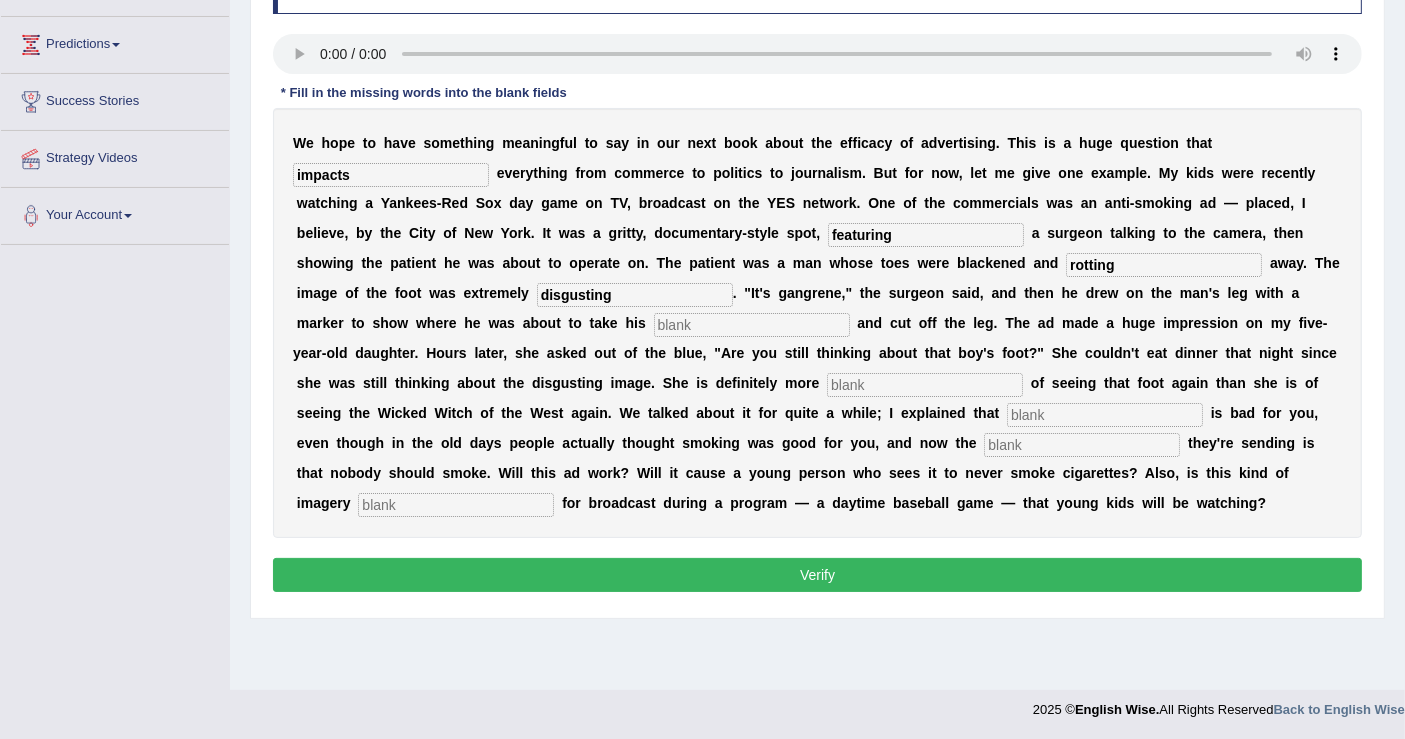 type on "disgusting" 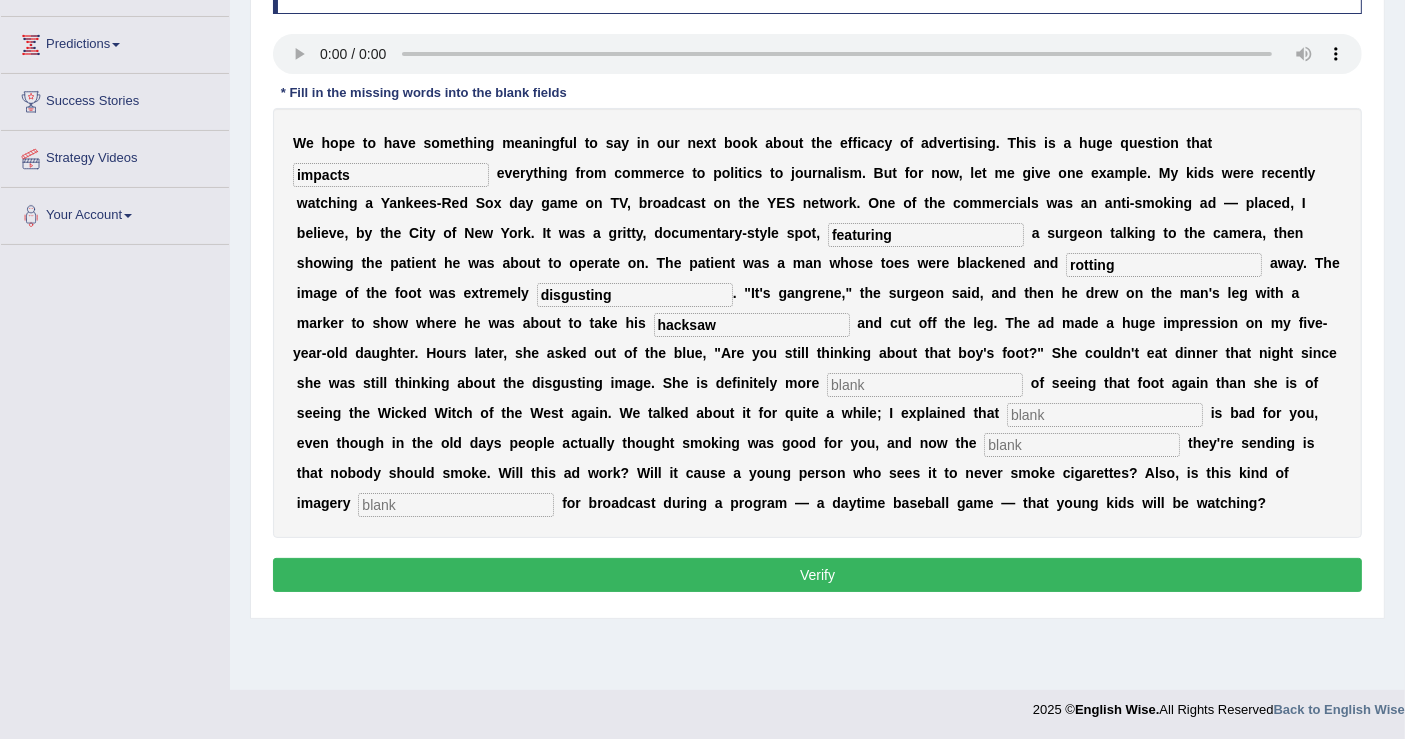 type on "hacksaw" 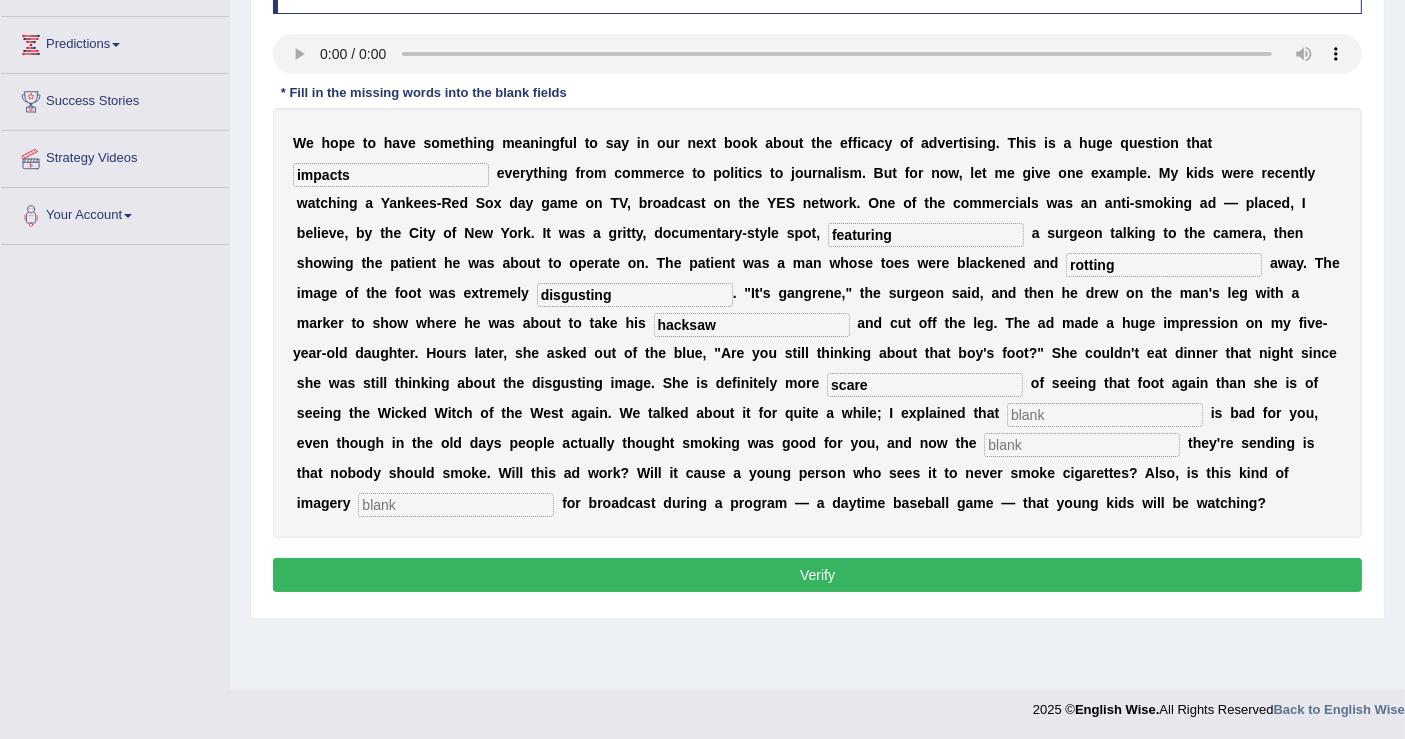 type on "scare" 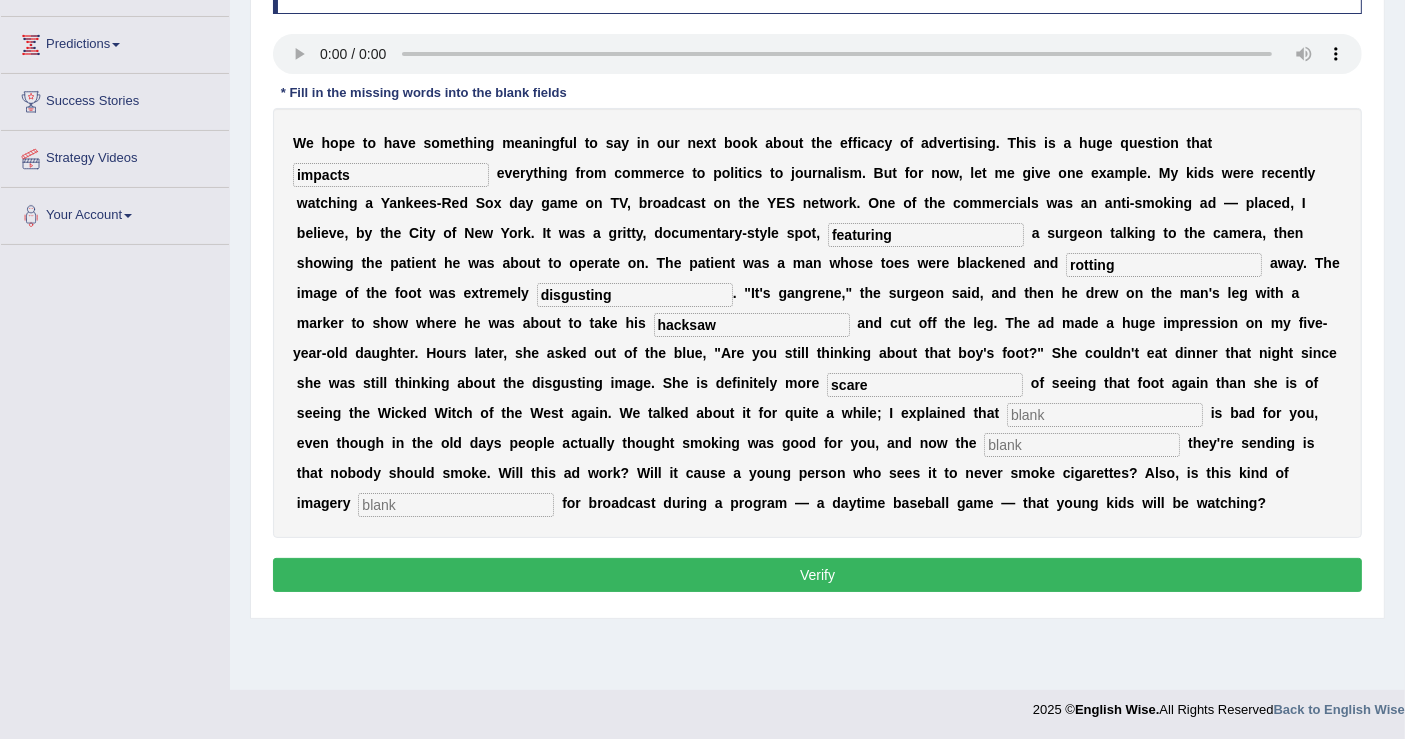 type on "d" 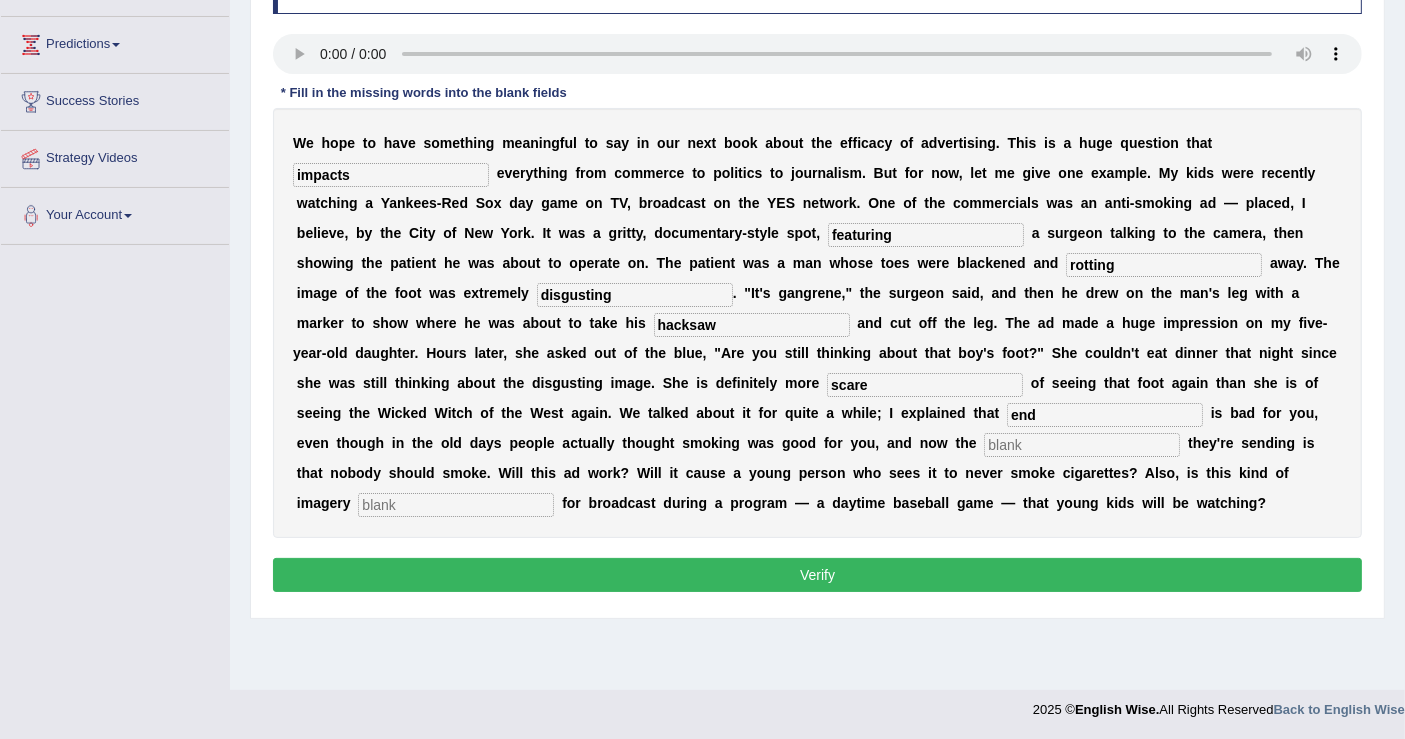 type on "end" 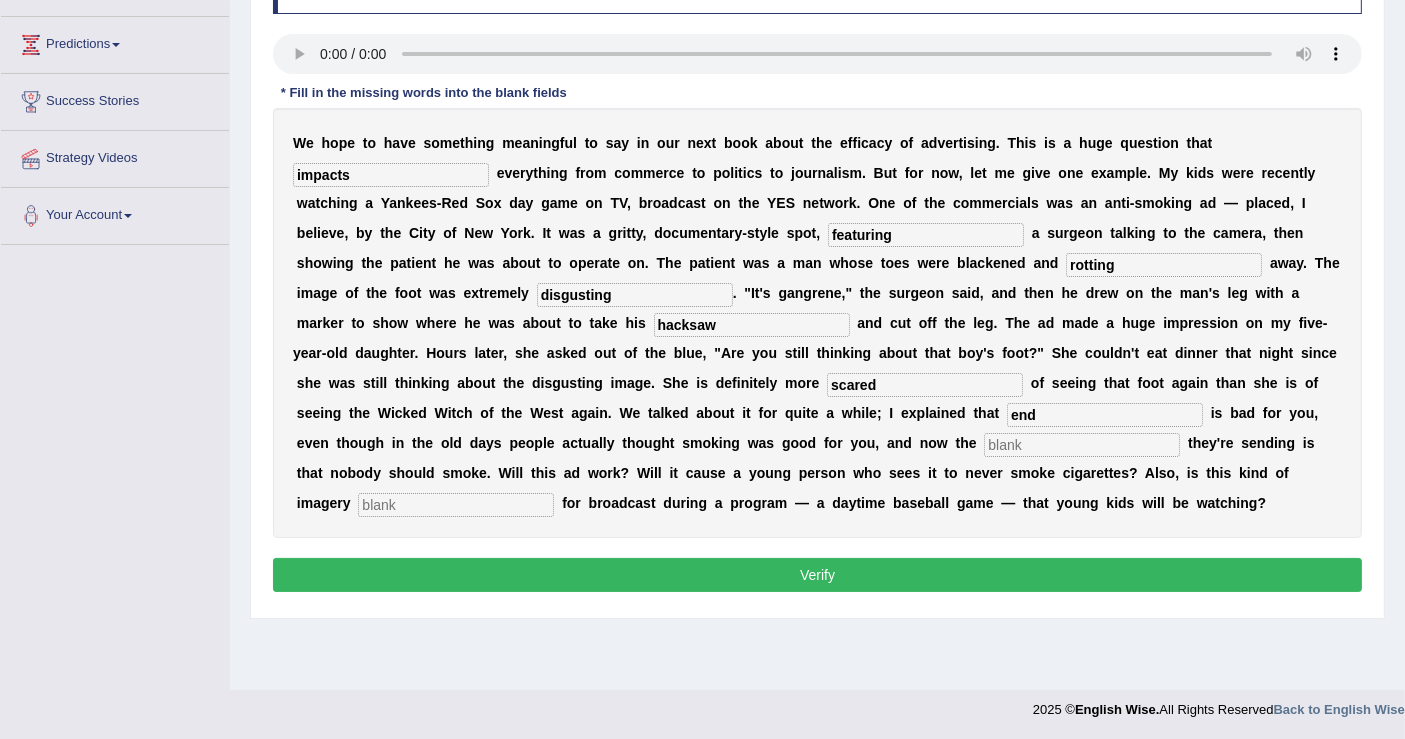 type on "scared" 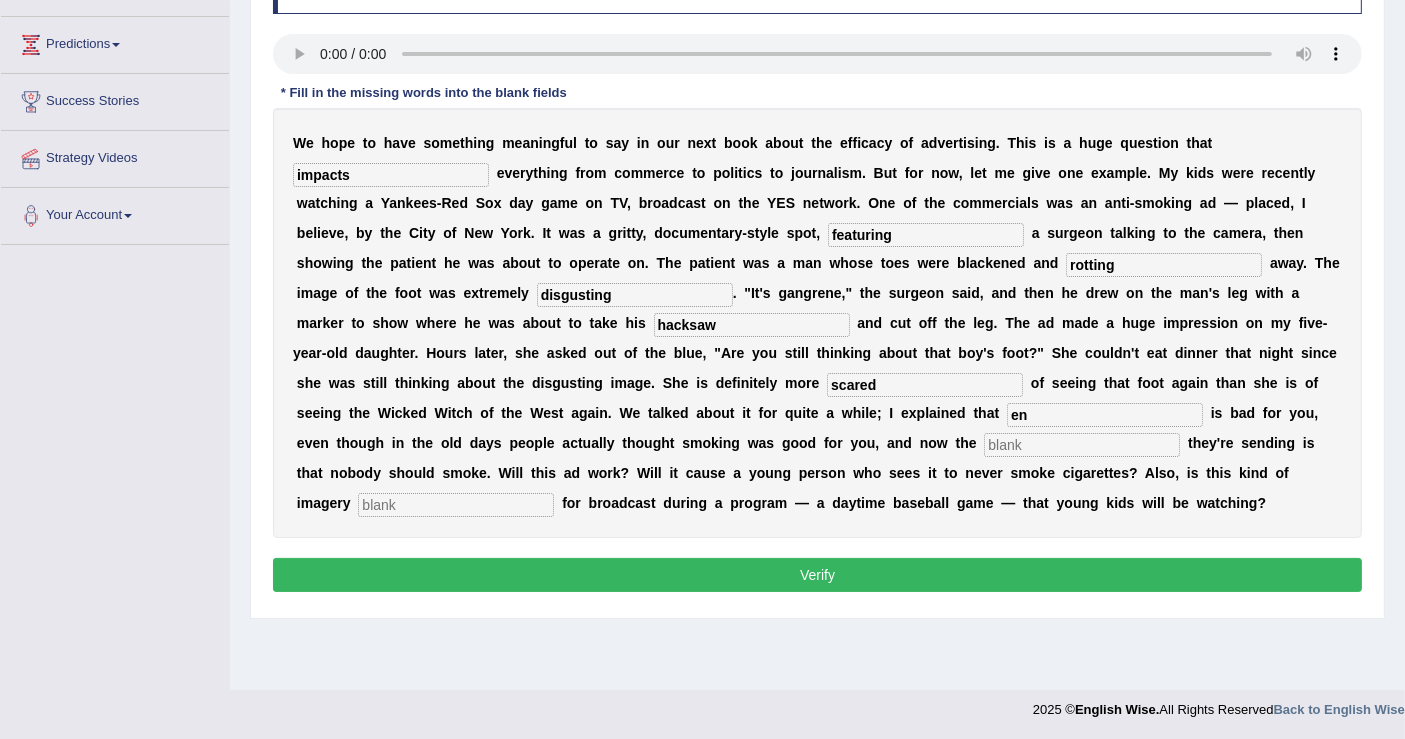 type on "e" 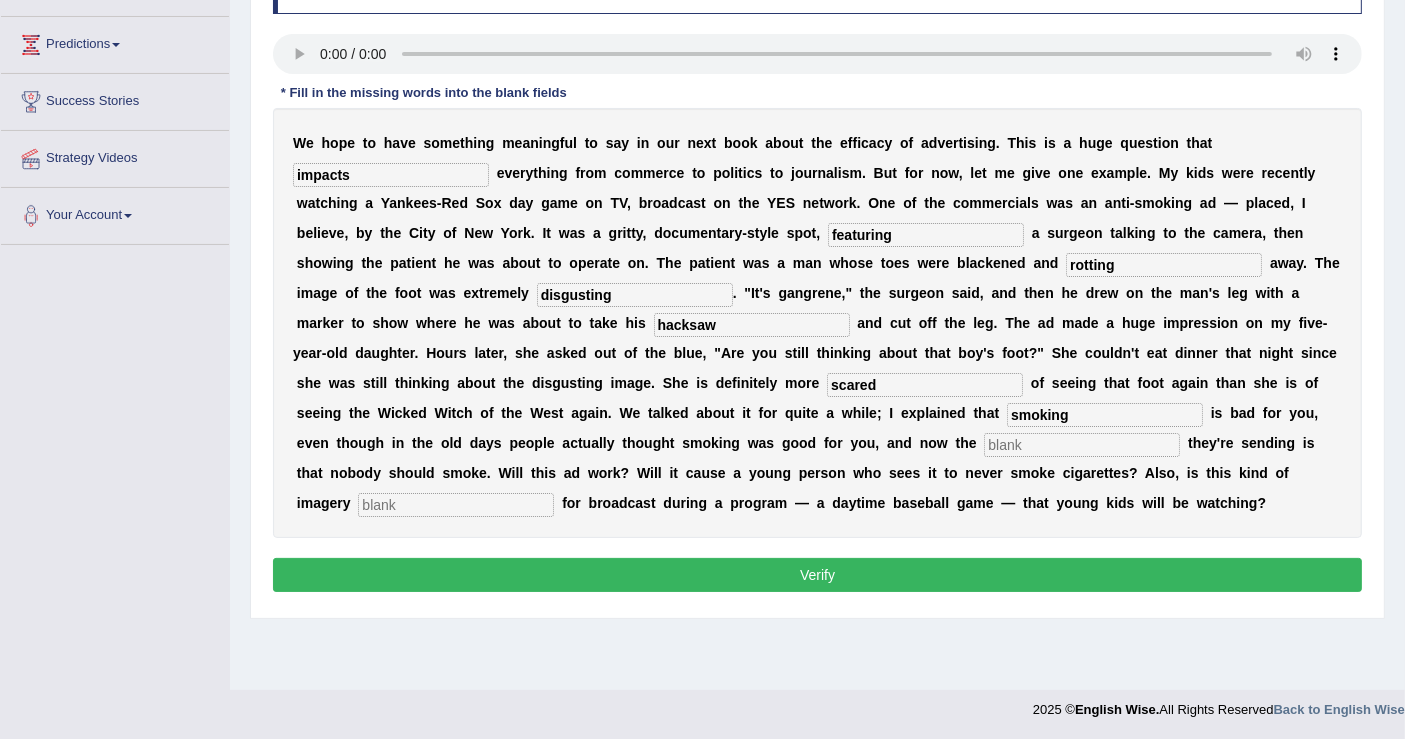 type on "smoking" 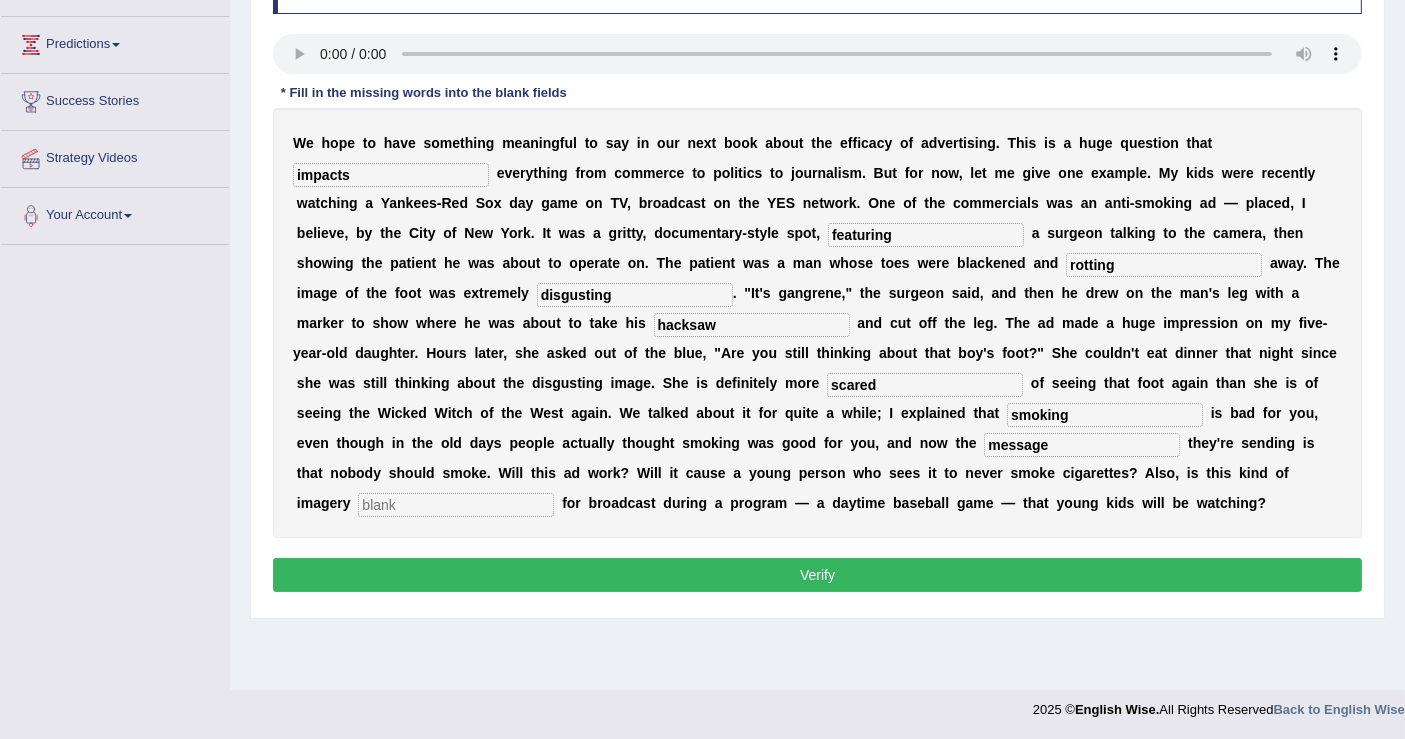 type on "message" 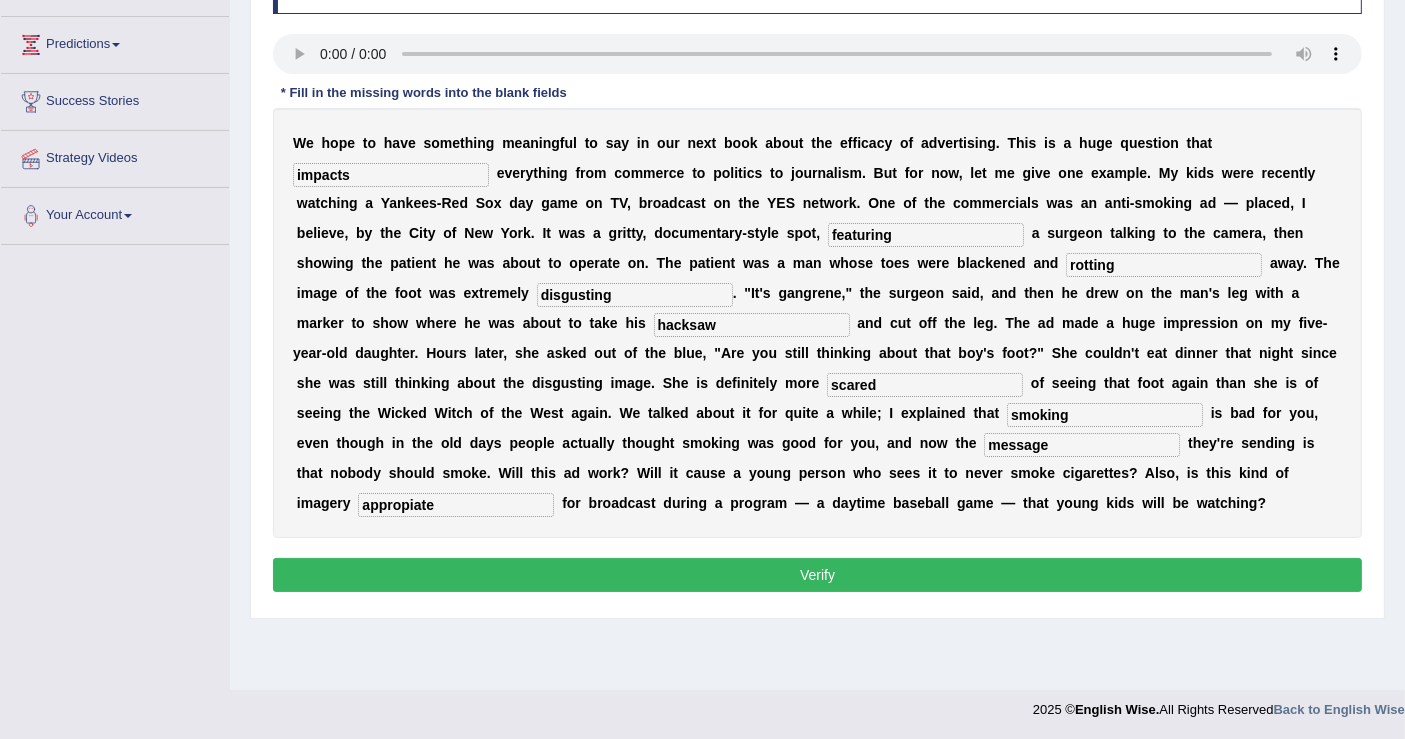 type on "appropiate" 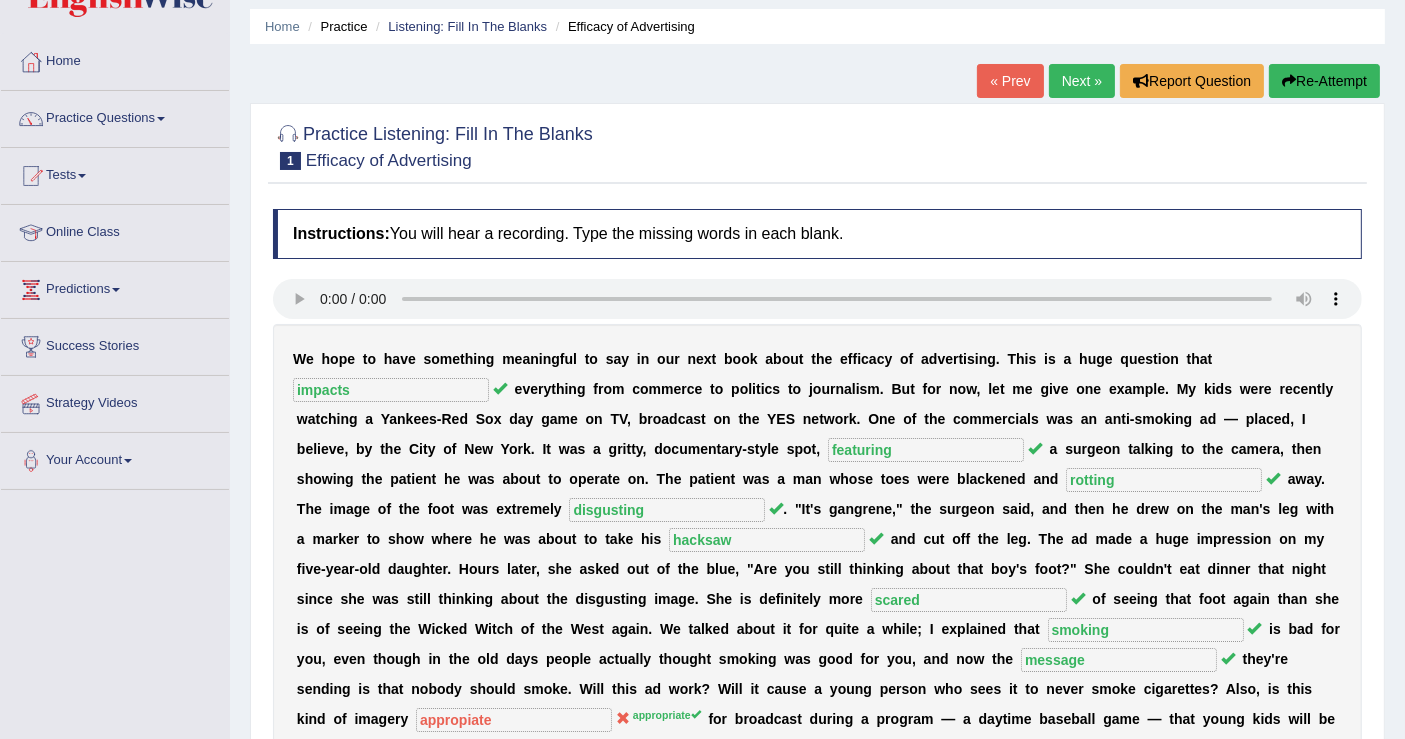 scroll, scrollTop: 0, scrollLeft: 0, axis: both 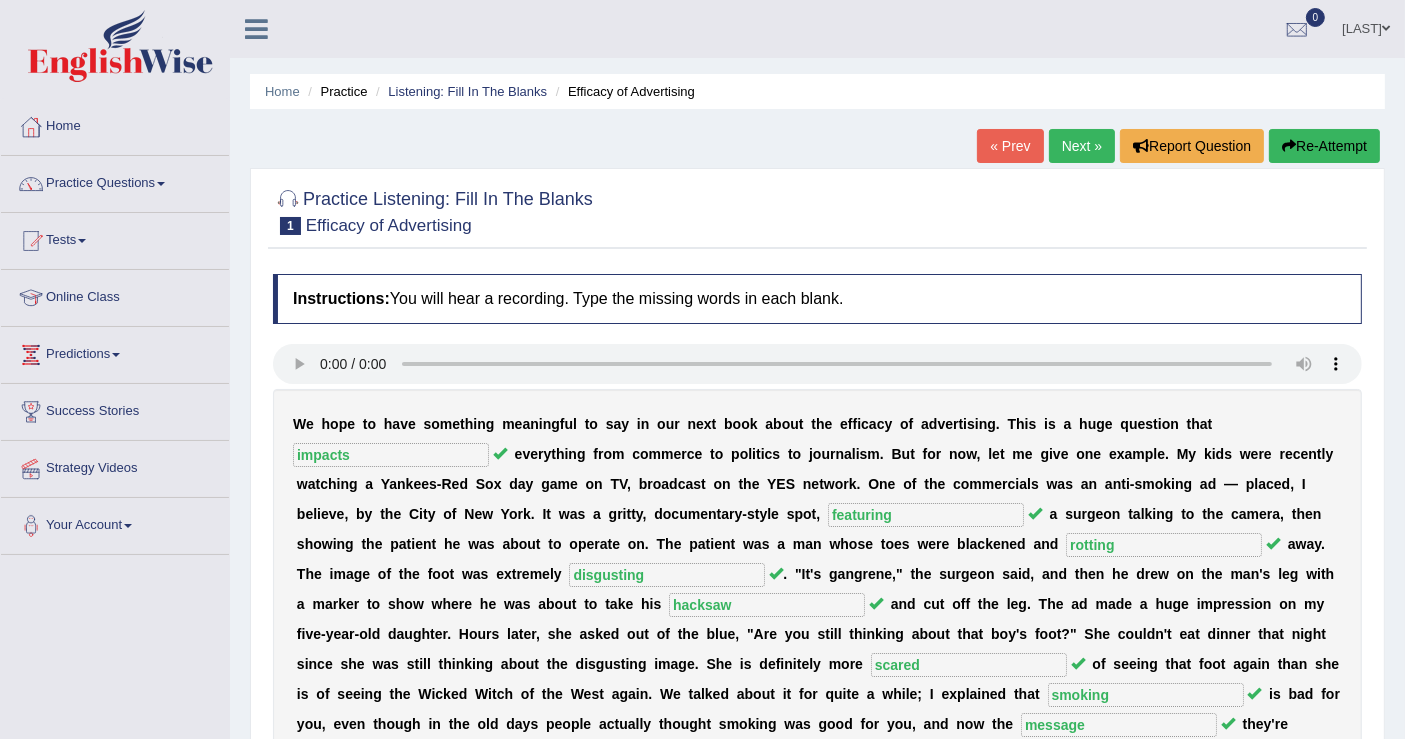 click on "Next »" at bounding box center [1082, 146] 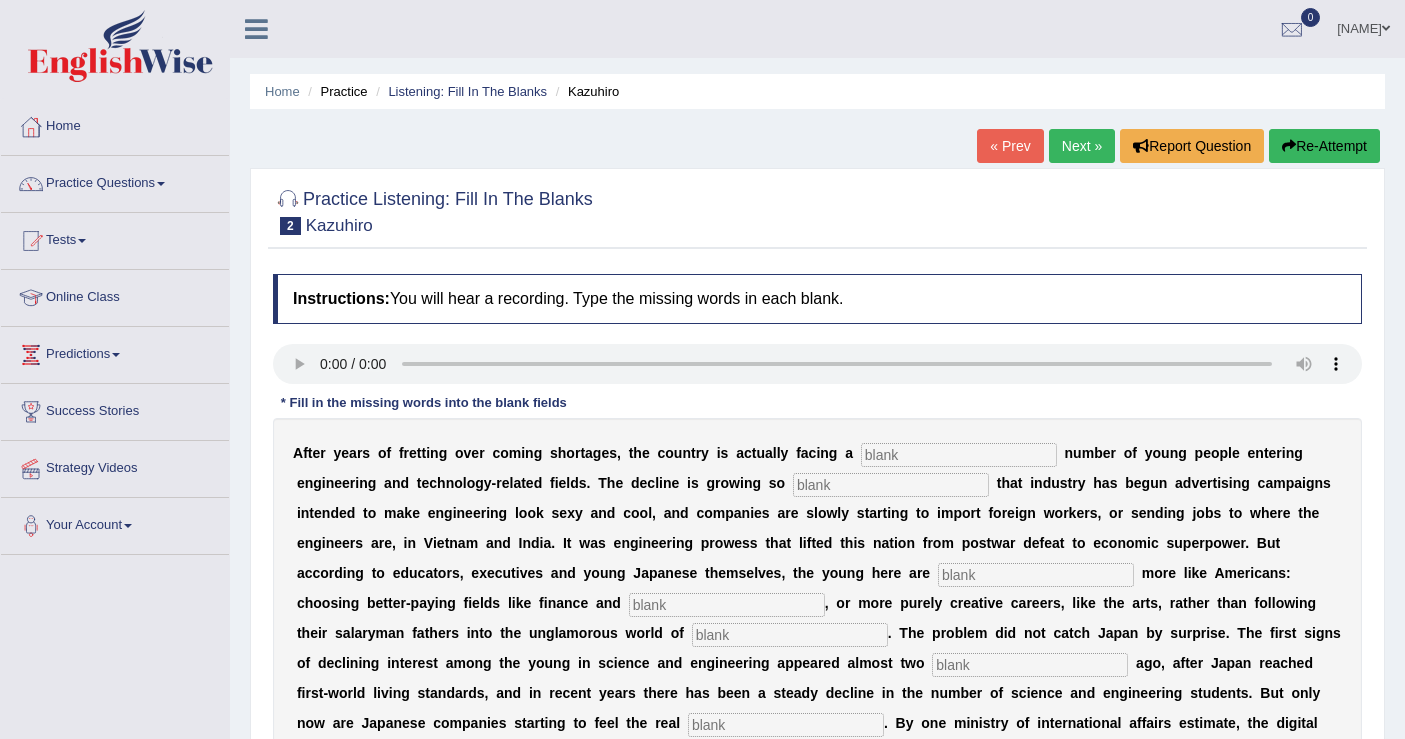 scroll, scrollTop: 0, scrollLeft: 0, axis: both 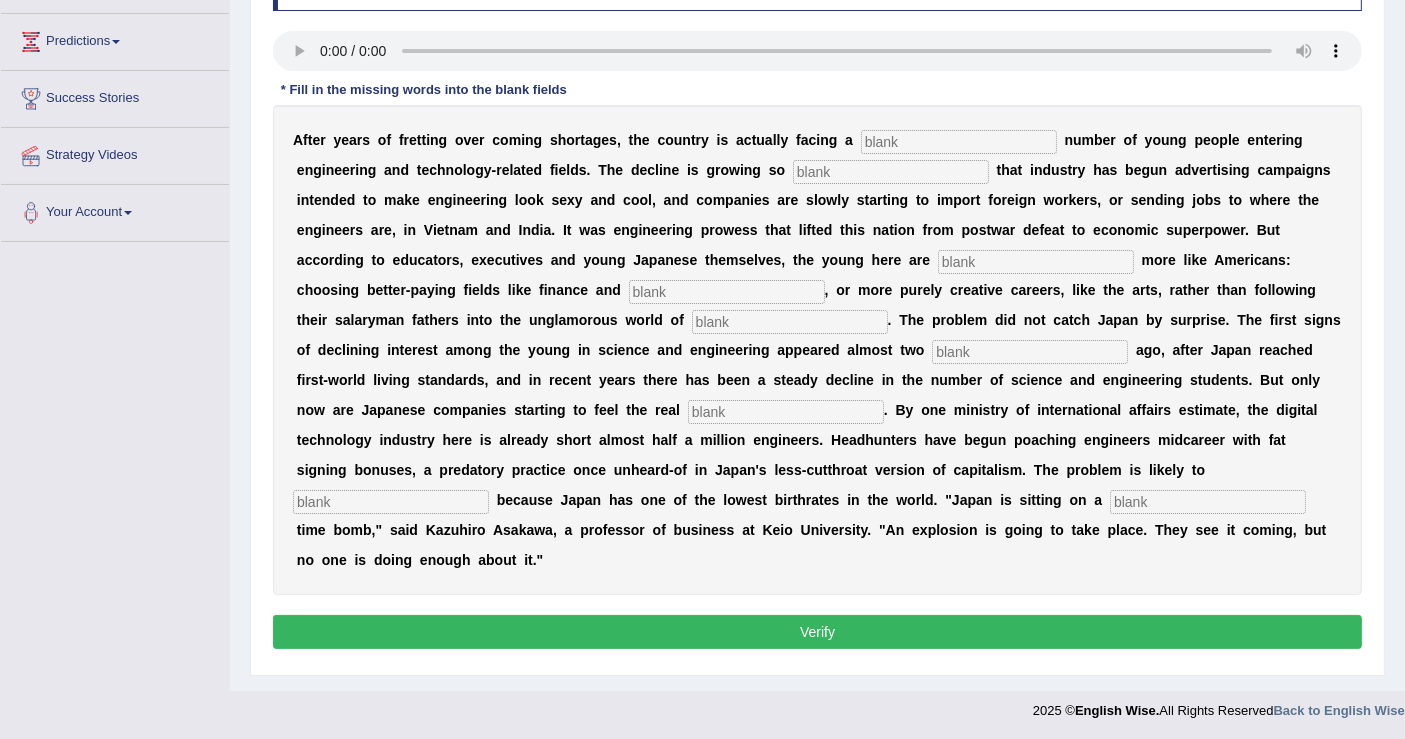 click at bounding box center (959, 142) 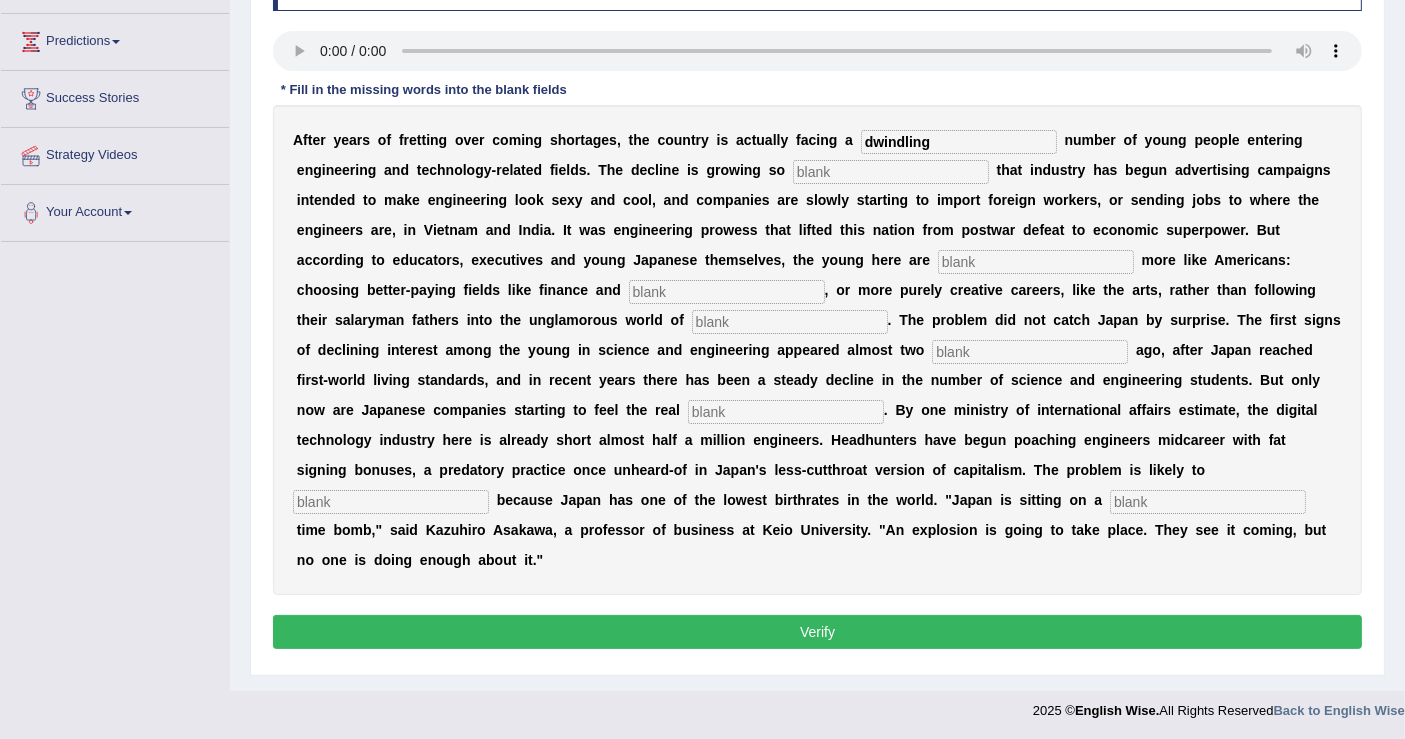 type on "dwindling" 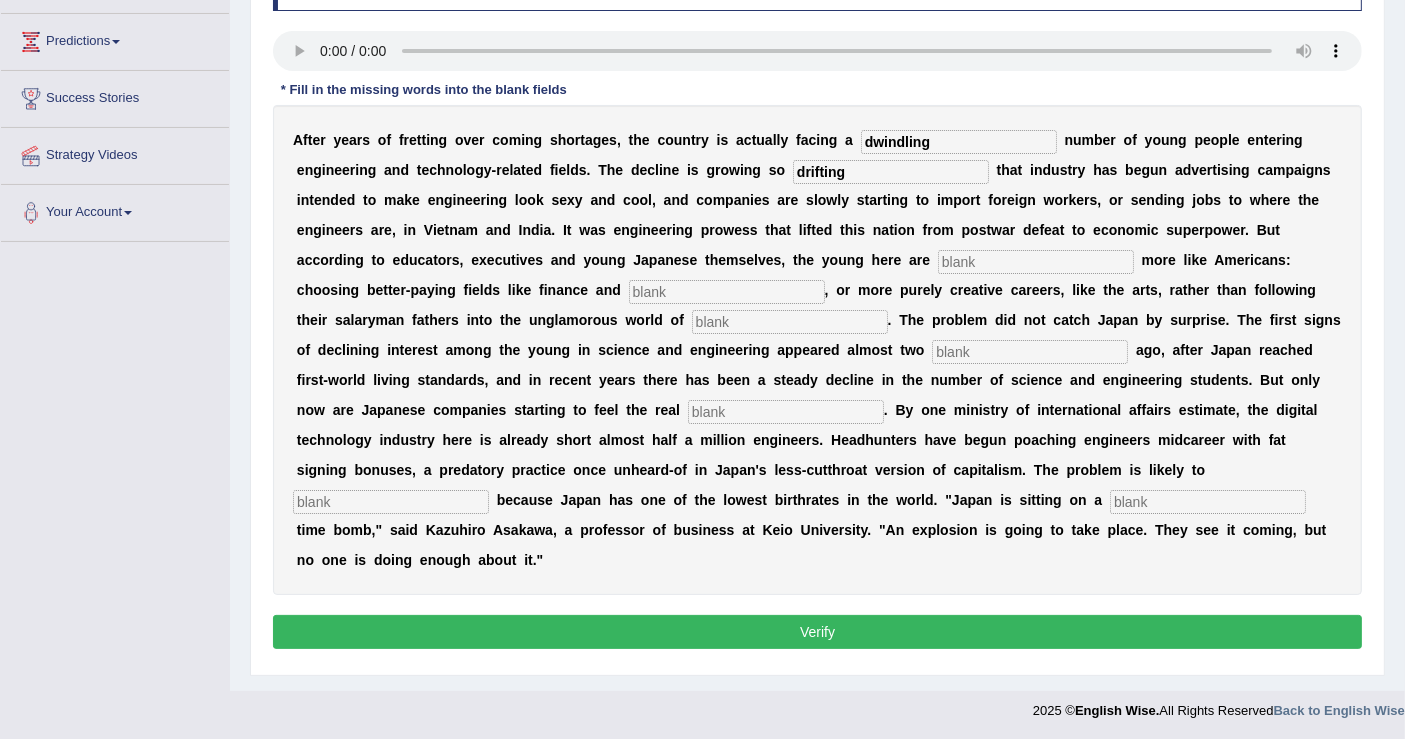 click at bounding box center [1036, 262] 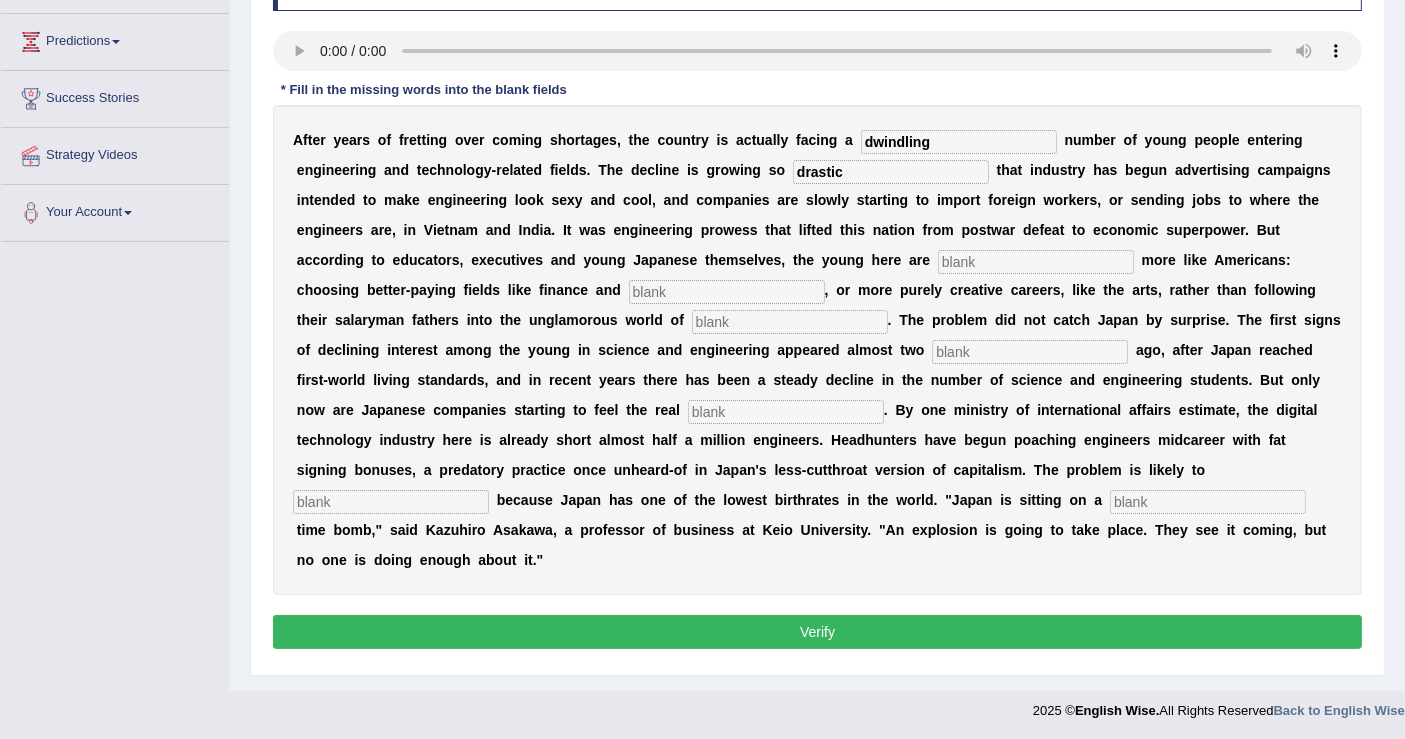type on "drastic" 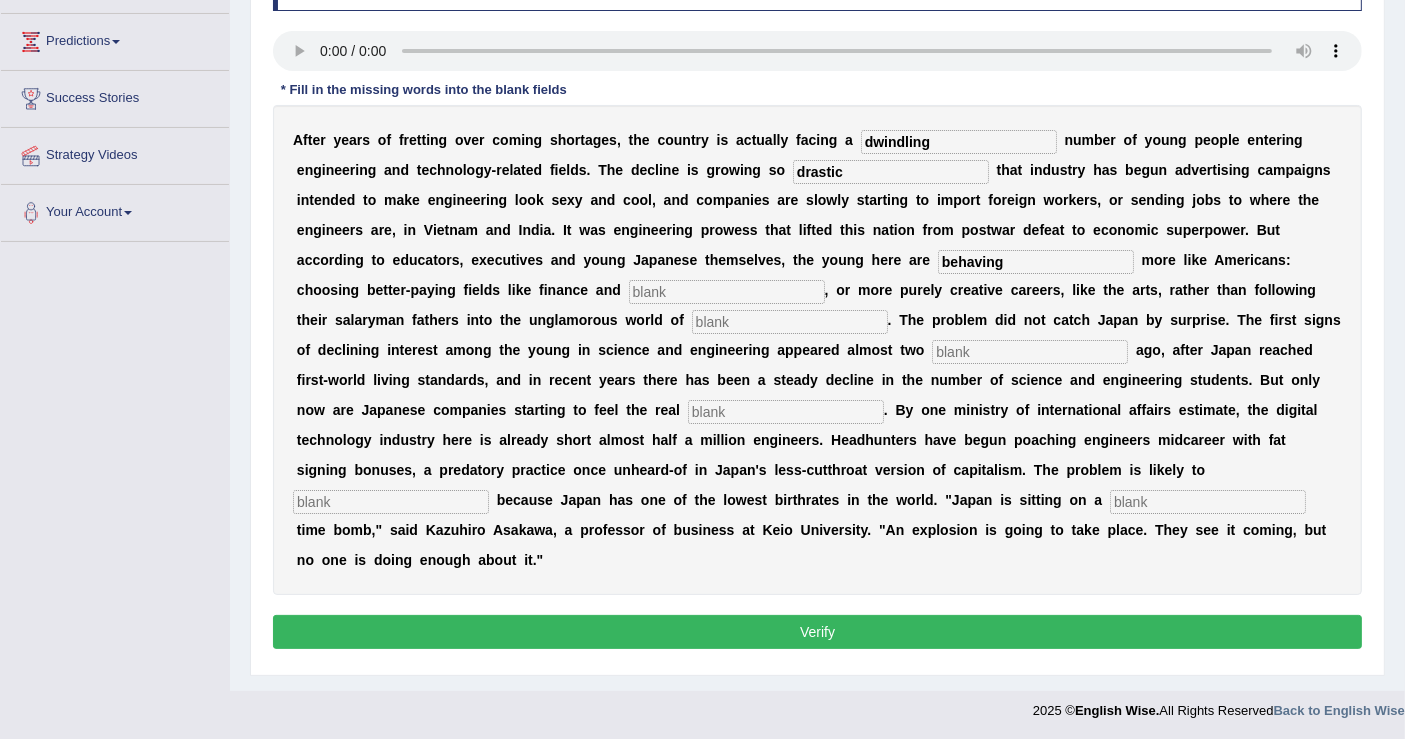 type on "behaving" 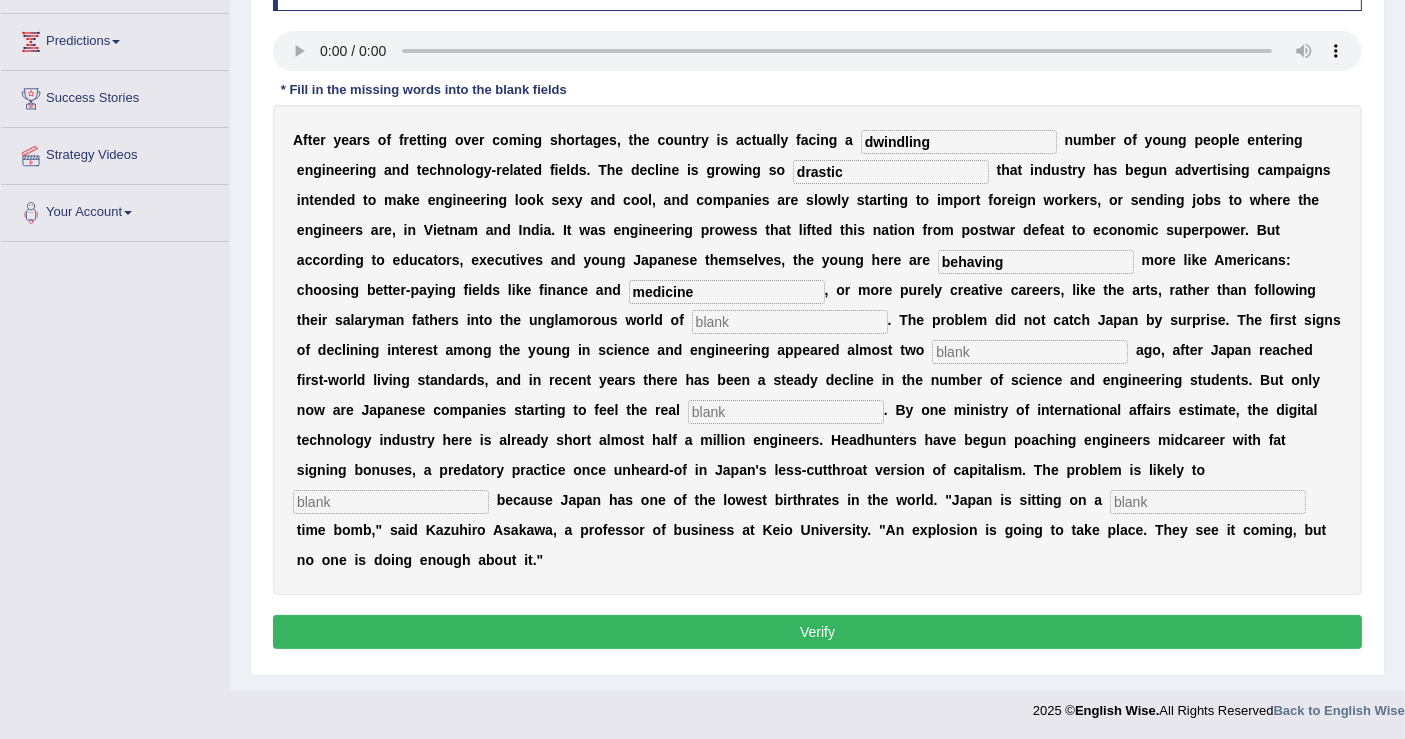 type on "medicine" 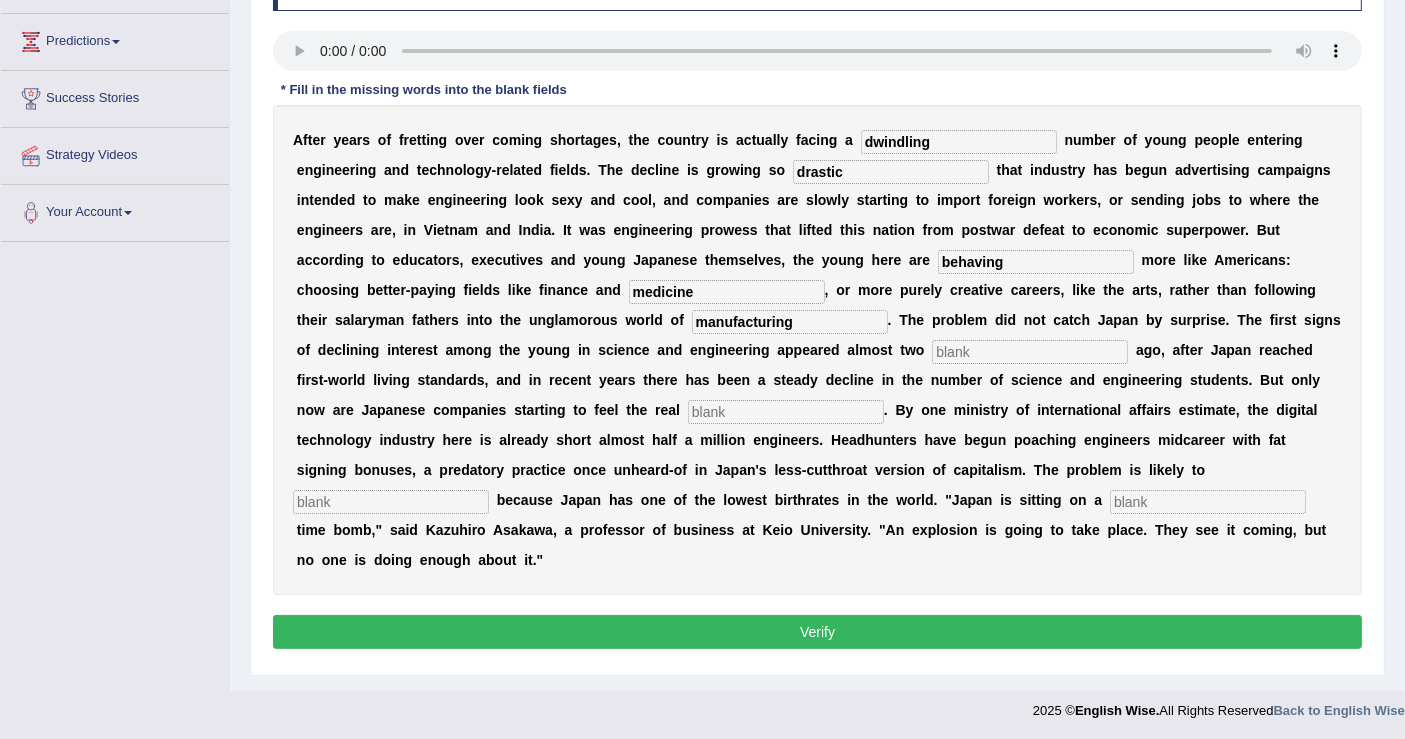 type on "manufacturing" 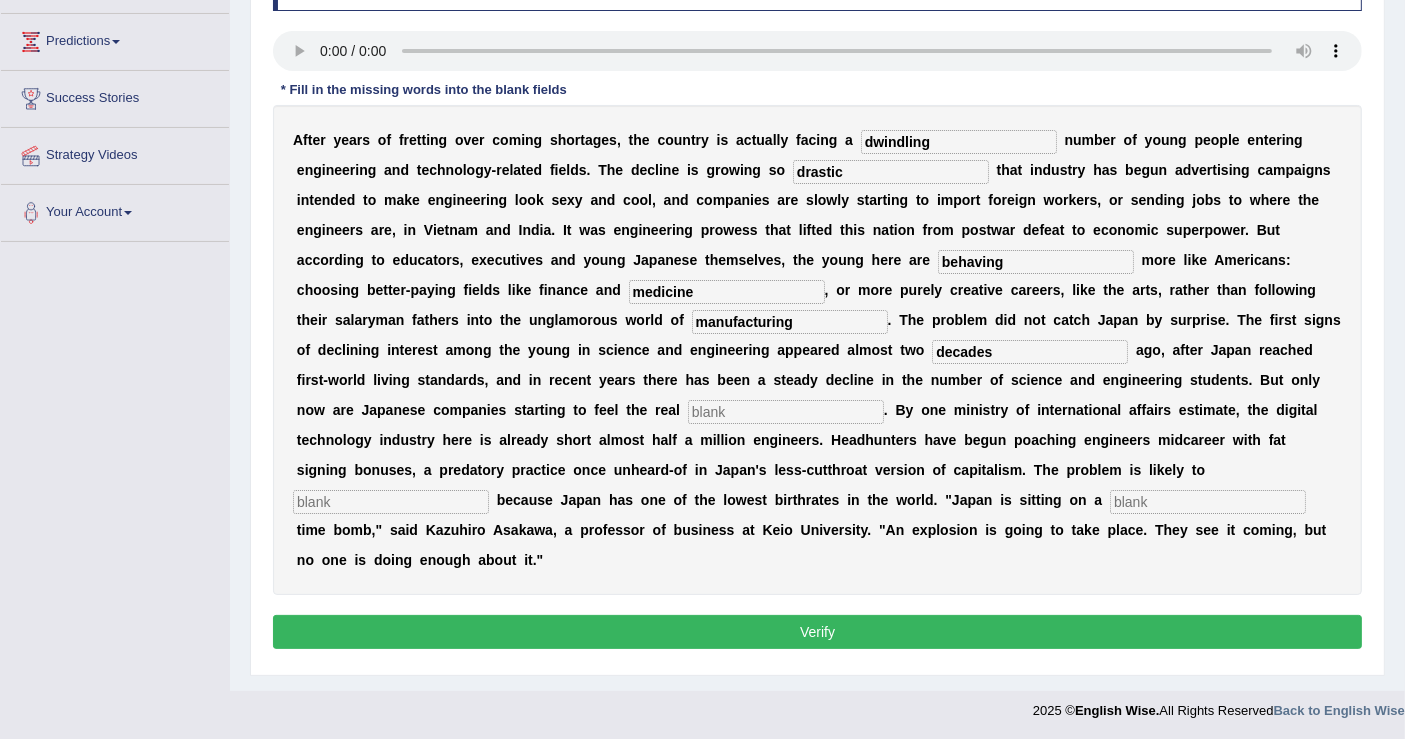 type on "decades" 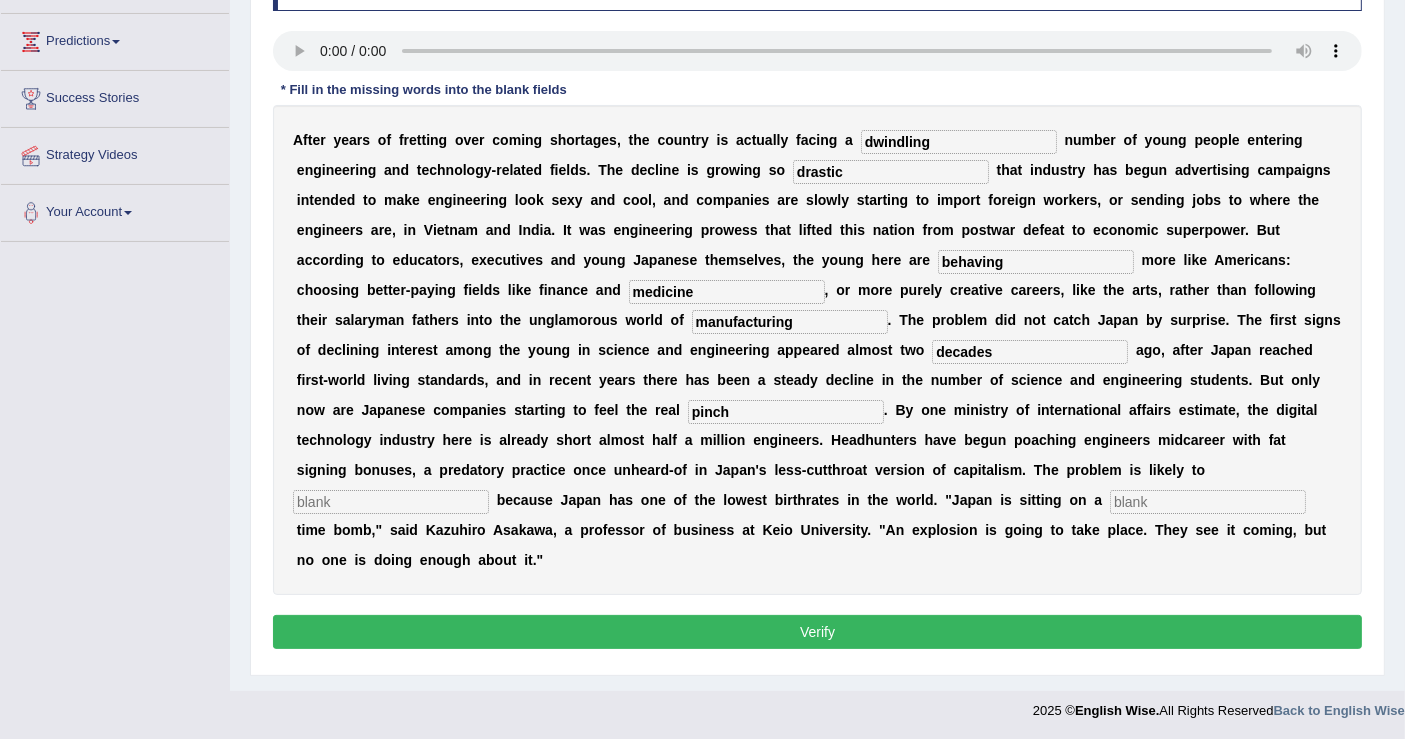 type on "pinch" 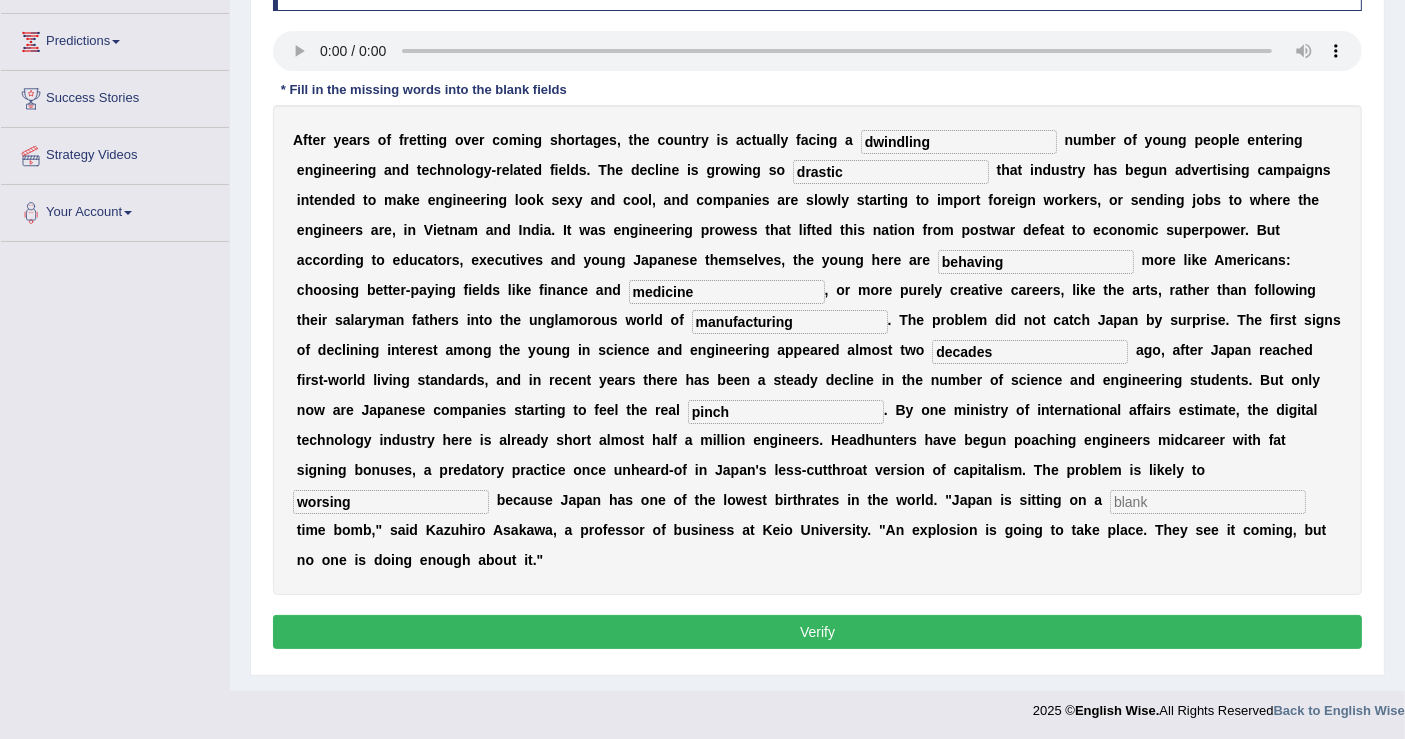 click at bounding box center [1208, 502] 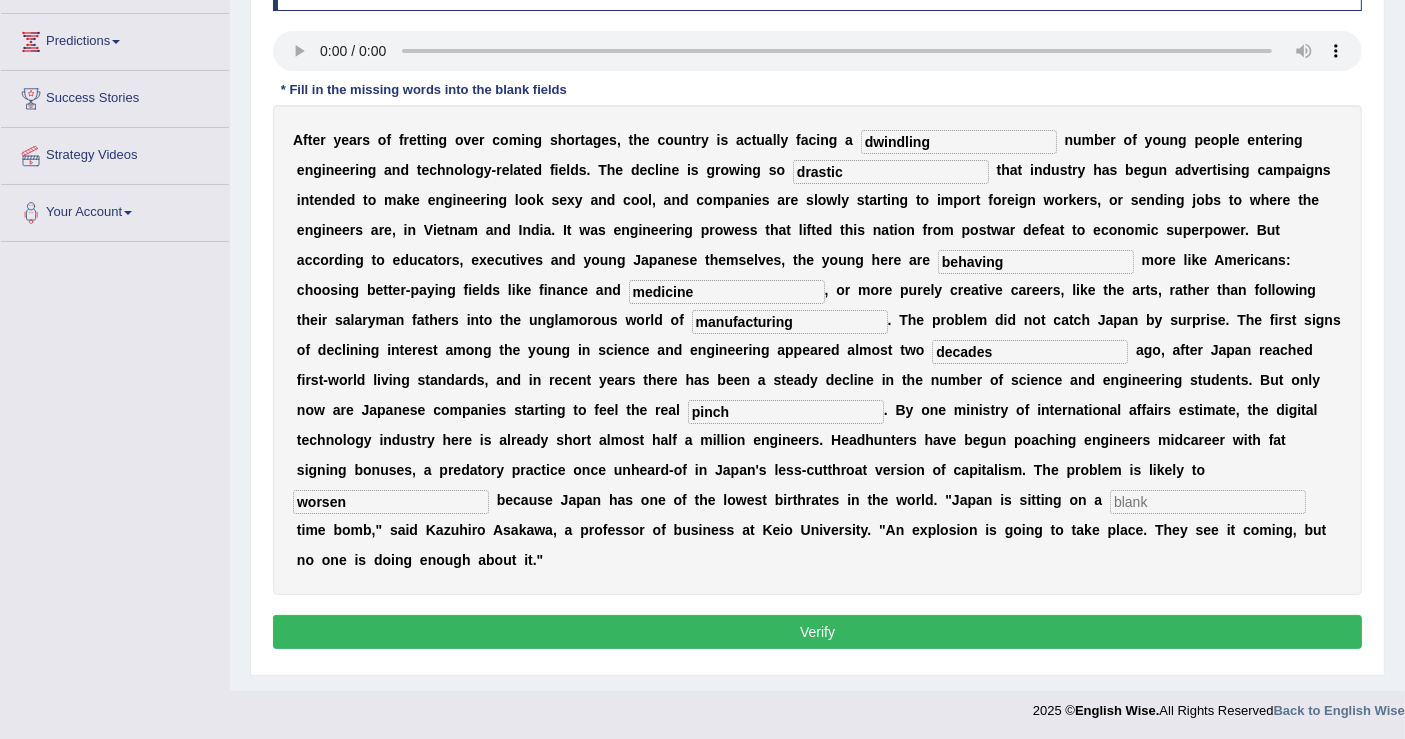 type on "worsen" 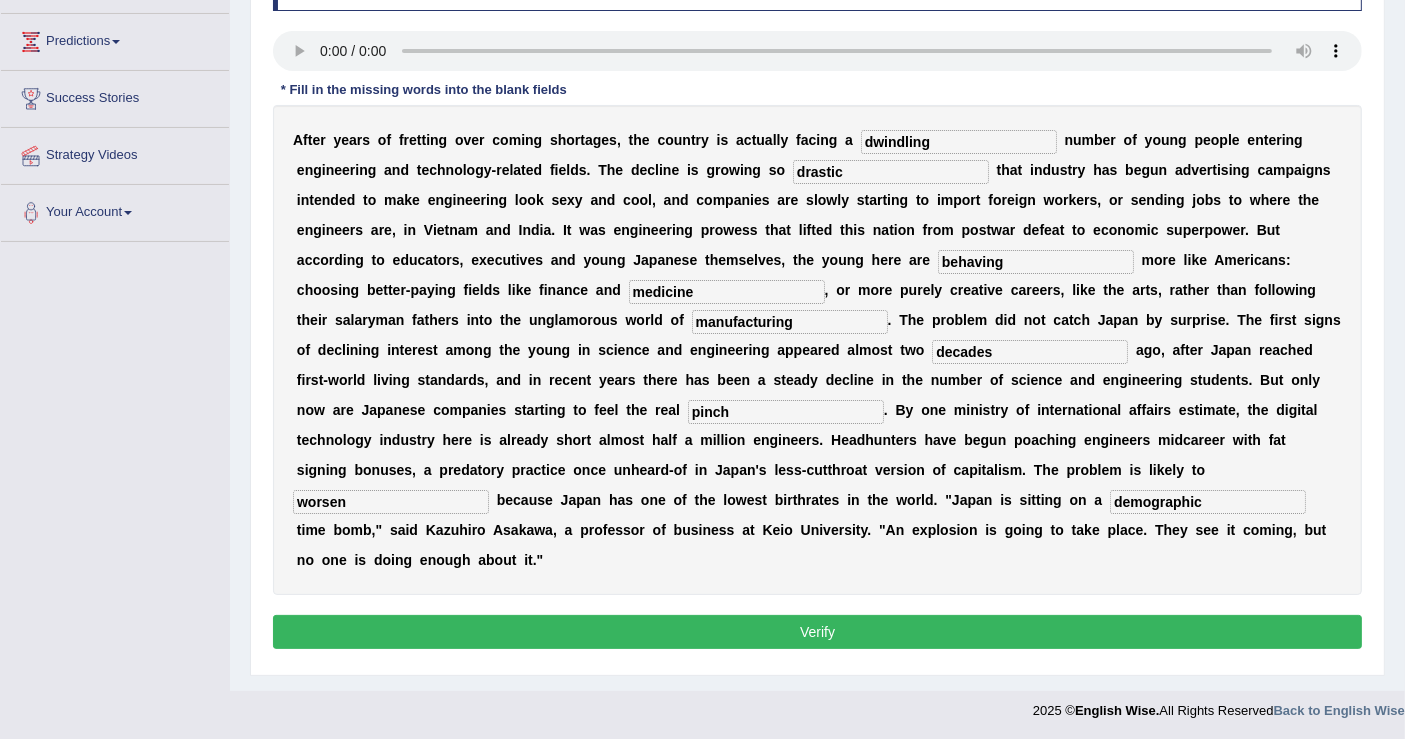 type on "demographic" 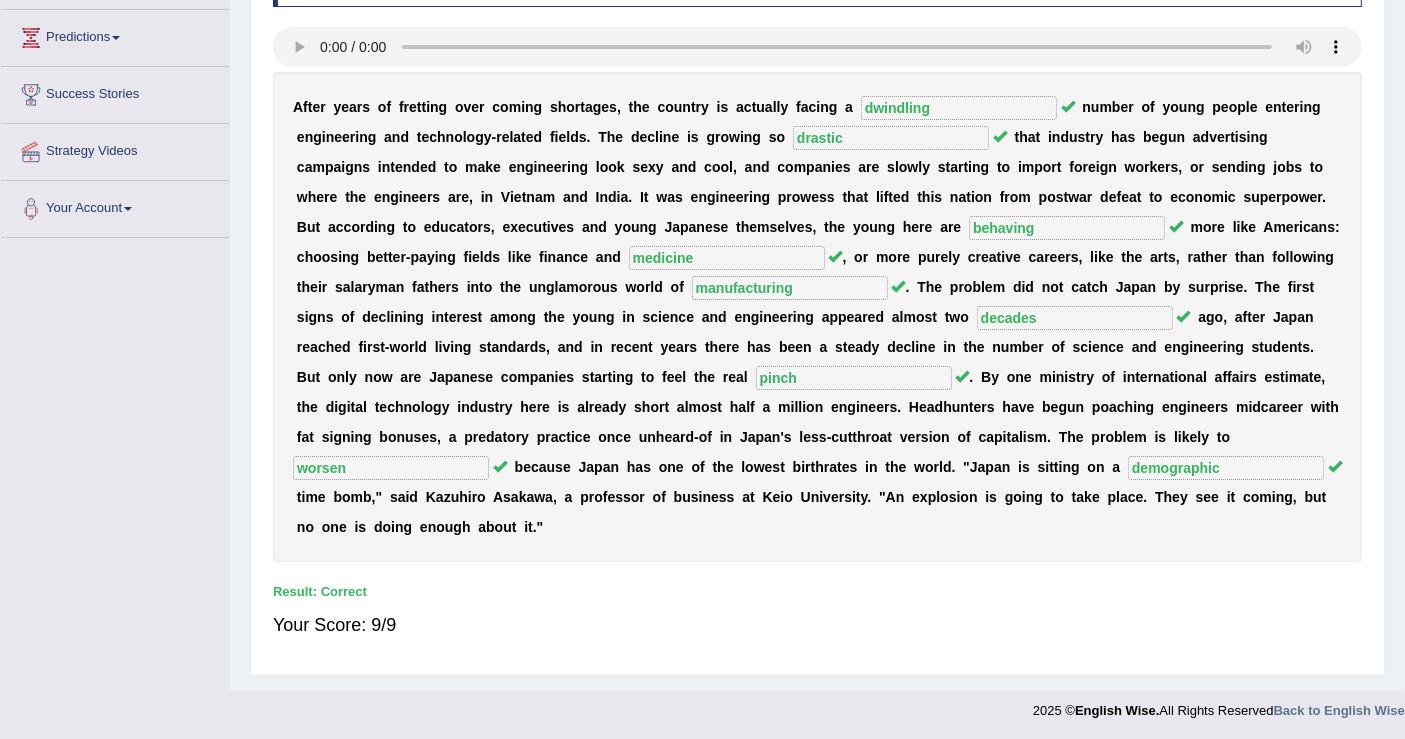 scroll, scrollTop: 0, scrollLeft: 0, axis: both 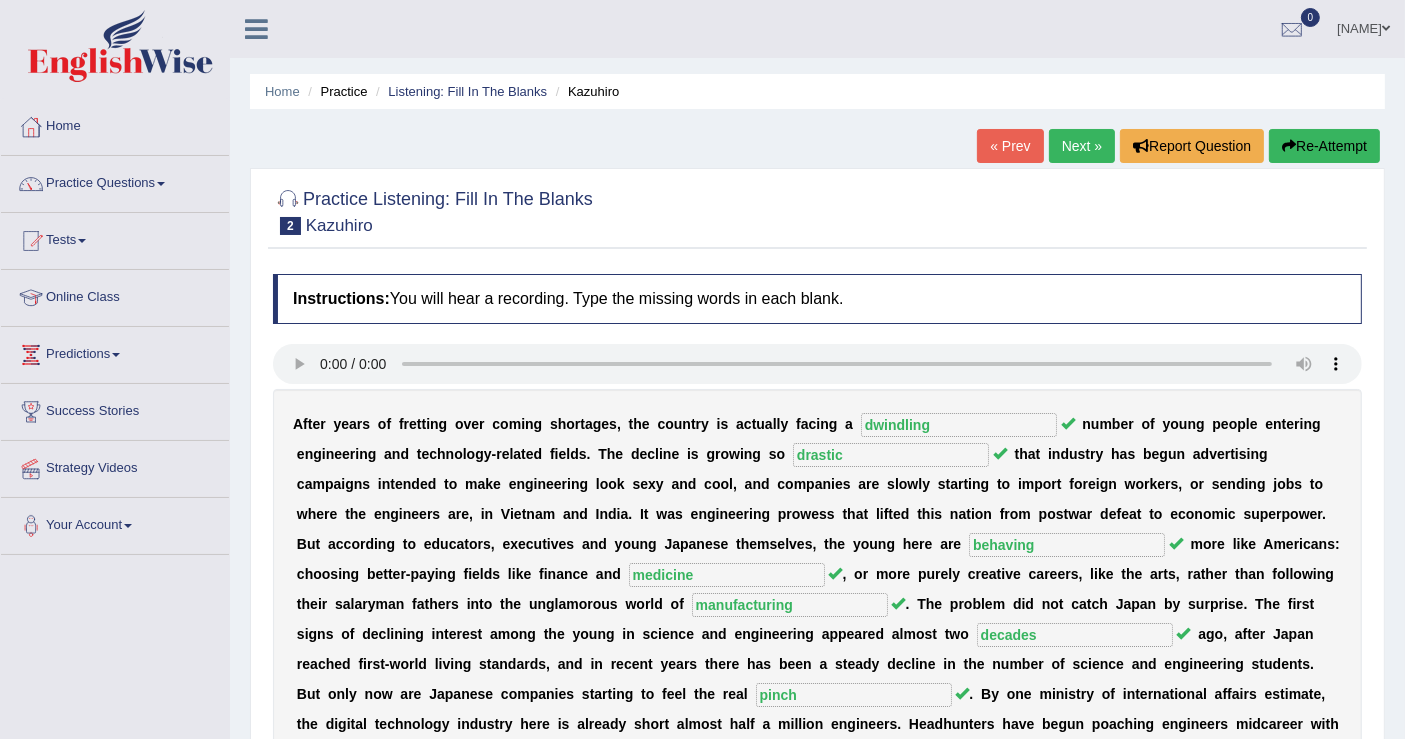 click at bounding box center (161, 184) 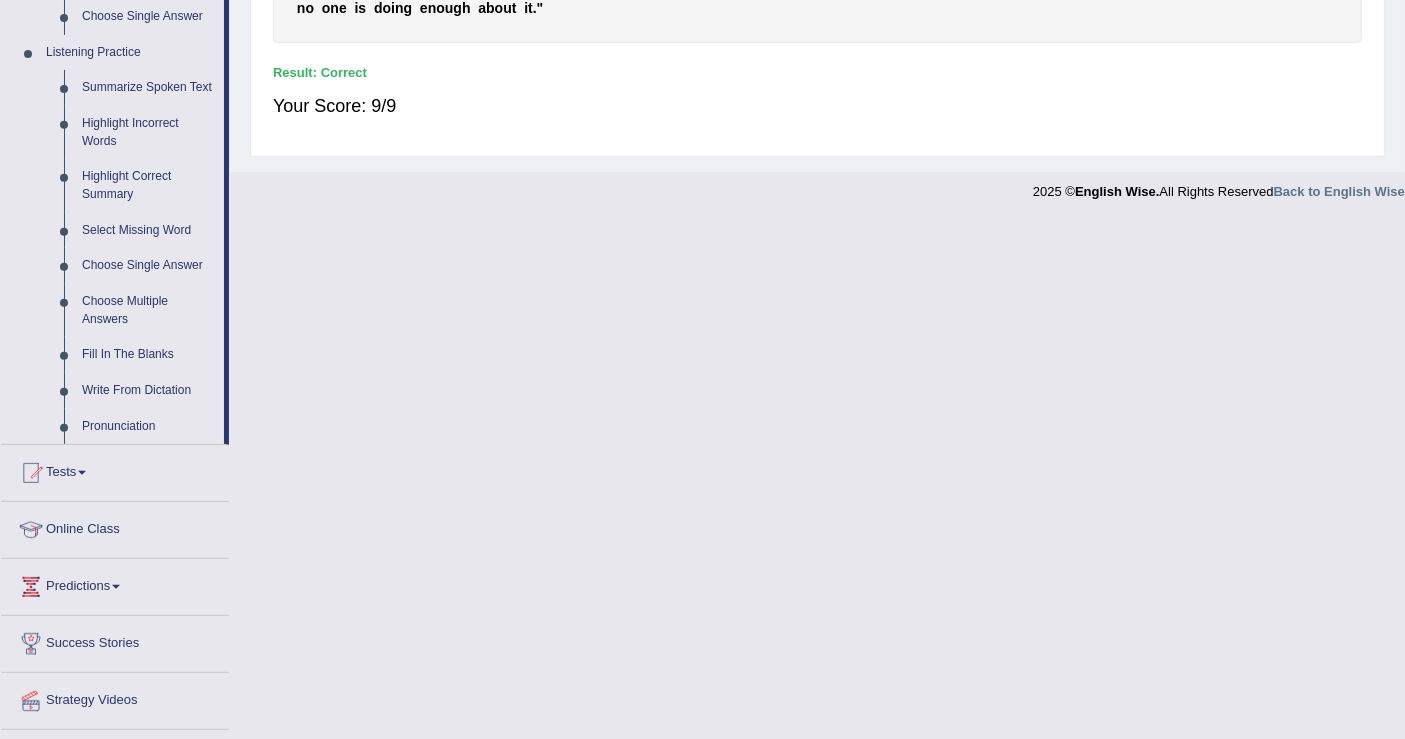scroll, scrollTop: 882, scrollLeft: 0, axis: vertical 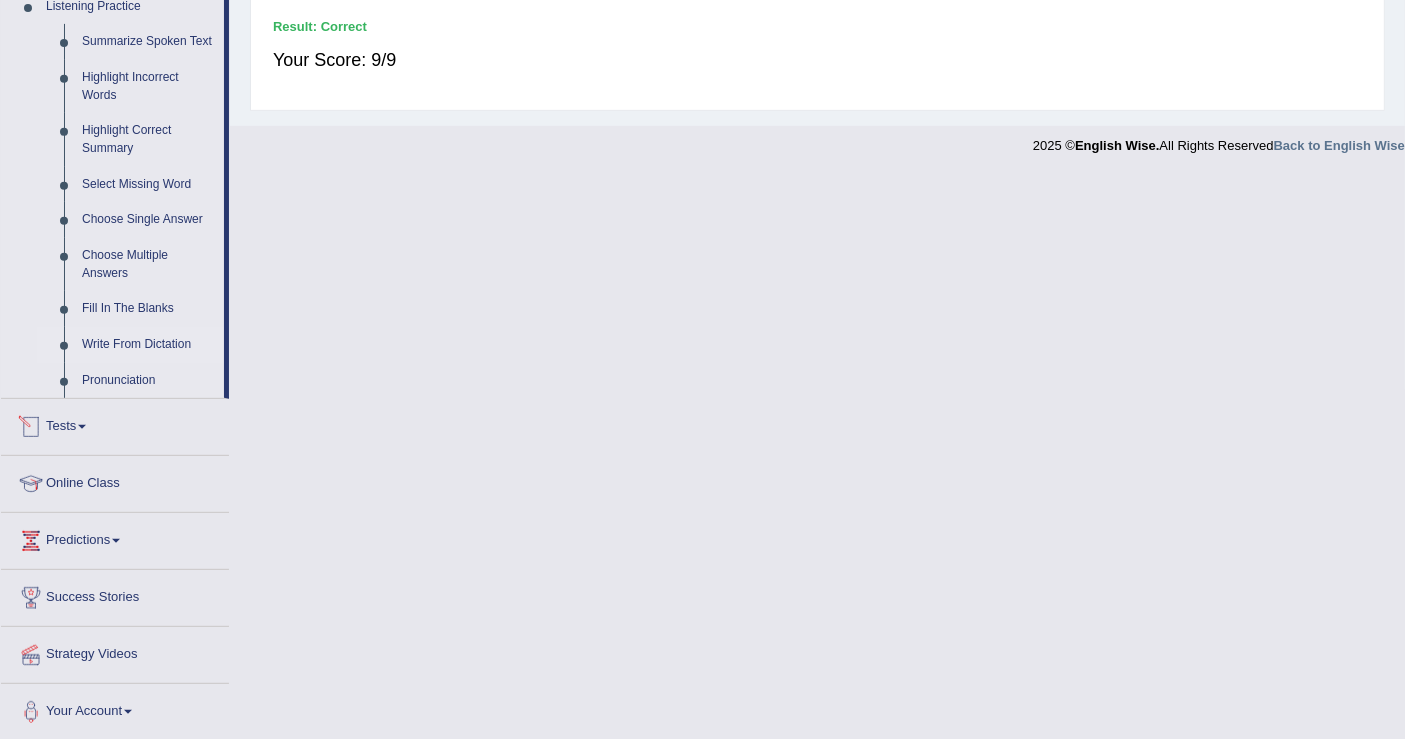 click on "Write From Dictation" at bounding box center [148, 345] 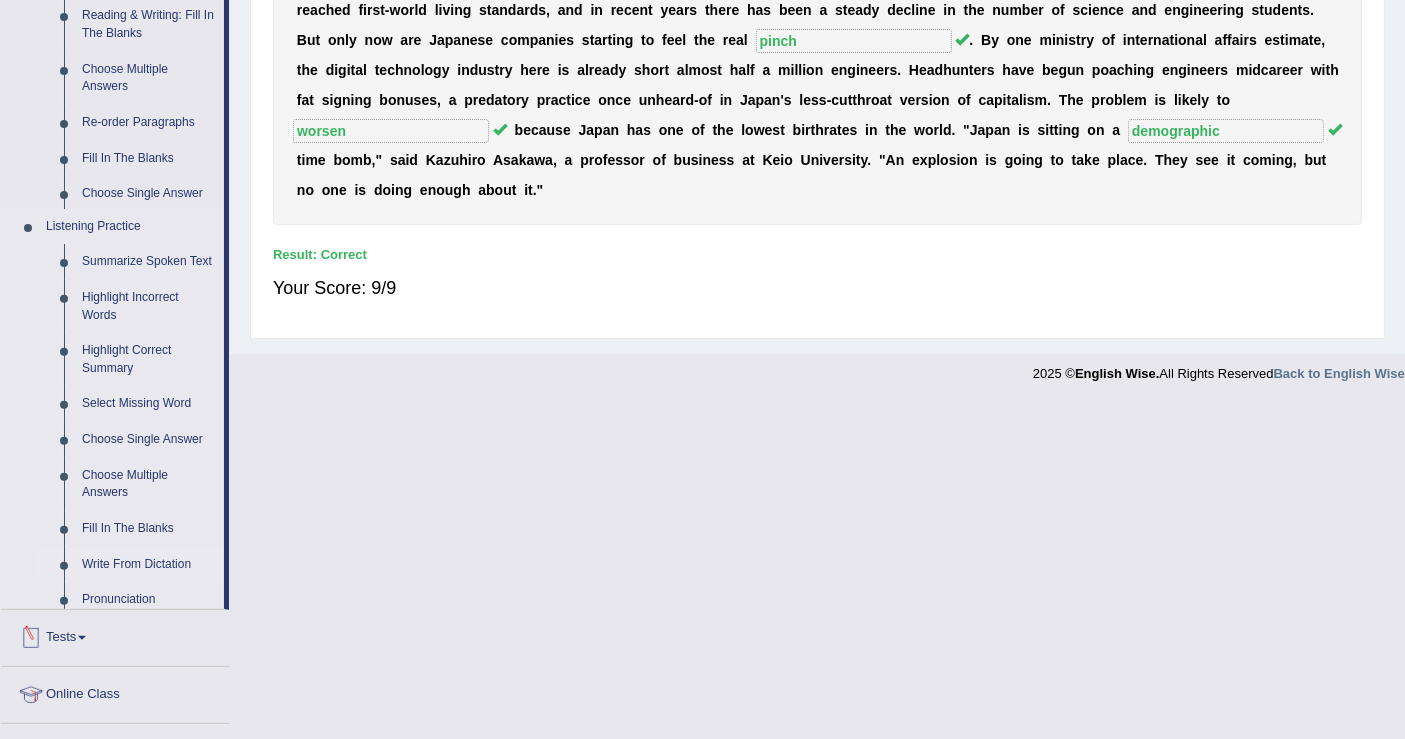 scroll, scrollTop: 317, scrollLeft: 0, axis: vertical 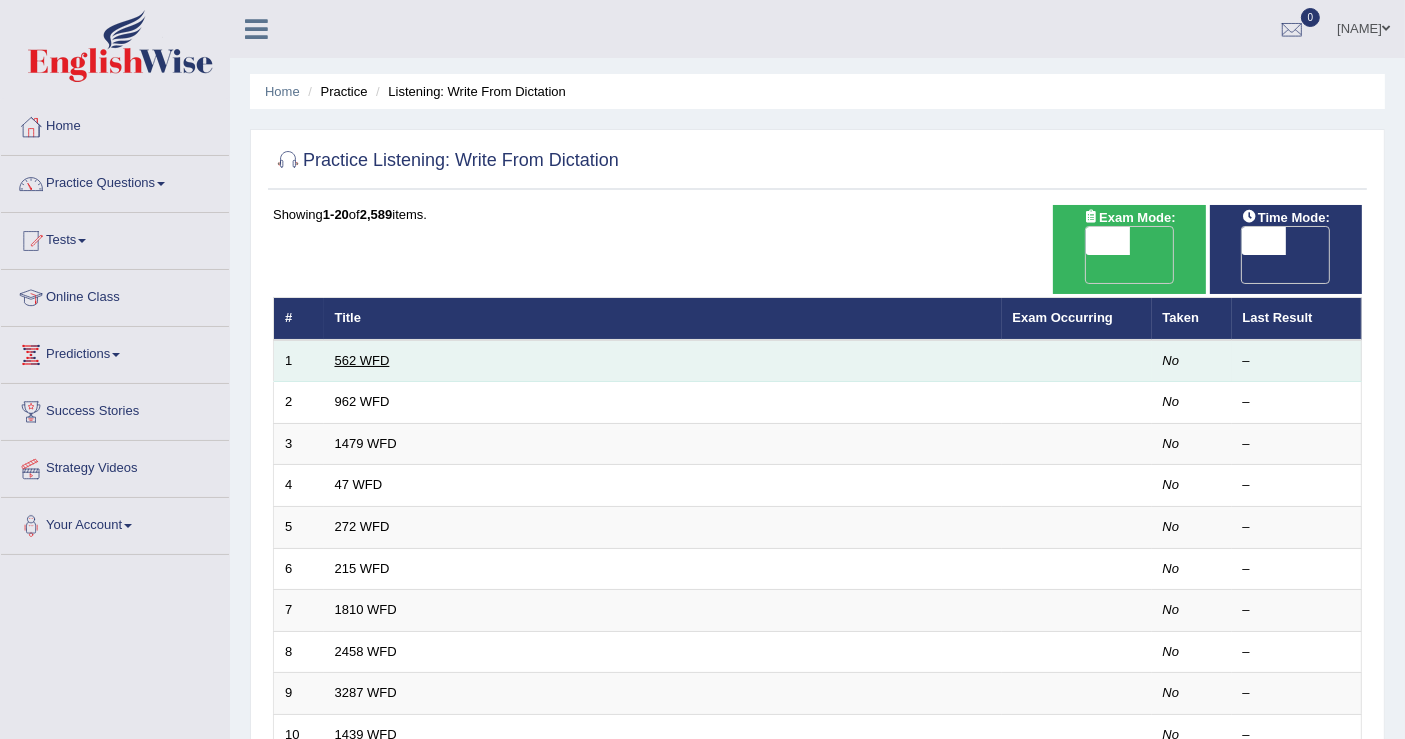click on "562 WFD" at bounding box center [362, 360] 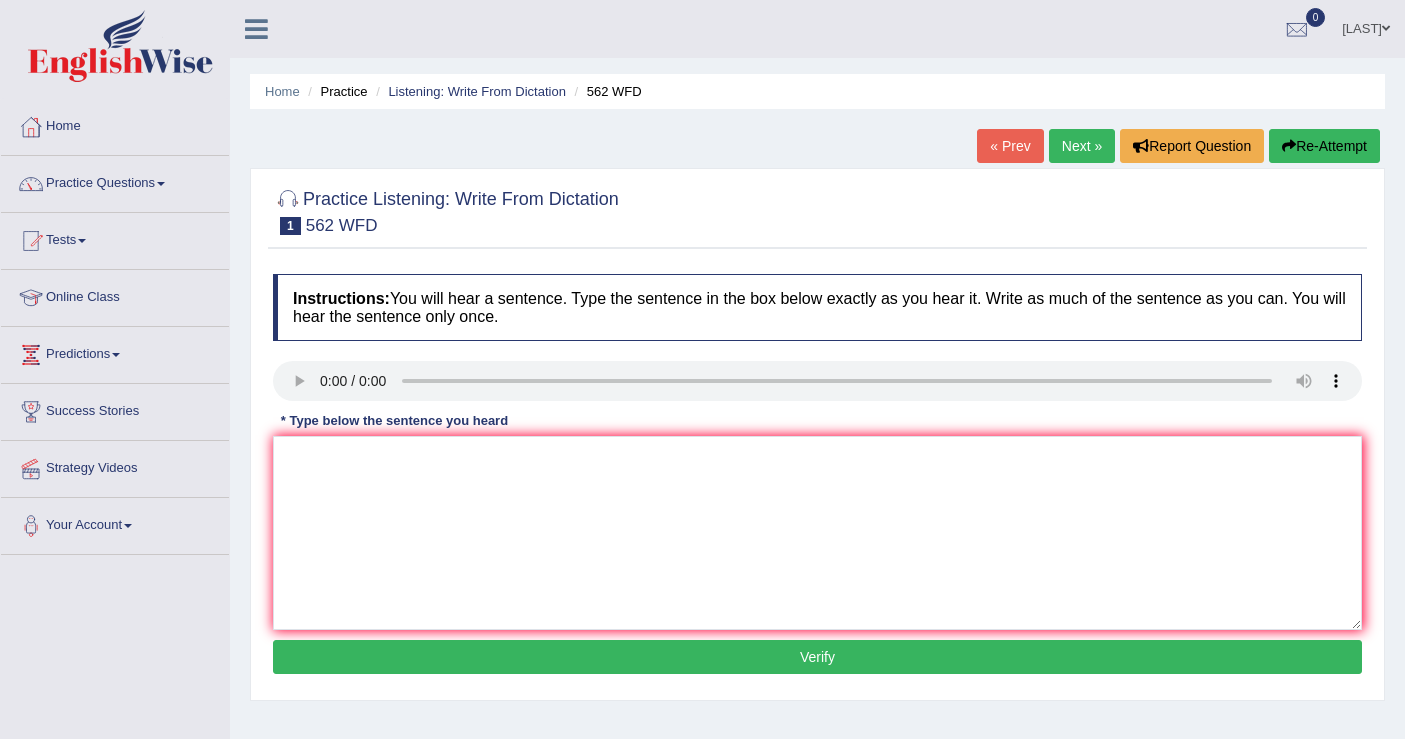 scroll, scrollTop: 0, scrollLeft: 0, axis: both 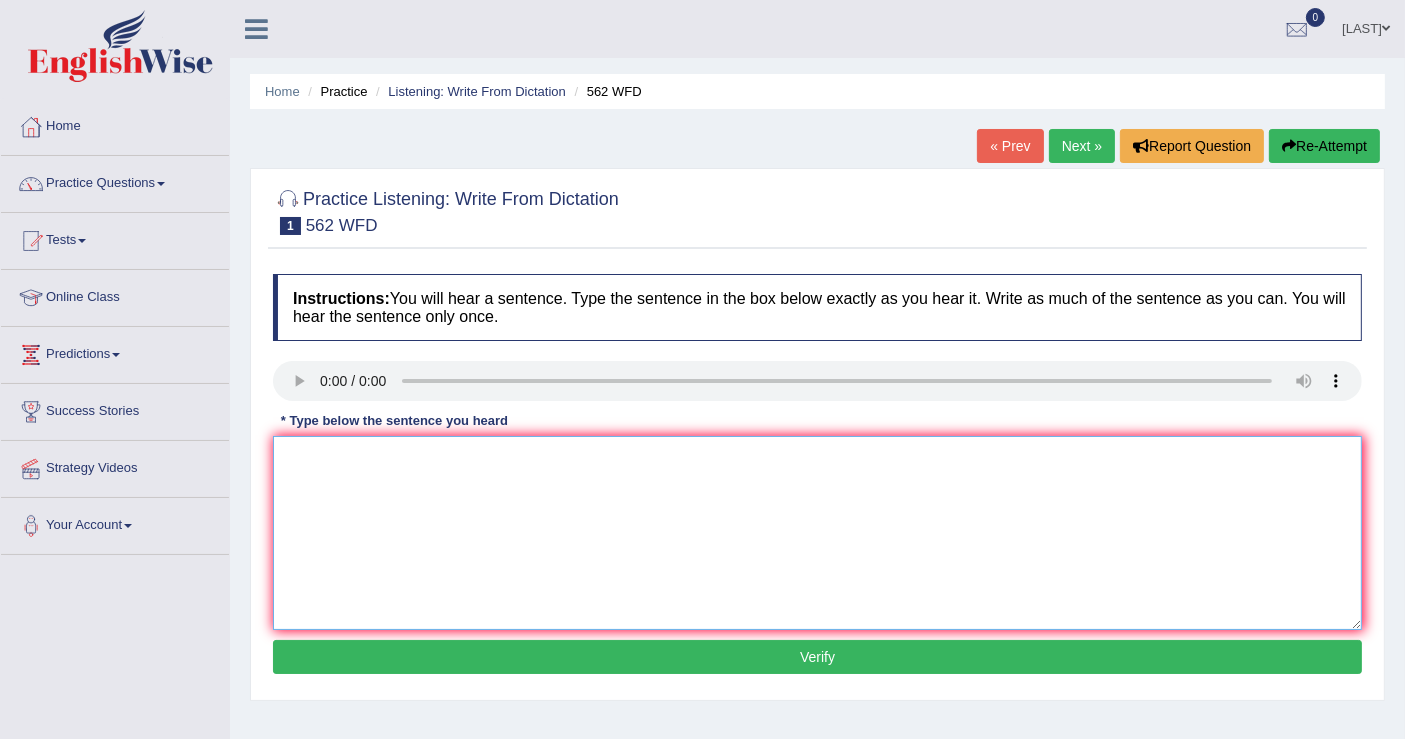 click at bounding box center (817, 533) 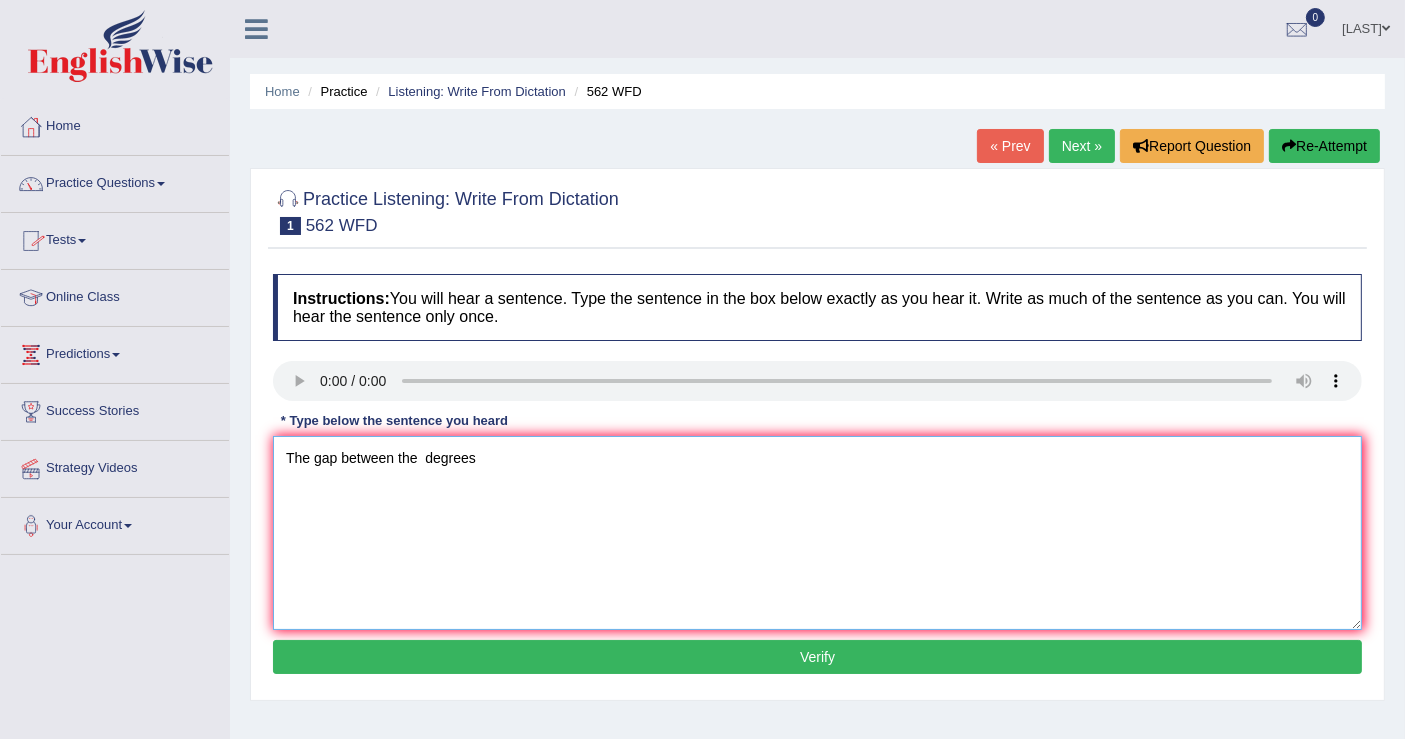 click on "The gap between the  degrees" at bounding box center (817, 533) 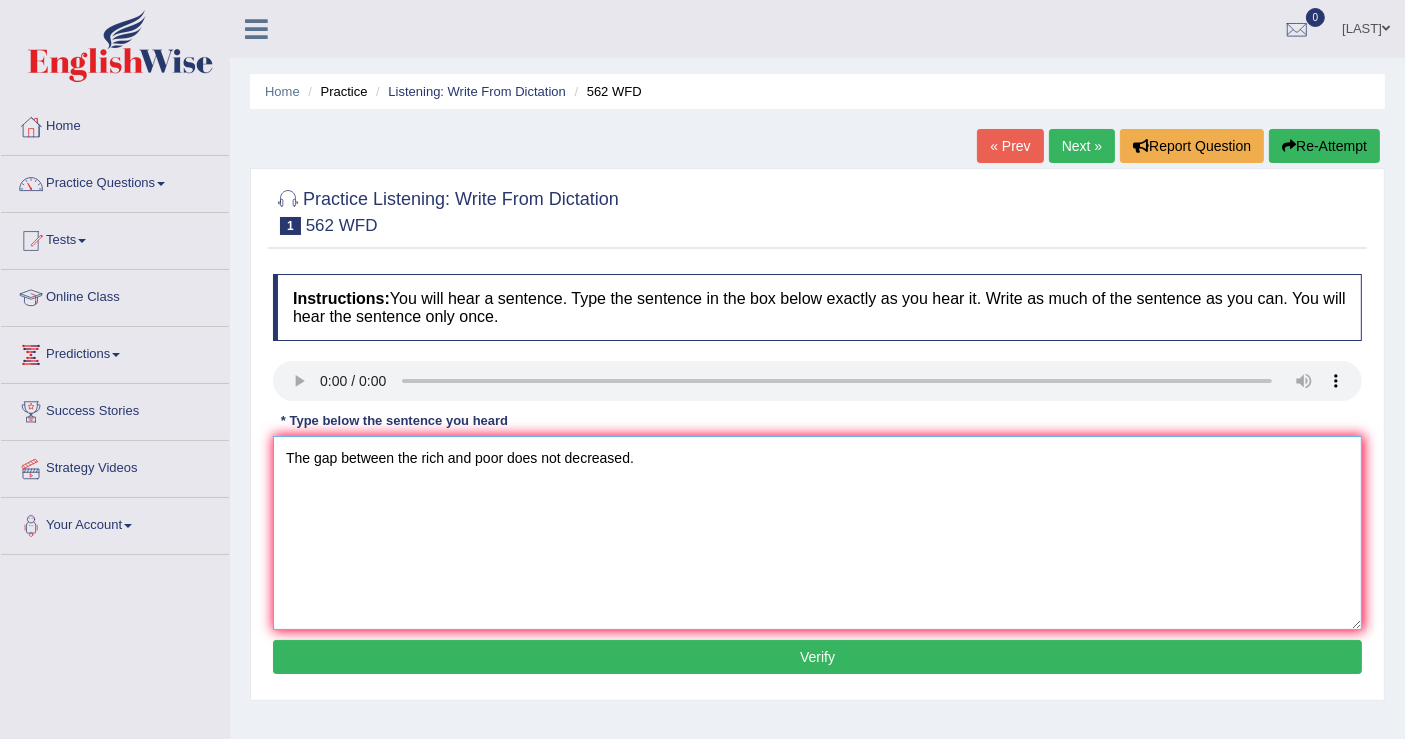 type on "The gap between the rich and poor does not decreased." 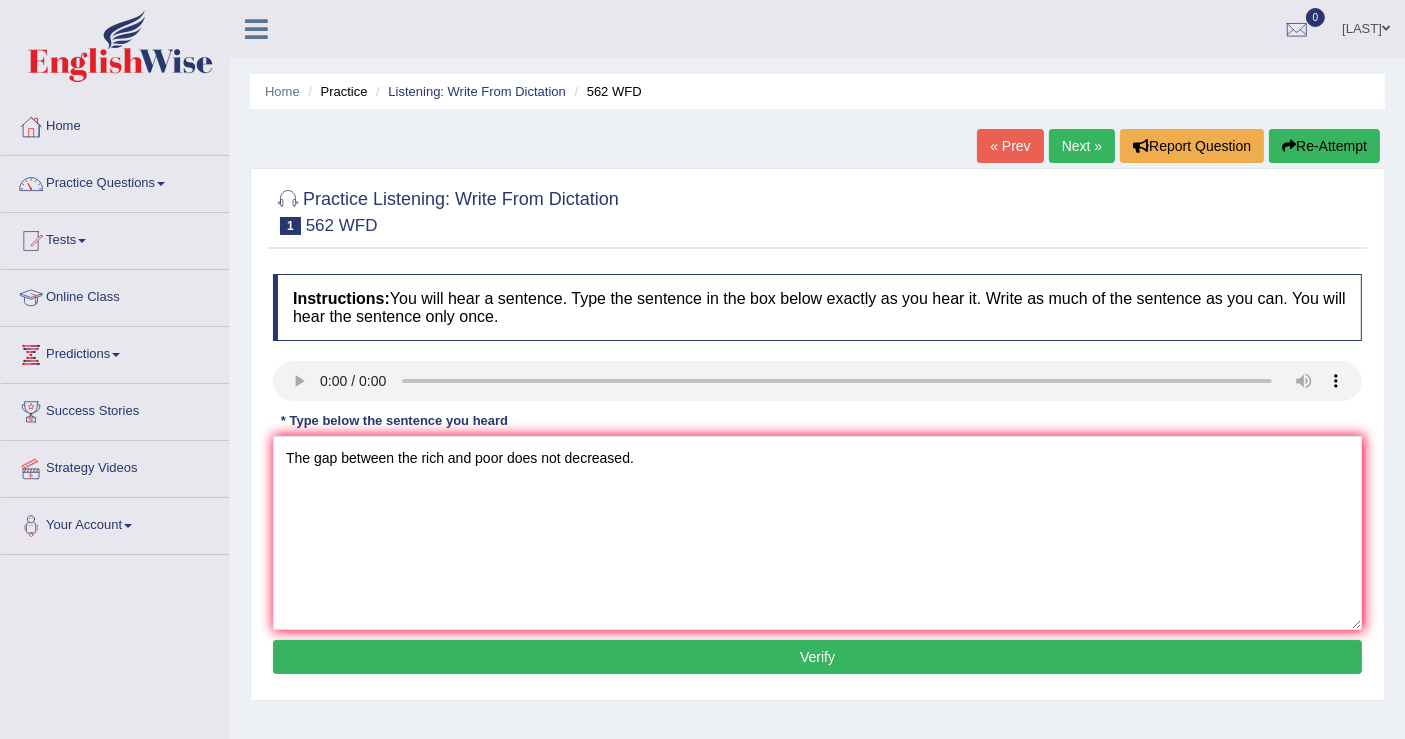 click on "Verify" at bounding box center [817, 657] 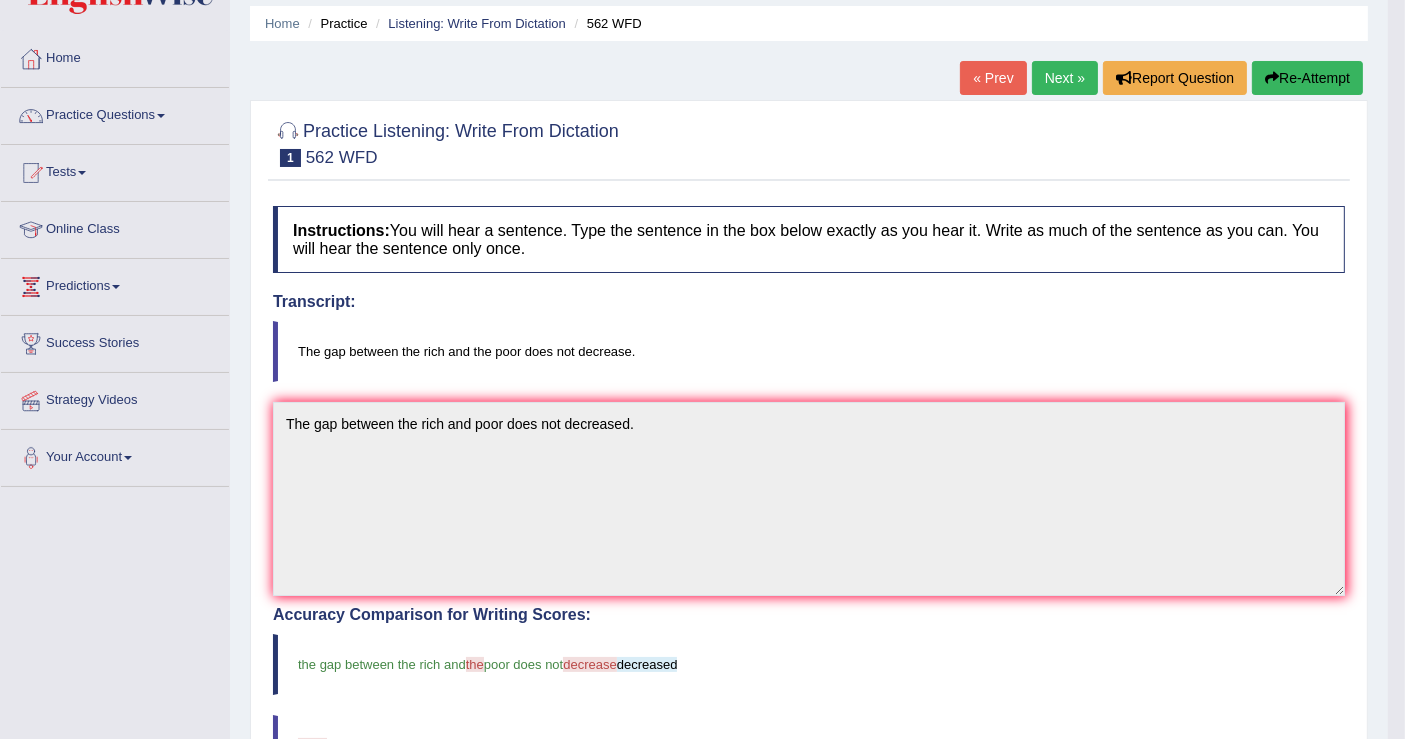scroll, scrollTop: 0, scrollLeft: 0, axis: both 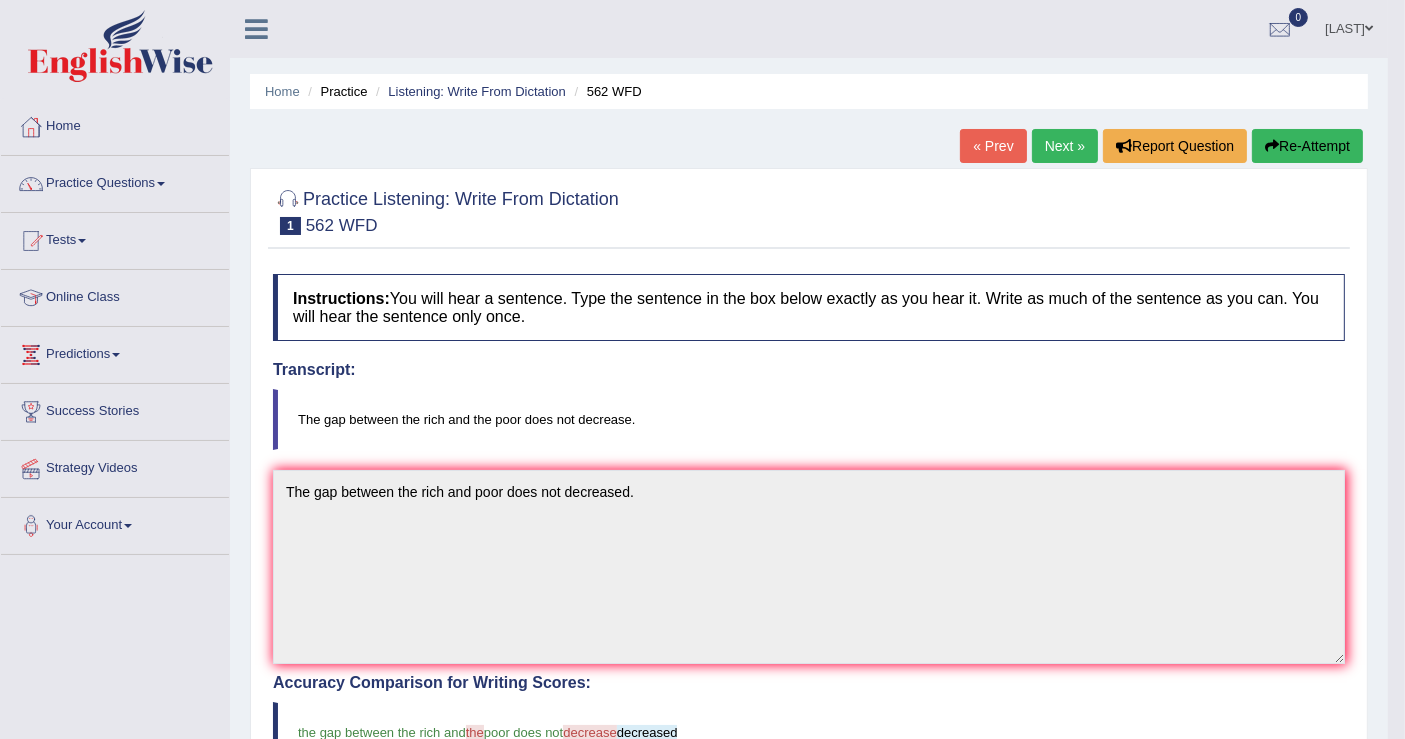 click on "Next »" at bounding box center [1065, 146] 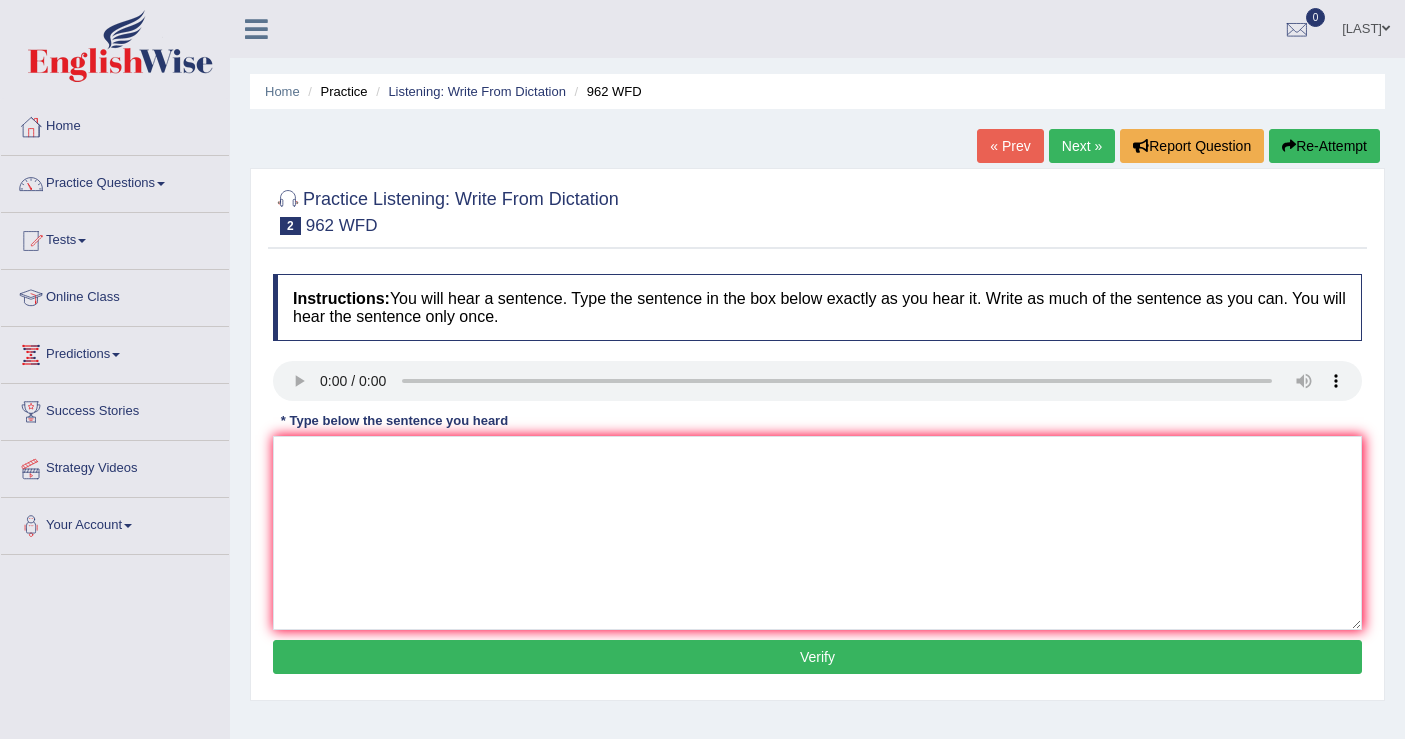 scroll, scrollTop: 0, scrollLeft: 0, axis: both 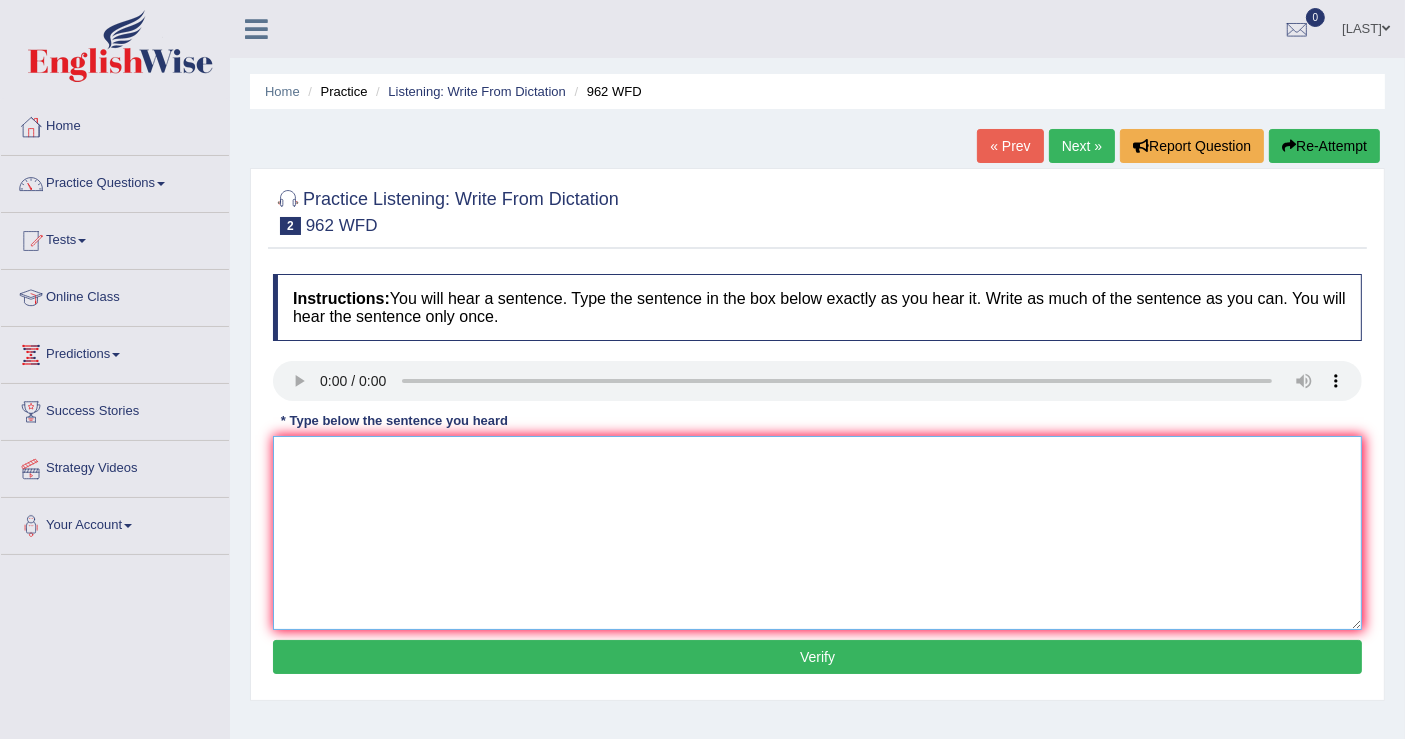 click at bounding box center (817, 533) 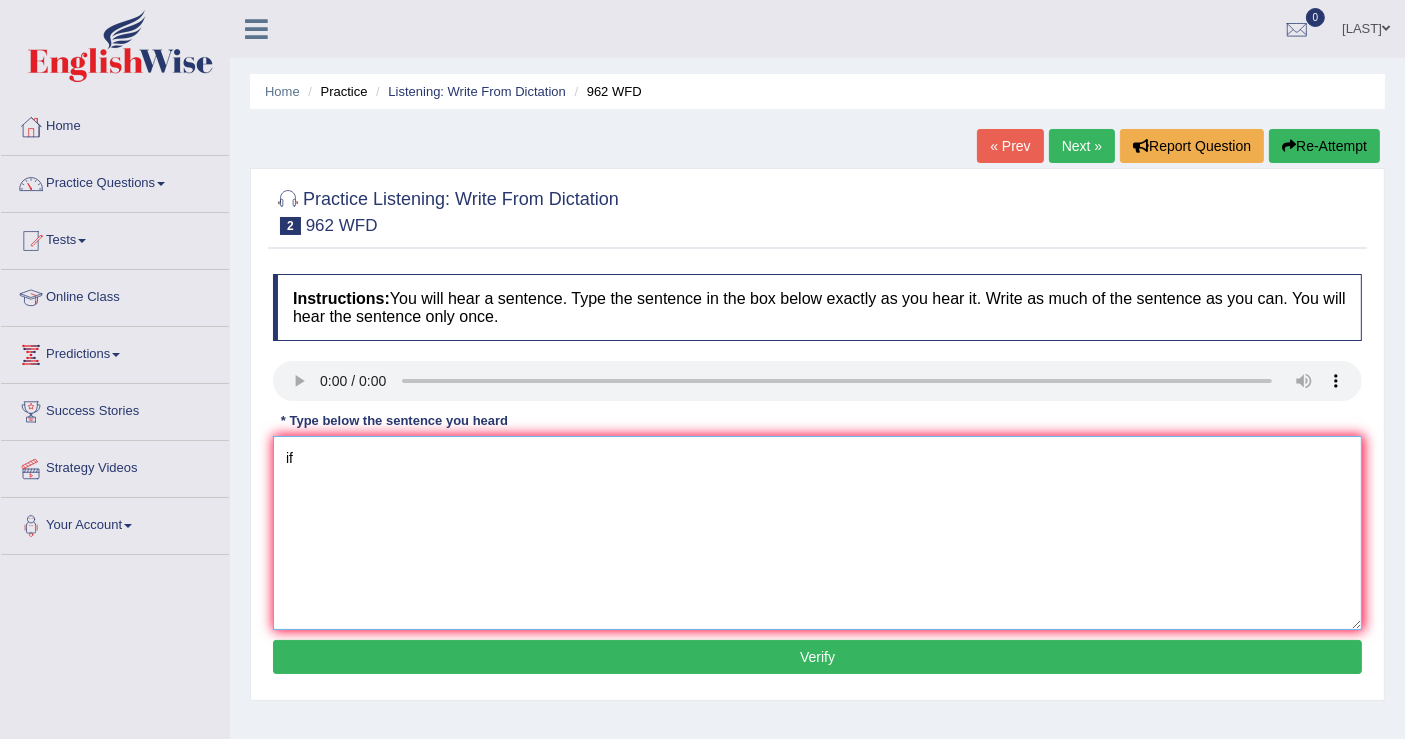 type on "i" 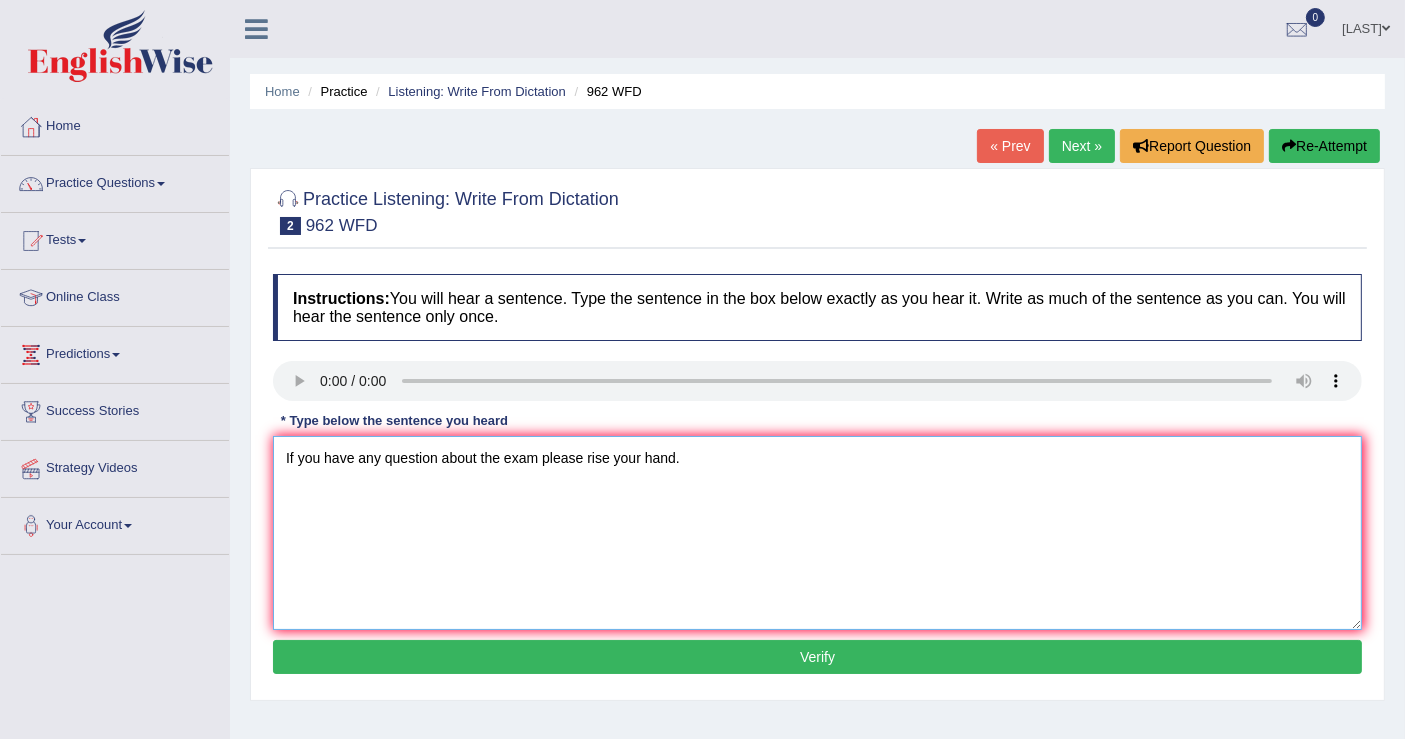 click on "If you have any question about the exam please rise your hand." at bounding box center [817, 533] 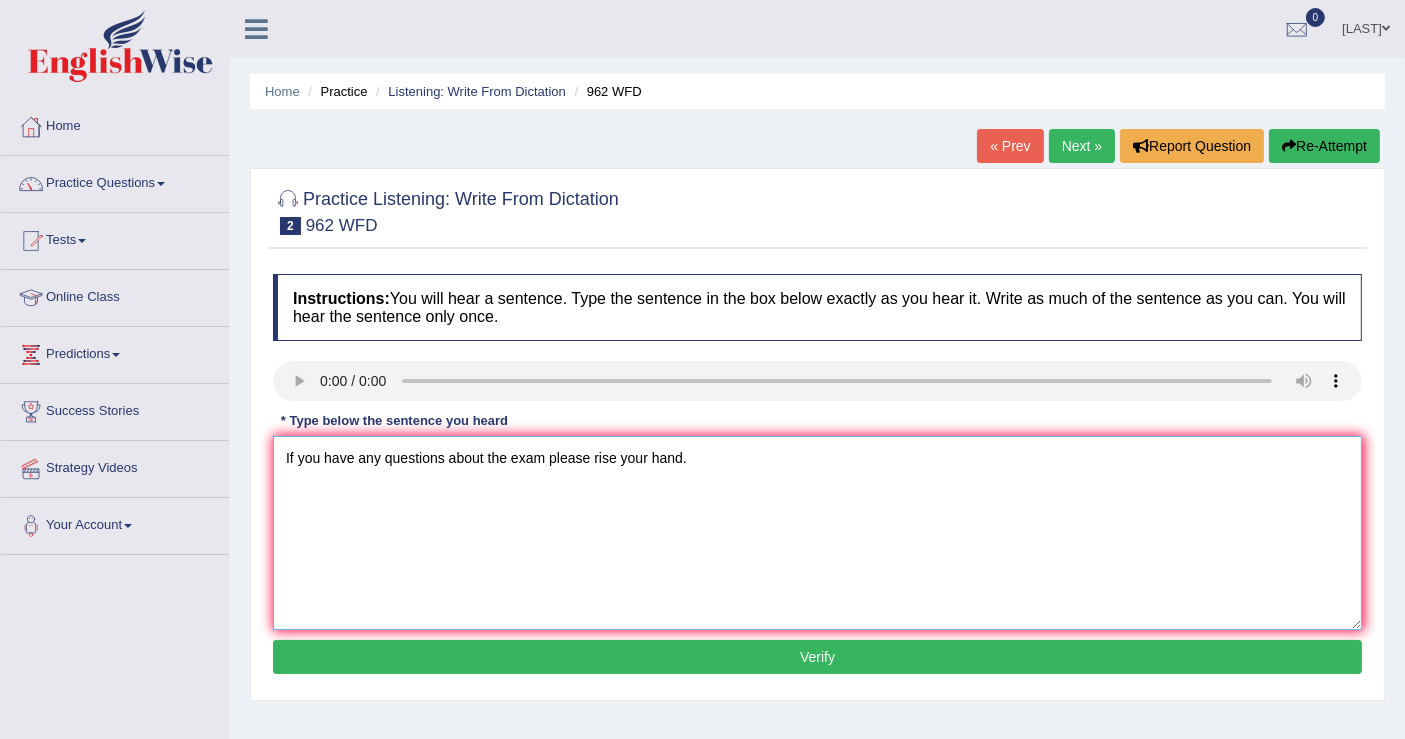 type on "If you have any questions about the exam please rise your hand." 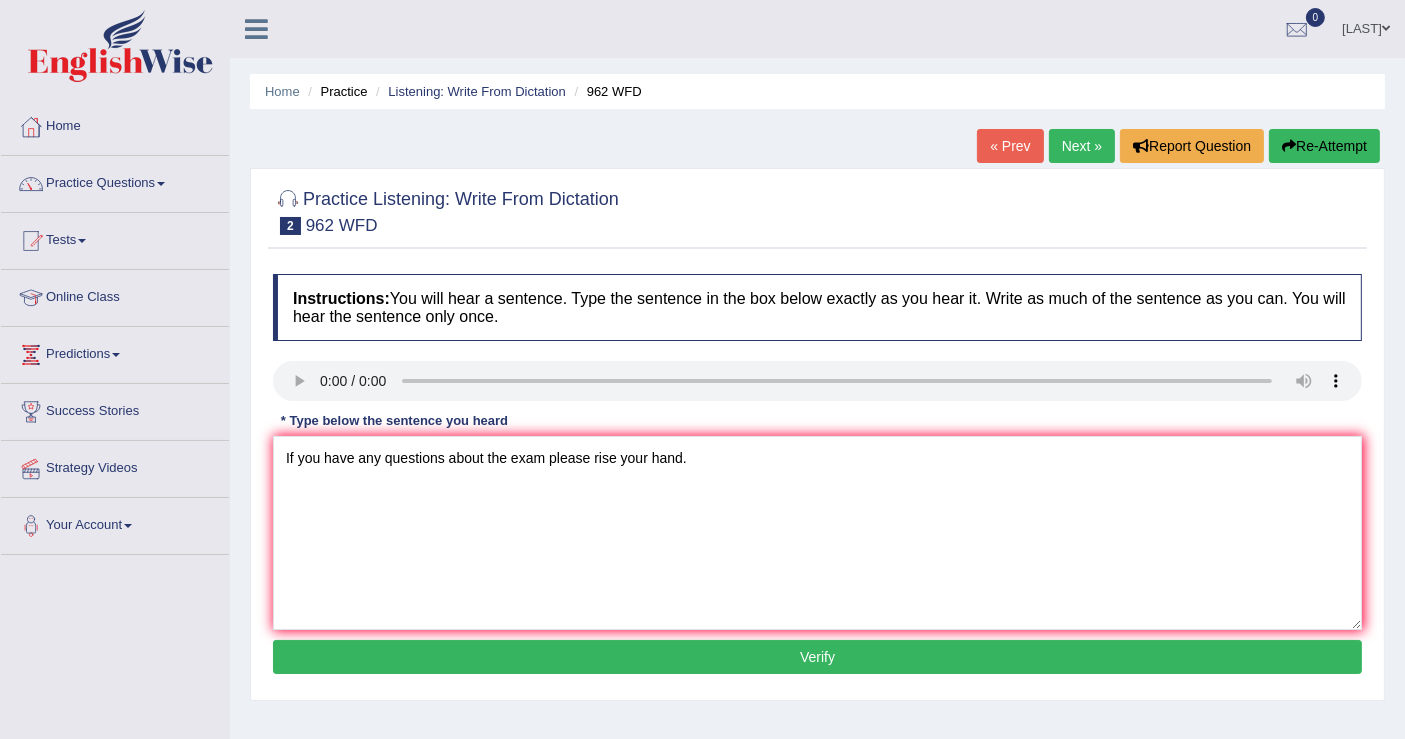 click on "Verify" at bounding box center [817, 657] 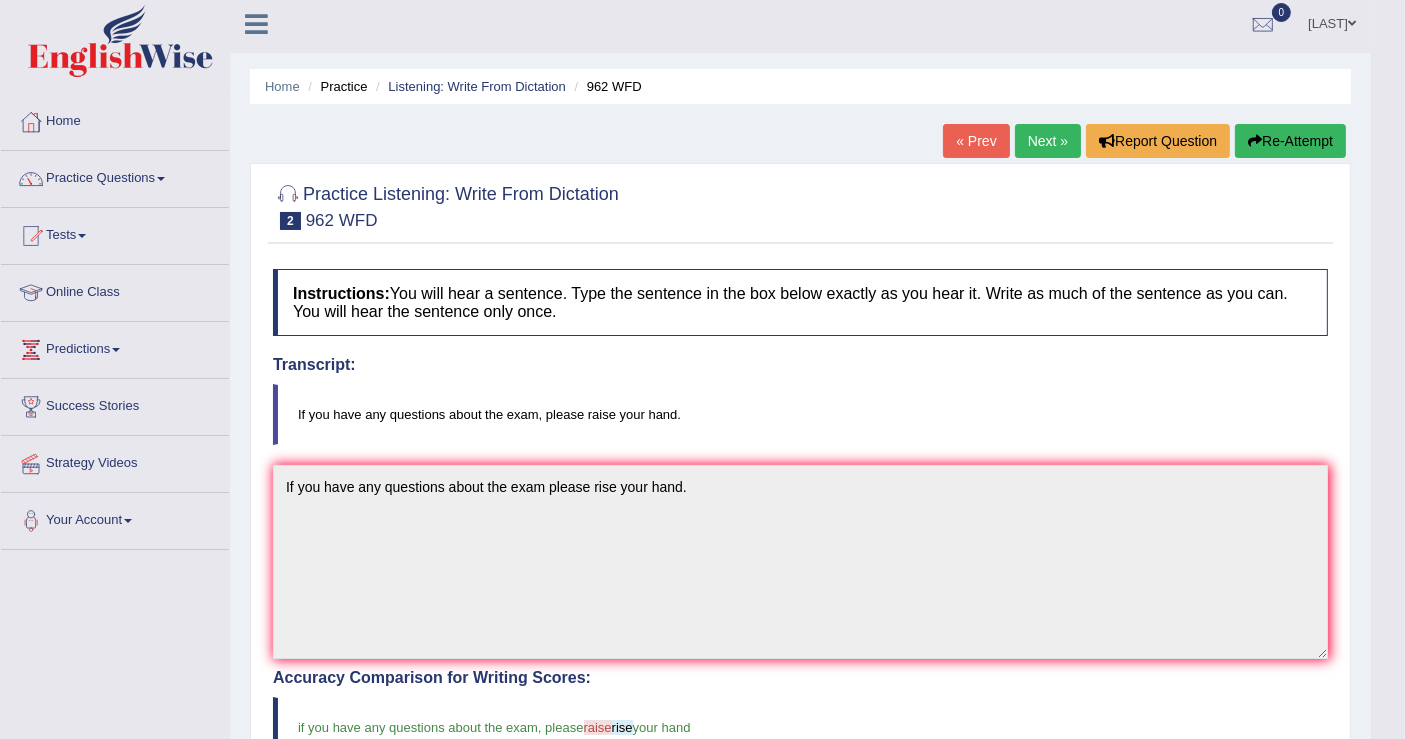 scroll, scrollTop: 0, scrollLeft: 0, axis: both 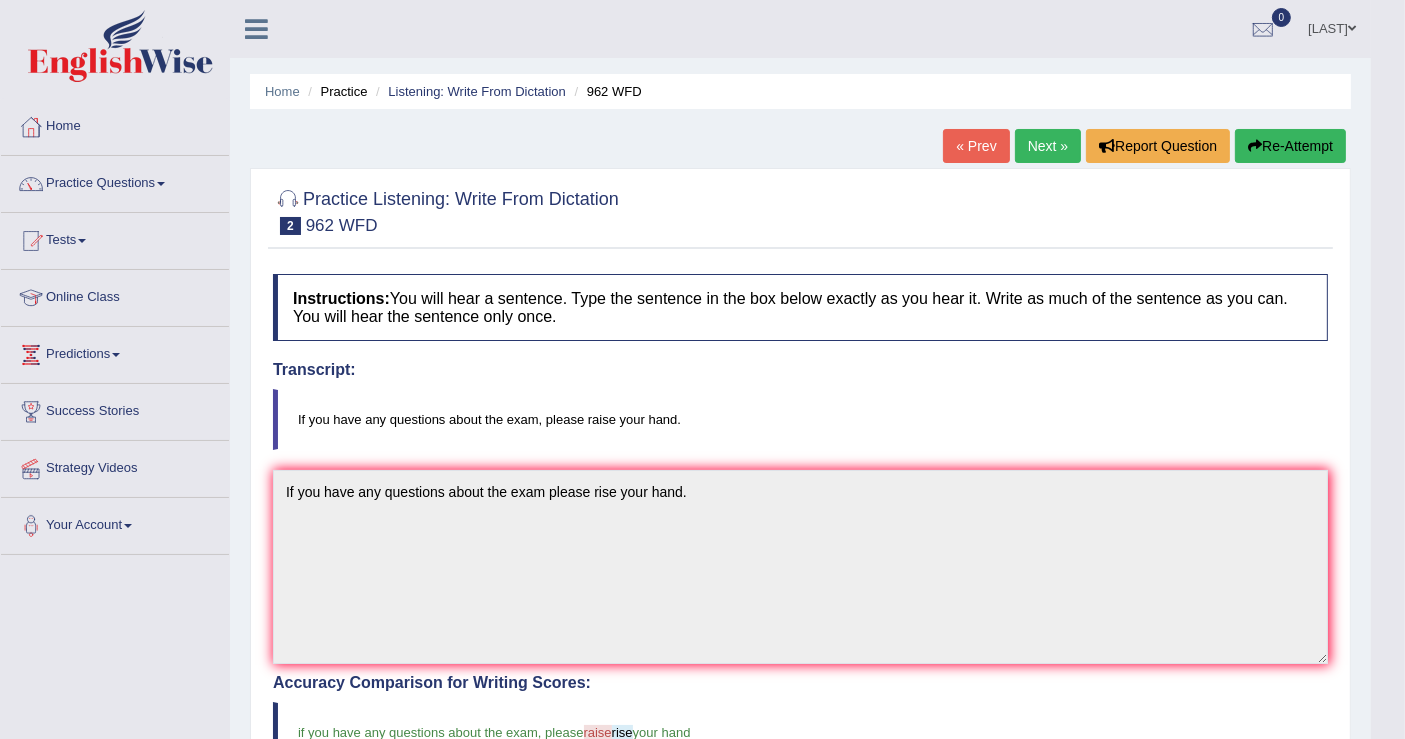 click on "Next »" at bounding box center [1048, 146] 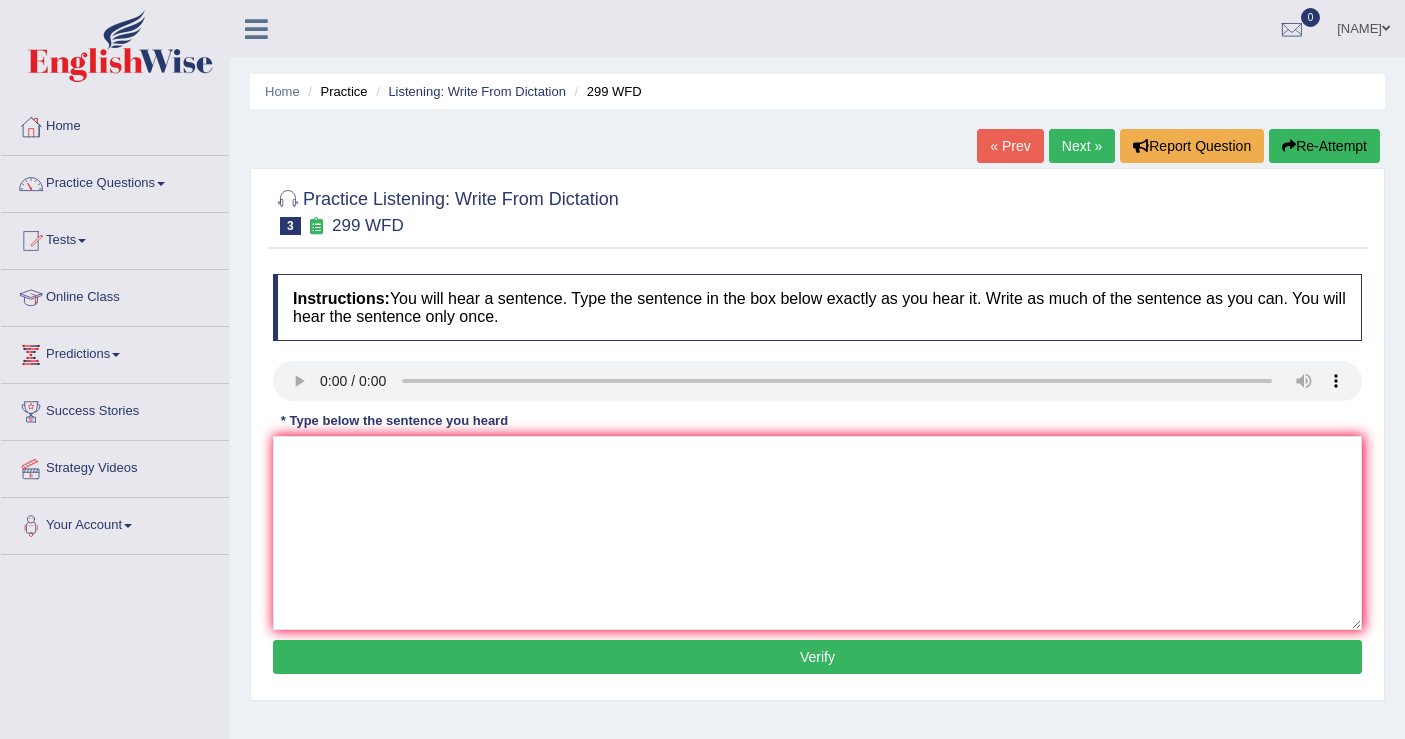 scroll, scrollTop: 0, scrollLeft: 0, axis: both 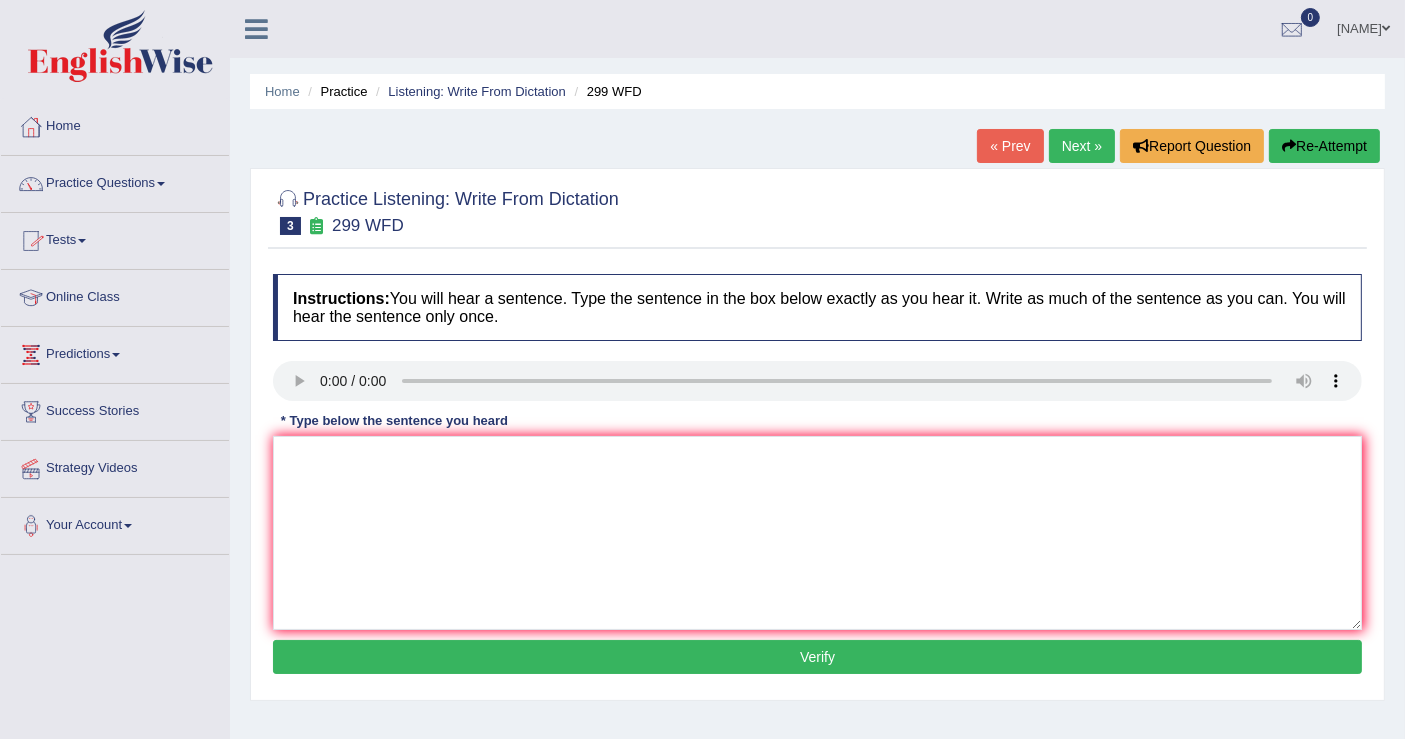 click on "Practice Questions" at bounding box center (115, 181) 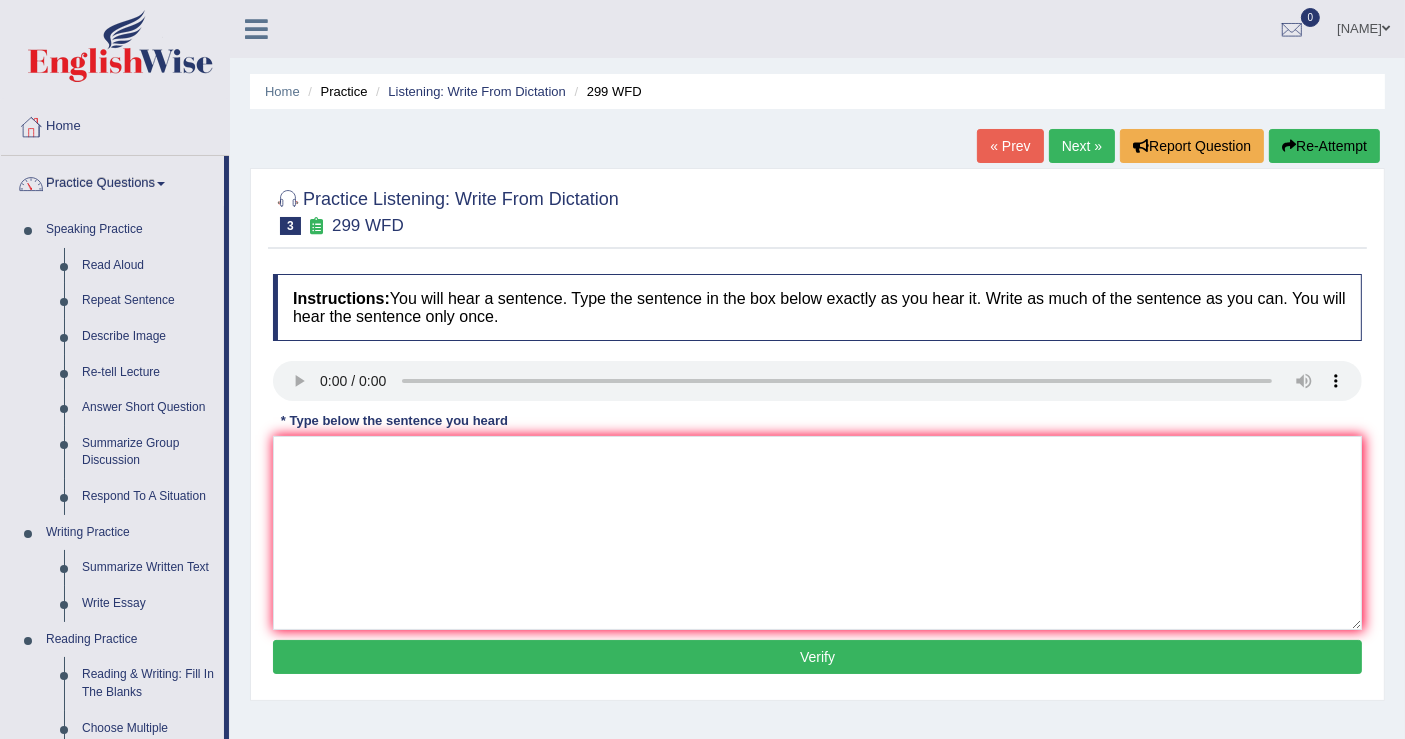 drag, startPoint x: 225, startPoint y: 271, endPoint x: 245, endPoint y: 303, distance: 37.735924 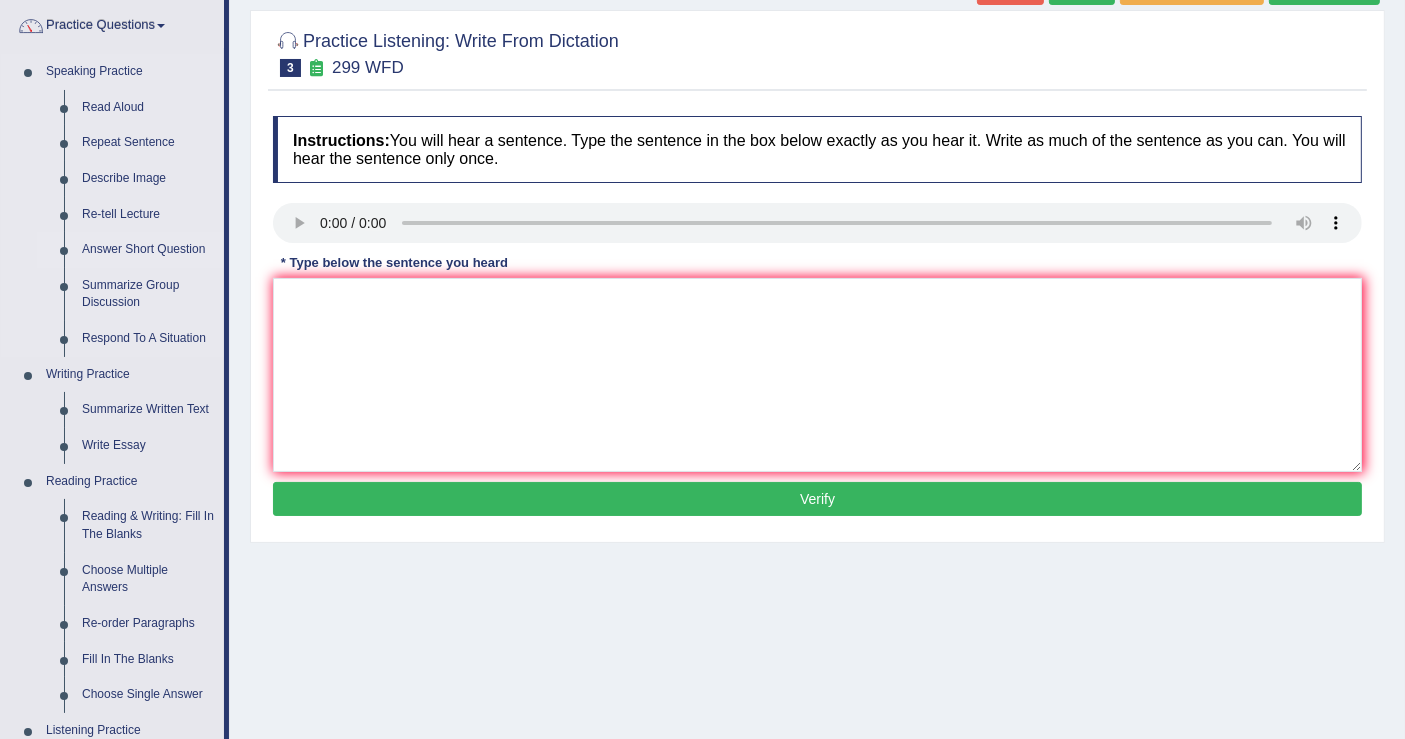 scroll, scrollTop: 111, scrollLeft: 0, axis: vertical 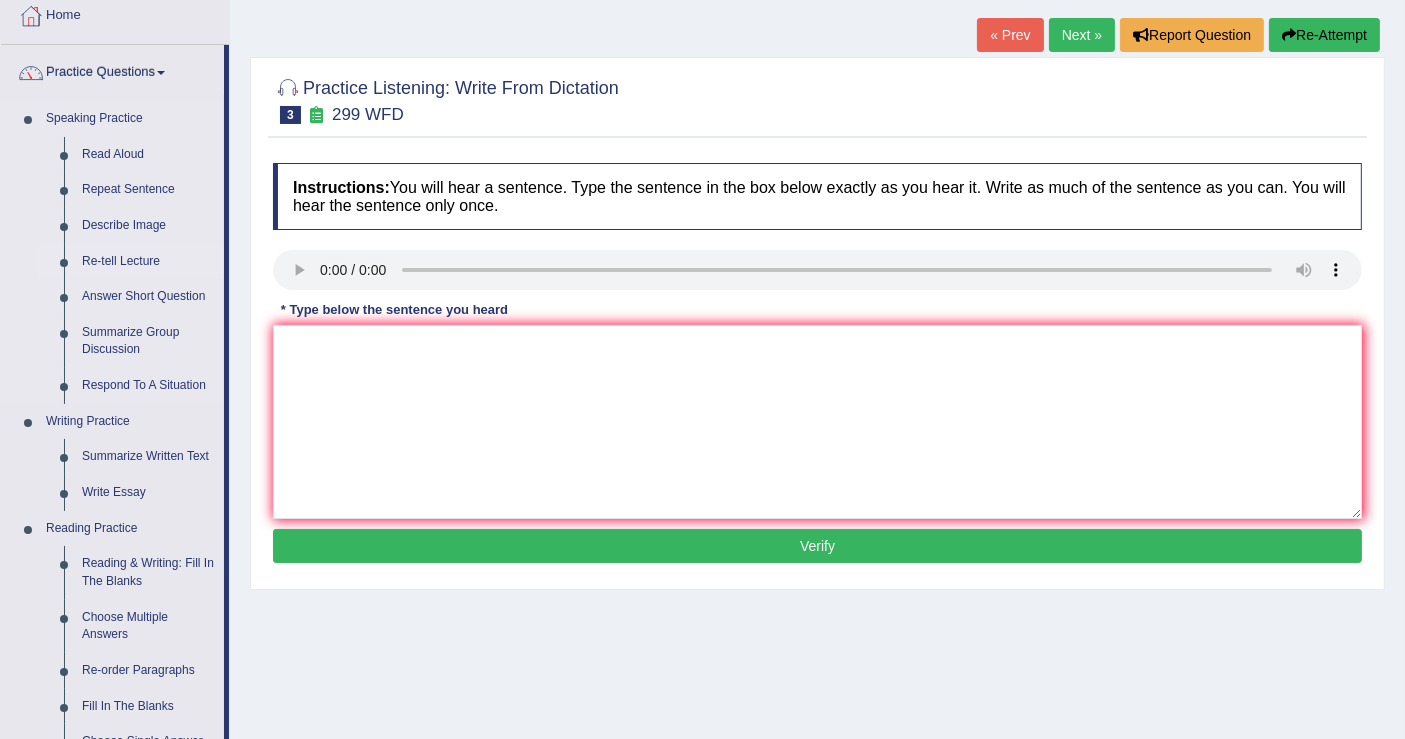 click on "Re-tell Lecture" at bounding box center (148, 262) 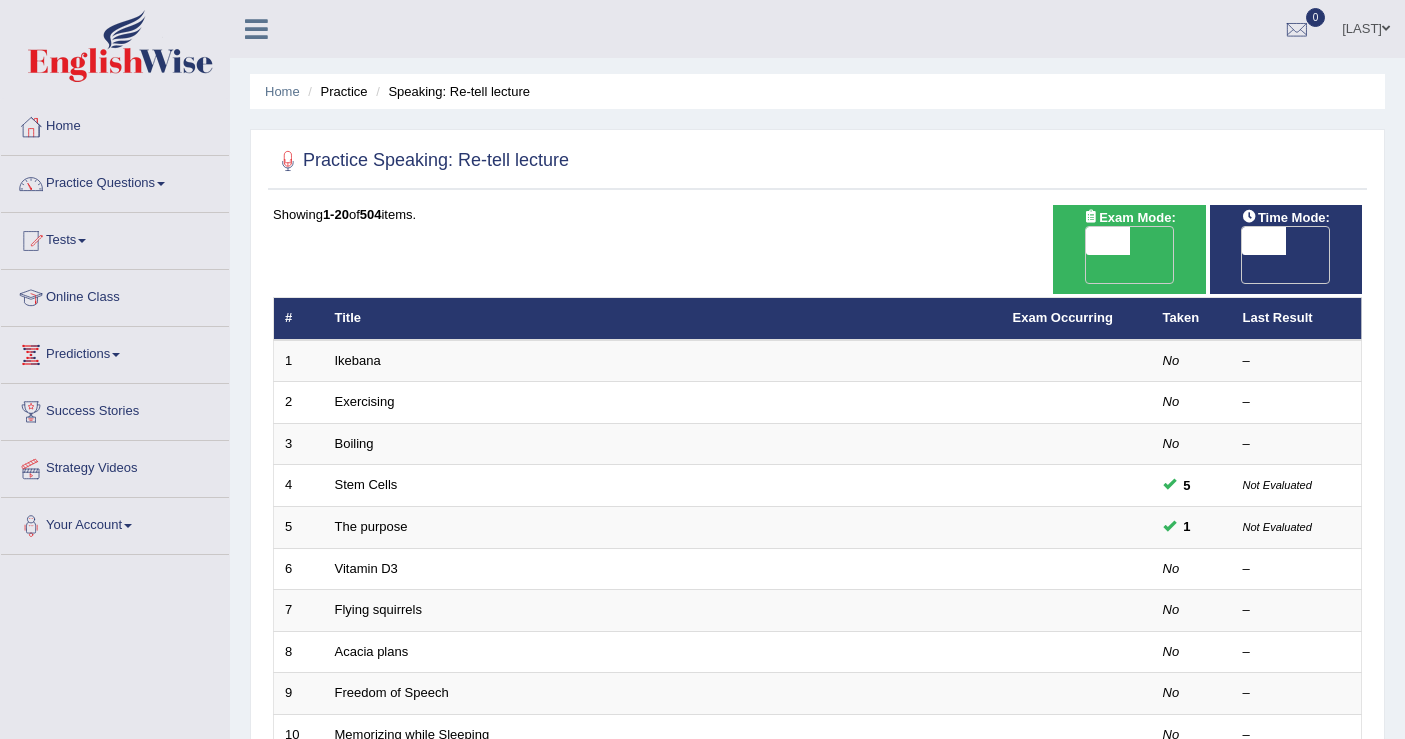 scroll, scrollTop: 0, scrollLeft: 0, axis: both 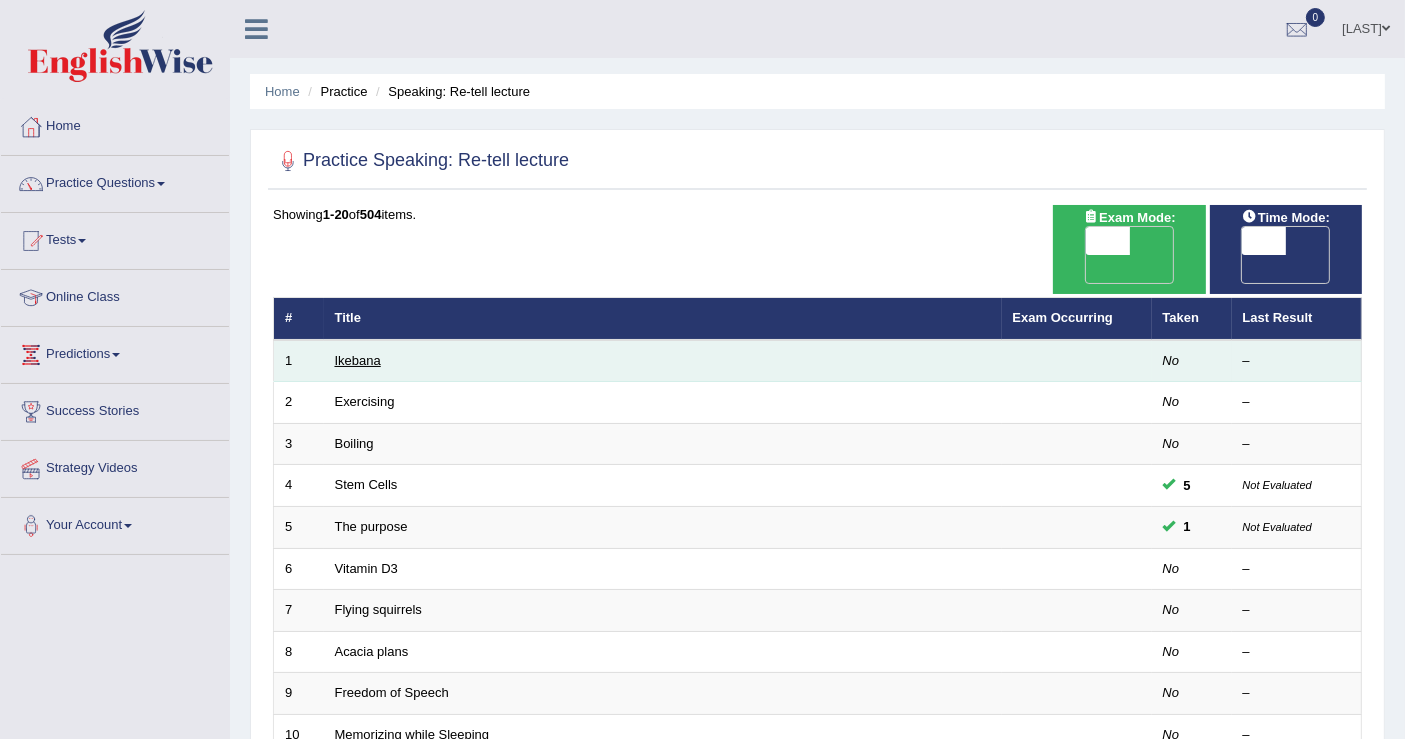 click on "Ikebana" at bounding box center [358, 360] 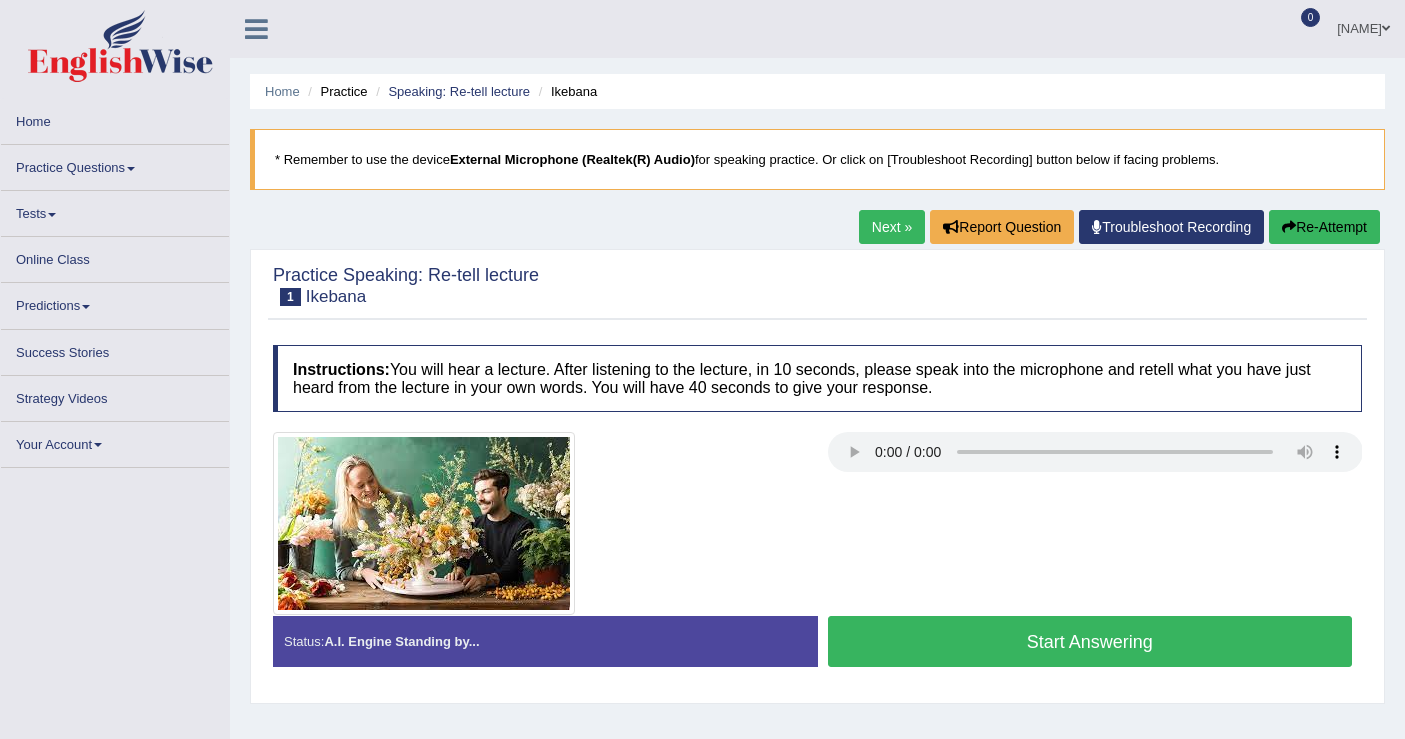 scroll, scrollTop: 0, scrollLeft: 0, axis: both 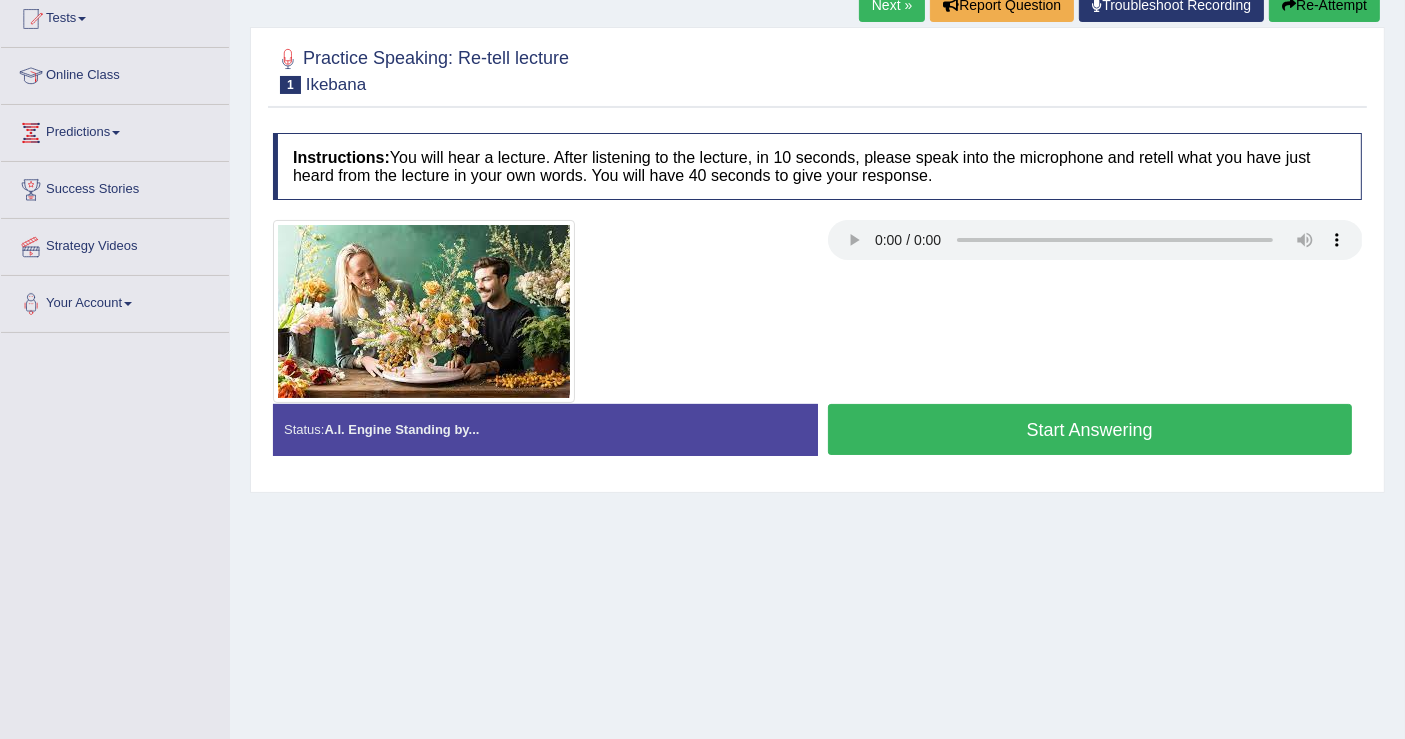 click on "Start Answering" at bounding box center [1090, 429] 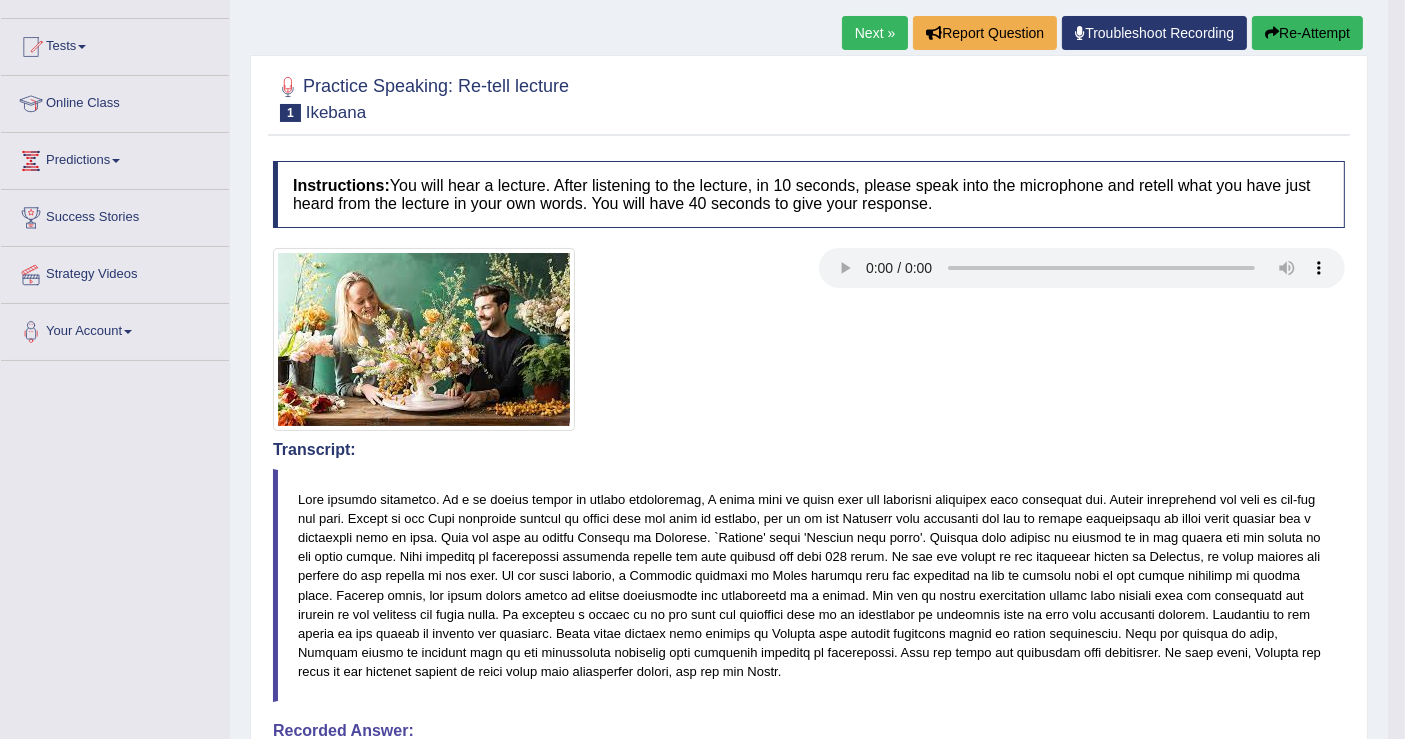 scroll, scrollTop: 0, scrollLeft: 0, axis: both 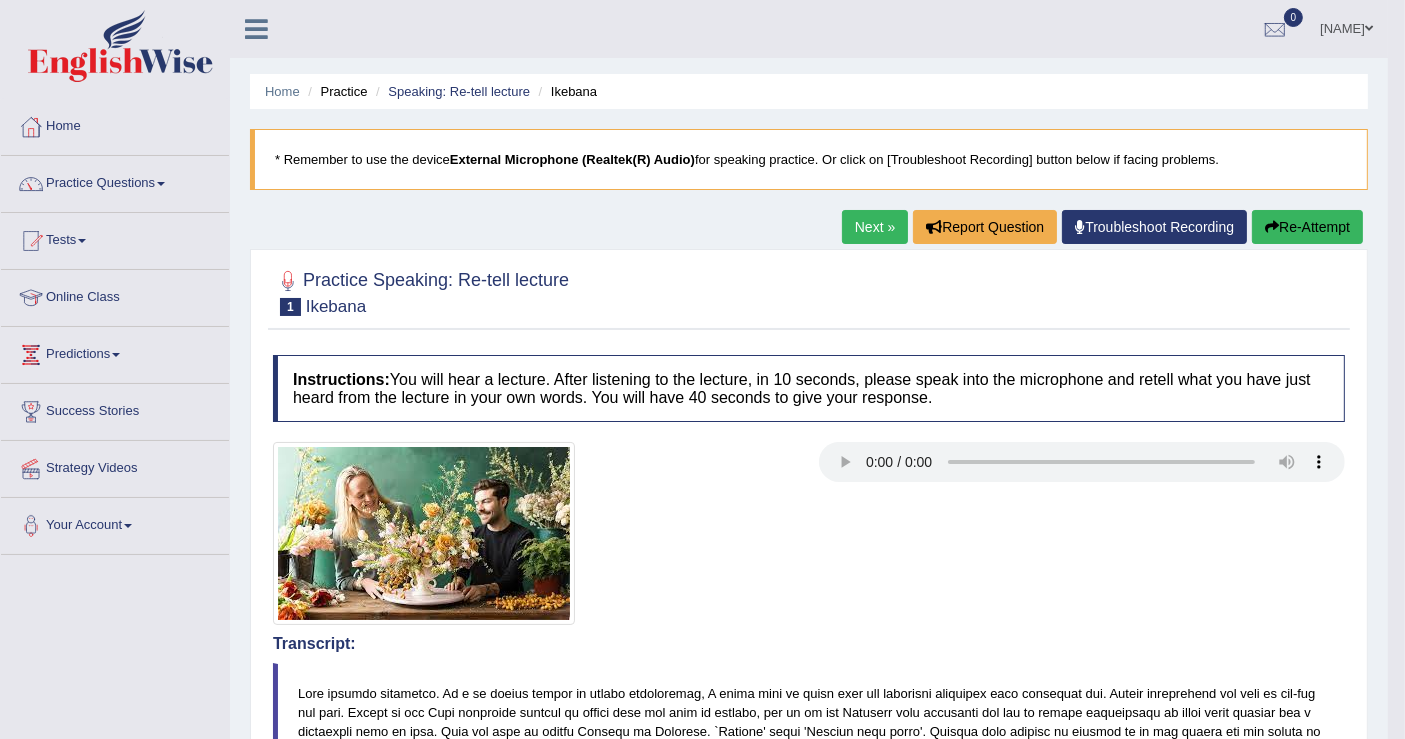 click on "Next »" at bounding box center (875, 227) 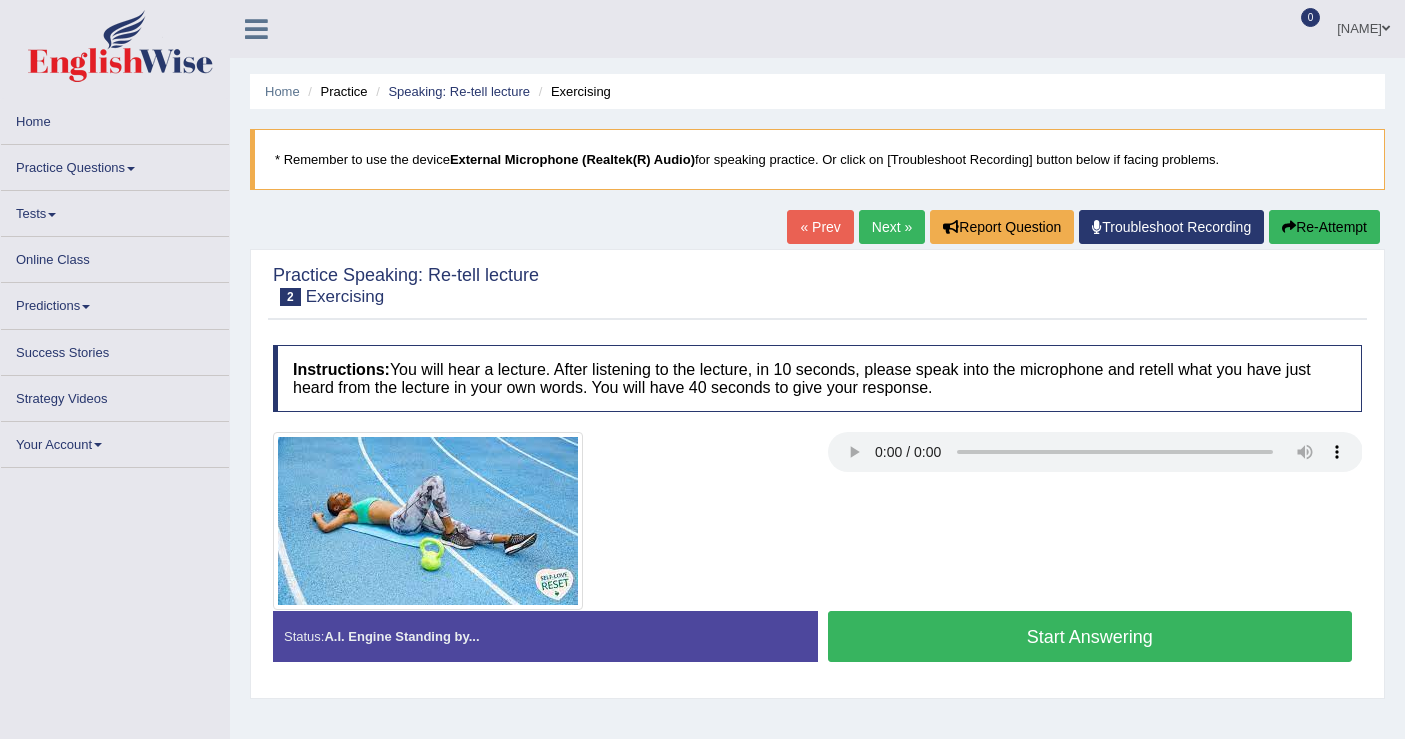 scroll, scrollTop: 0, scrollLeft: 0, axis: both 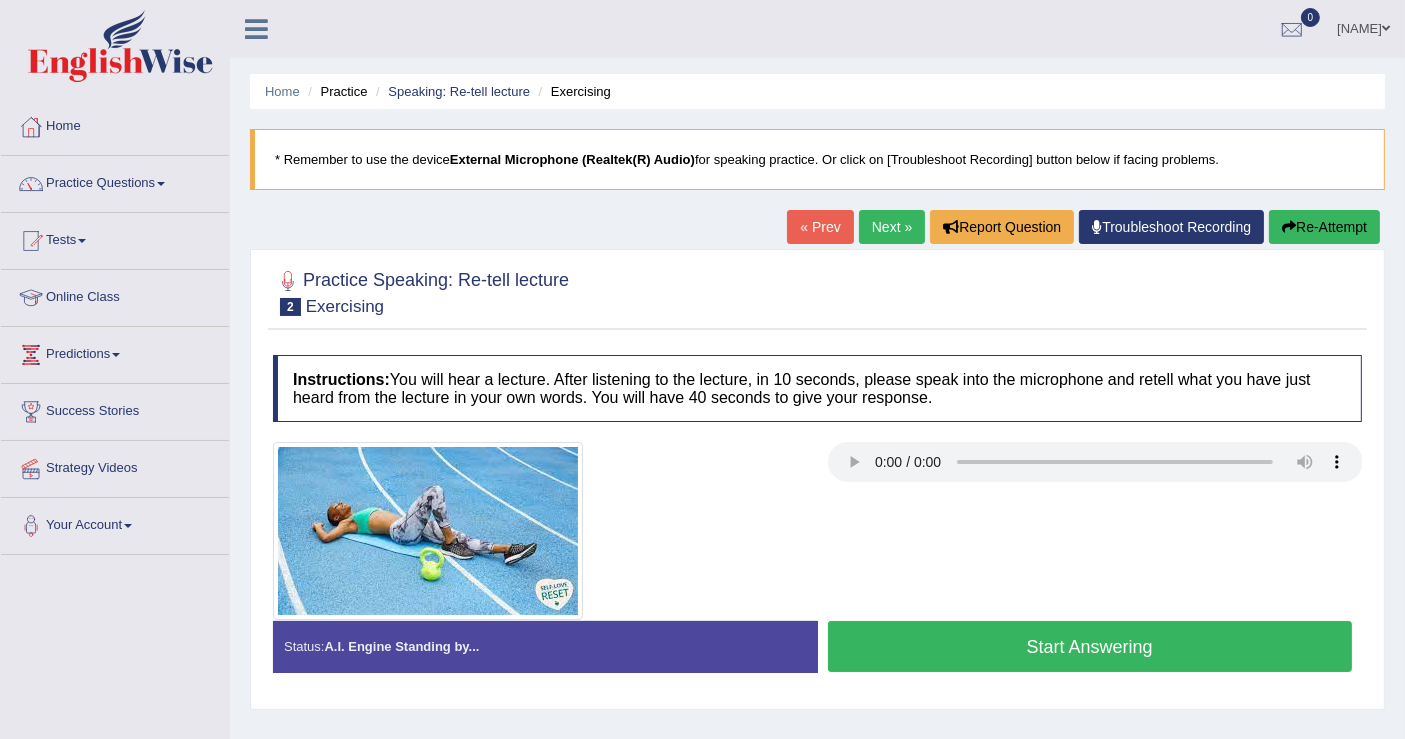 click on "Start Answering" at bounding box center [1090, 646] 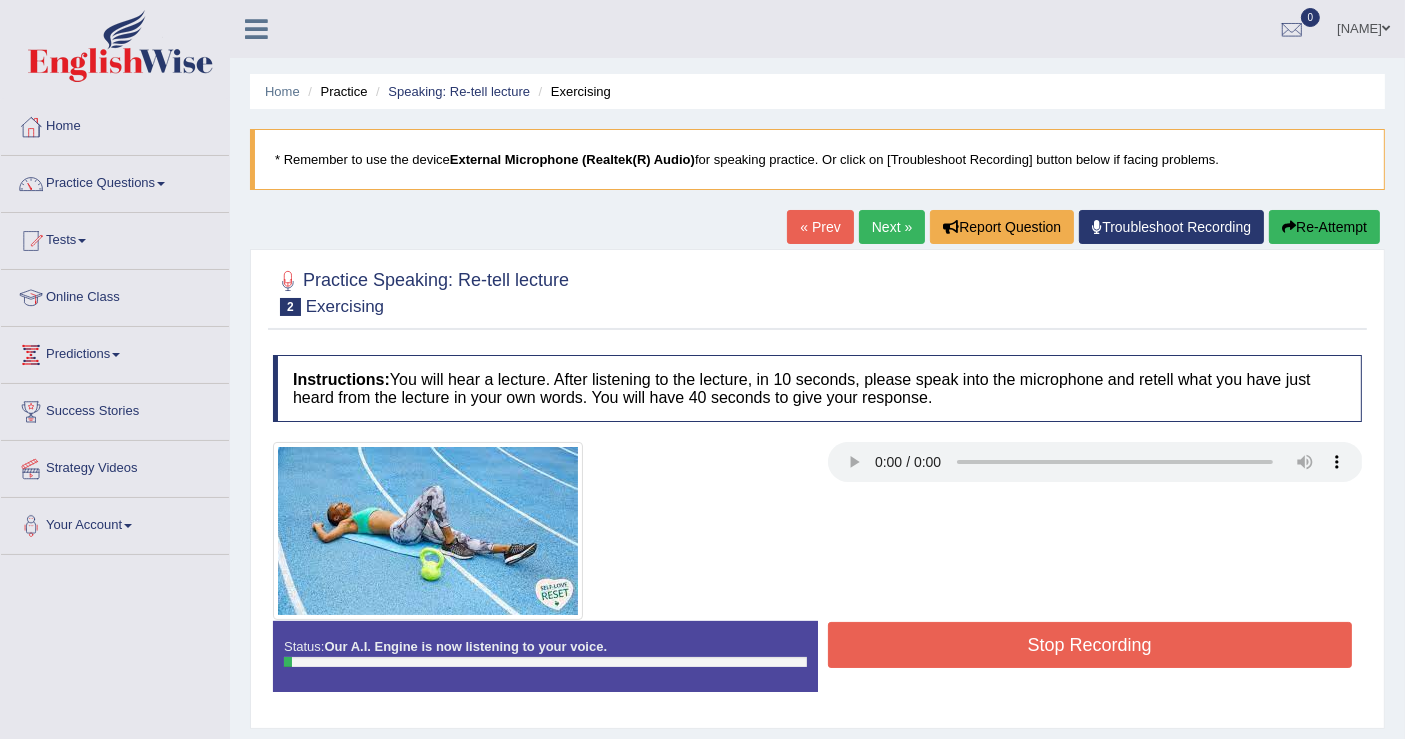 click on "Stop Recording" at bounding box center [1090, 645] 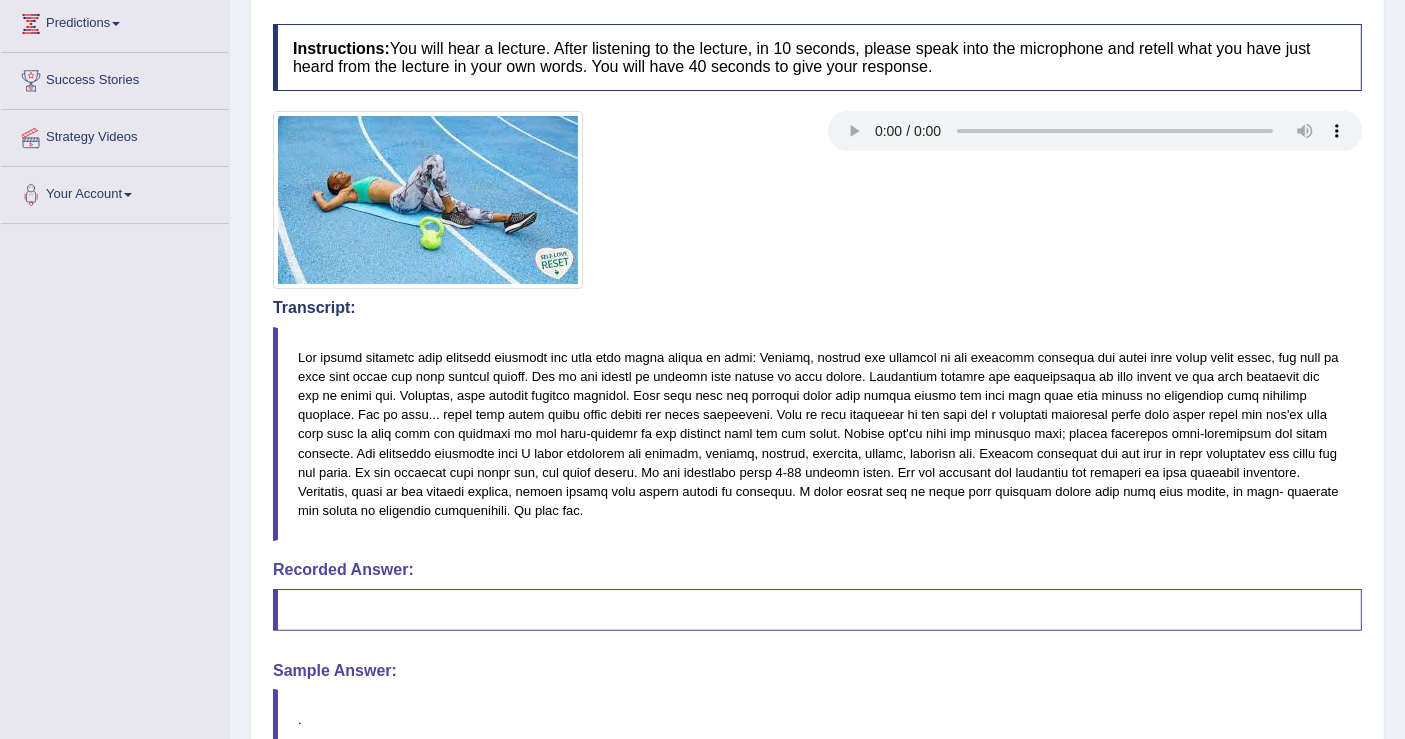 scroll, scrollTop: 0, scrollLeft: 0, axis: both 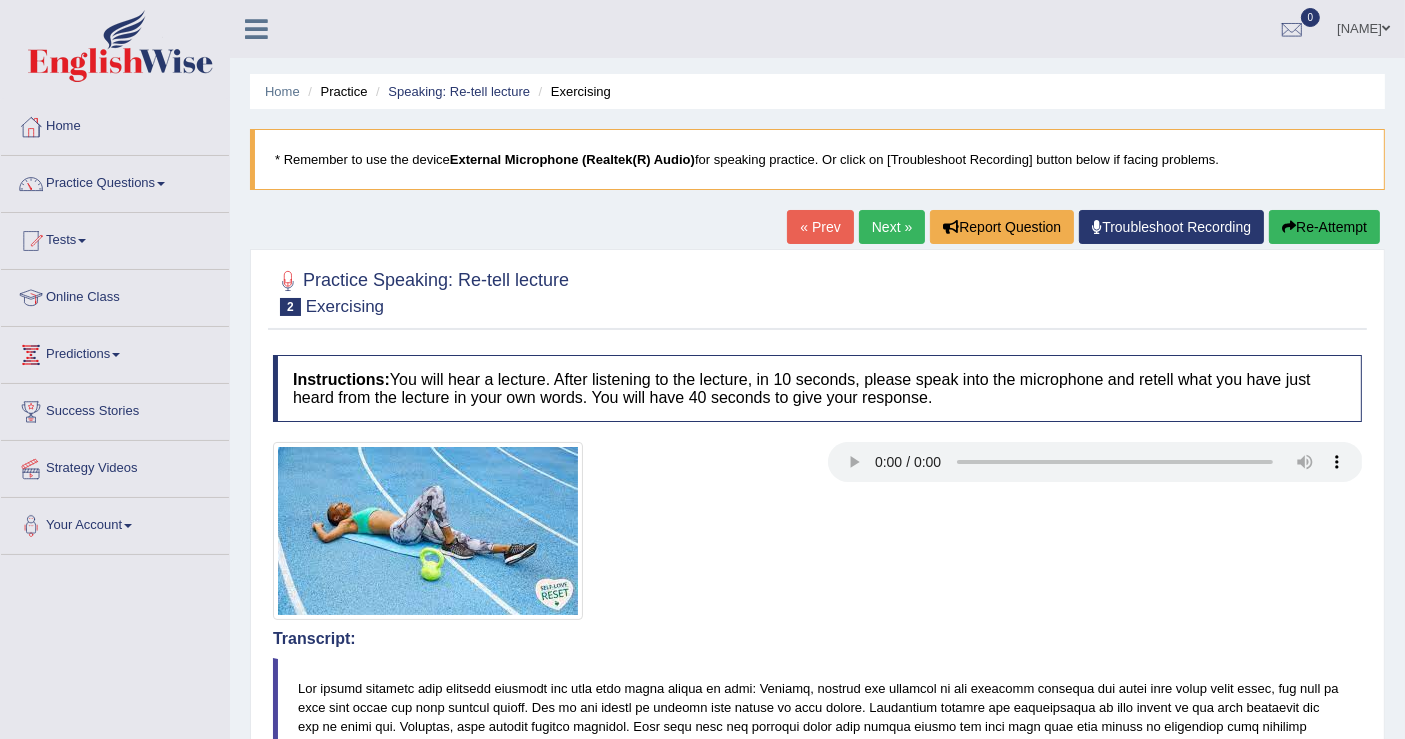 click on "Re-Attempt" at bounding box center [1324, 227] 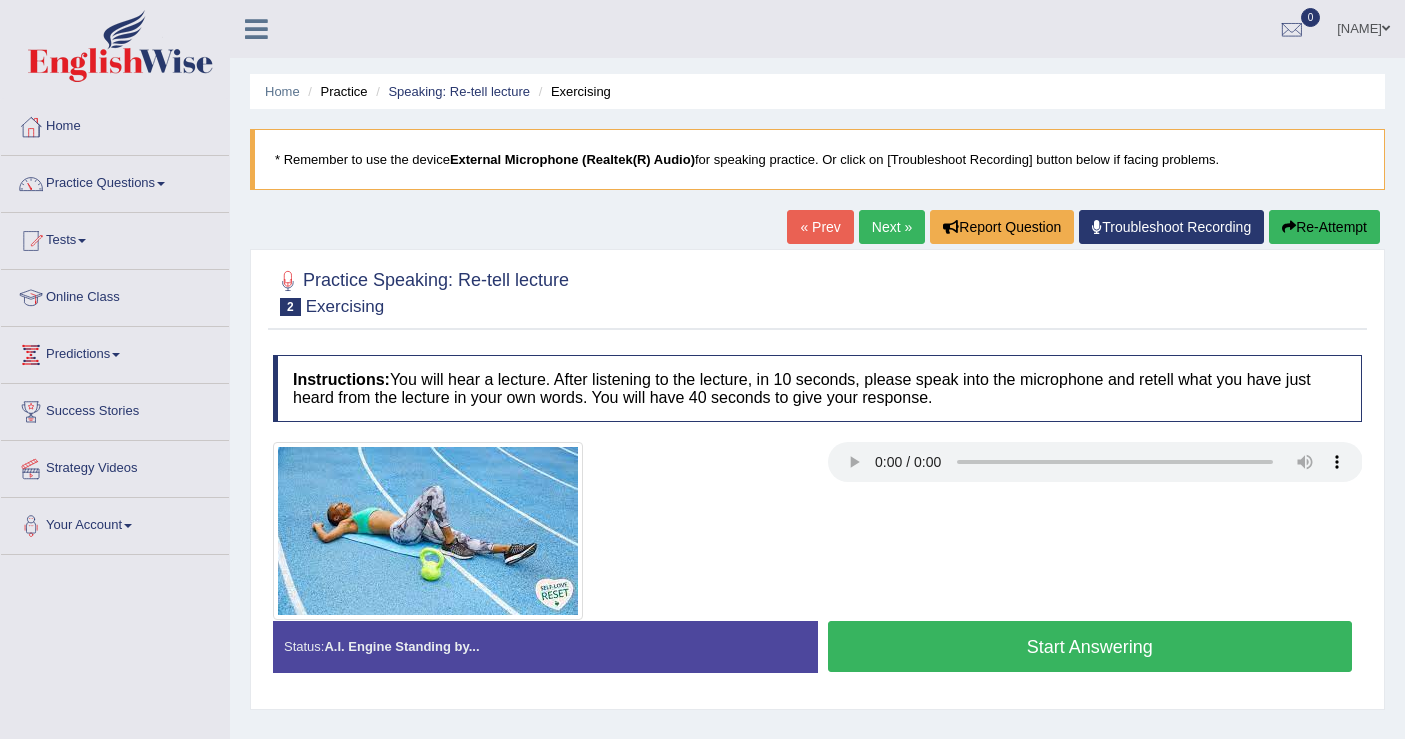 scroll, scrollTop: 0, scrollLeft: 0, axis: both 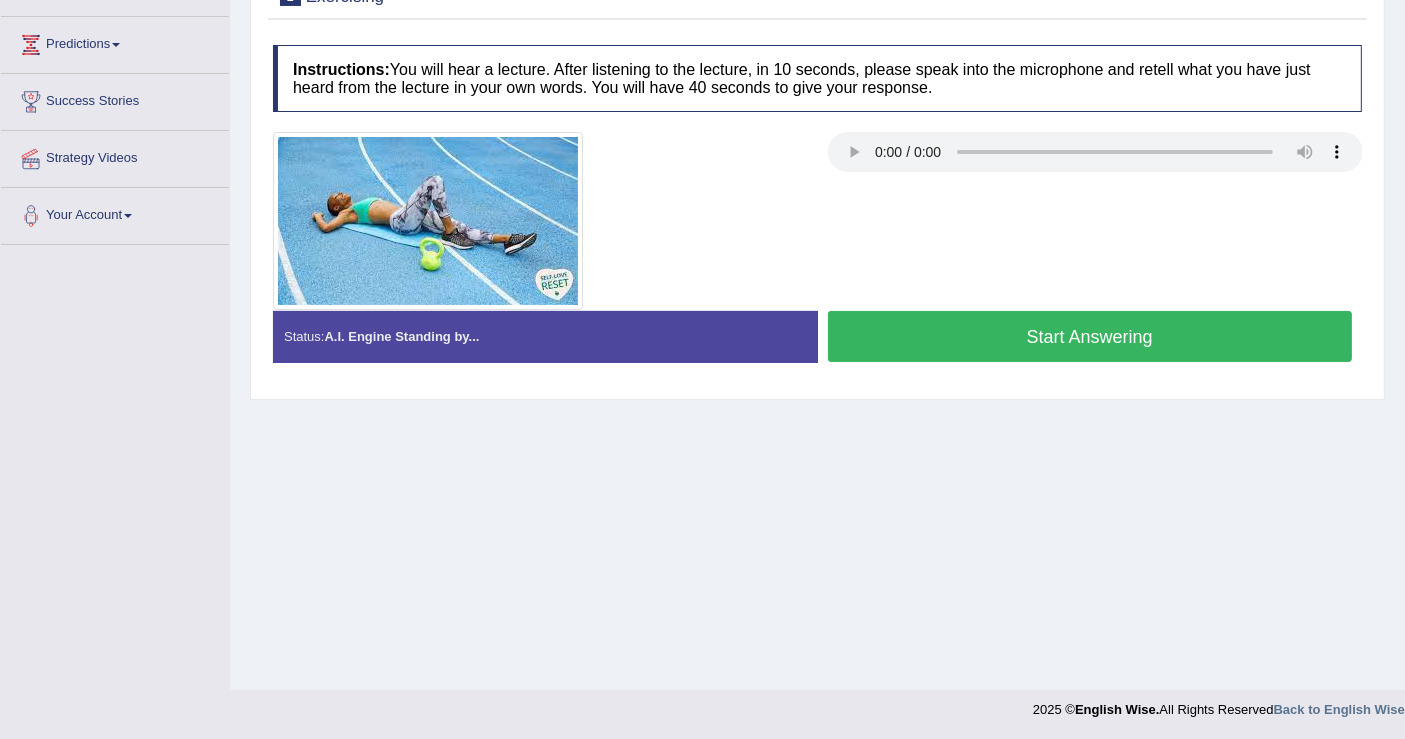 click on "Start Answering" at bounding box center (1090, 336) 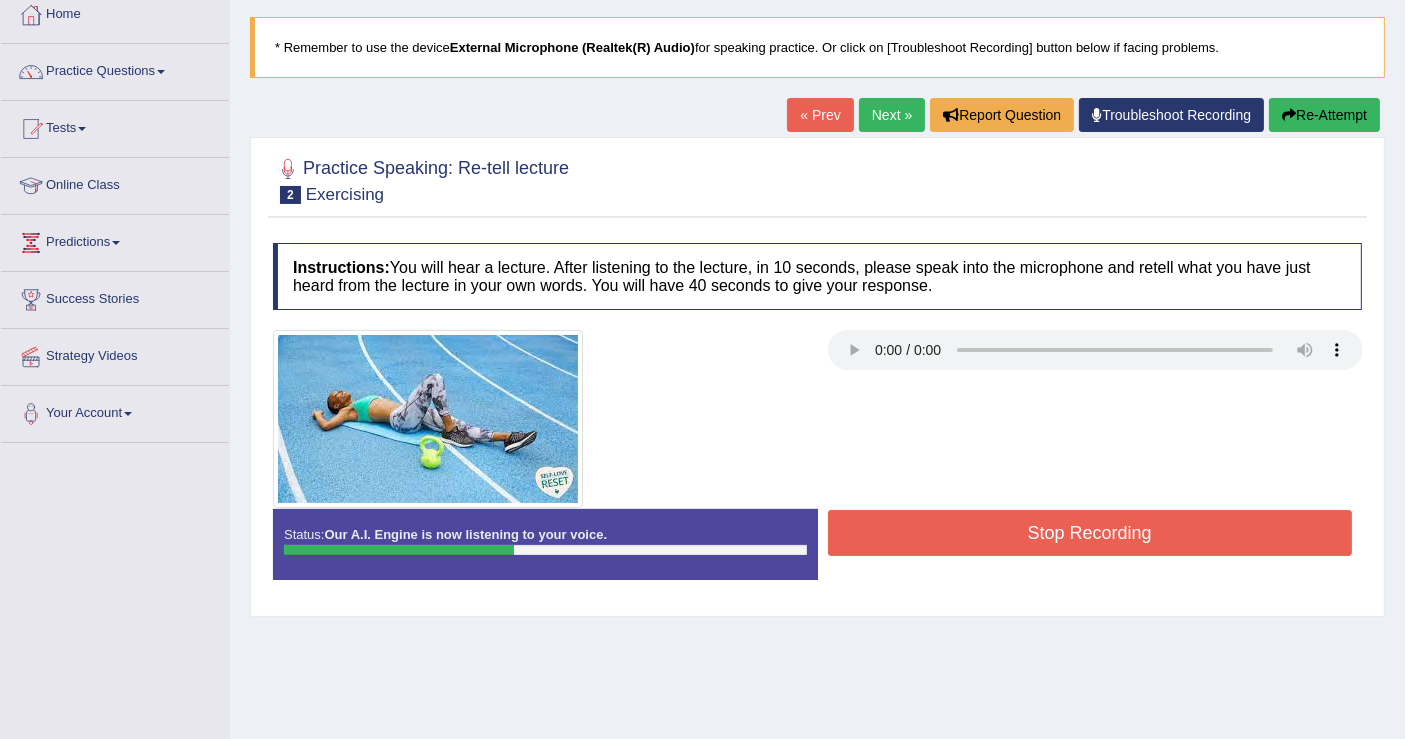 scroll, scrollTop: 222, scrollLeft: 0, axis: vertical 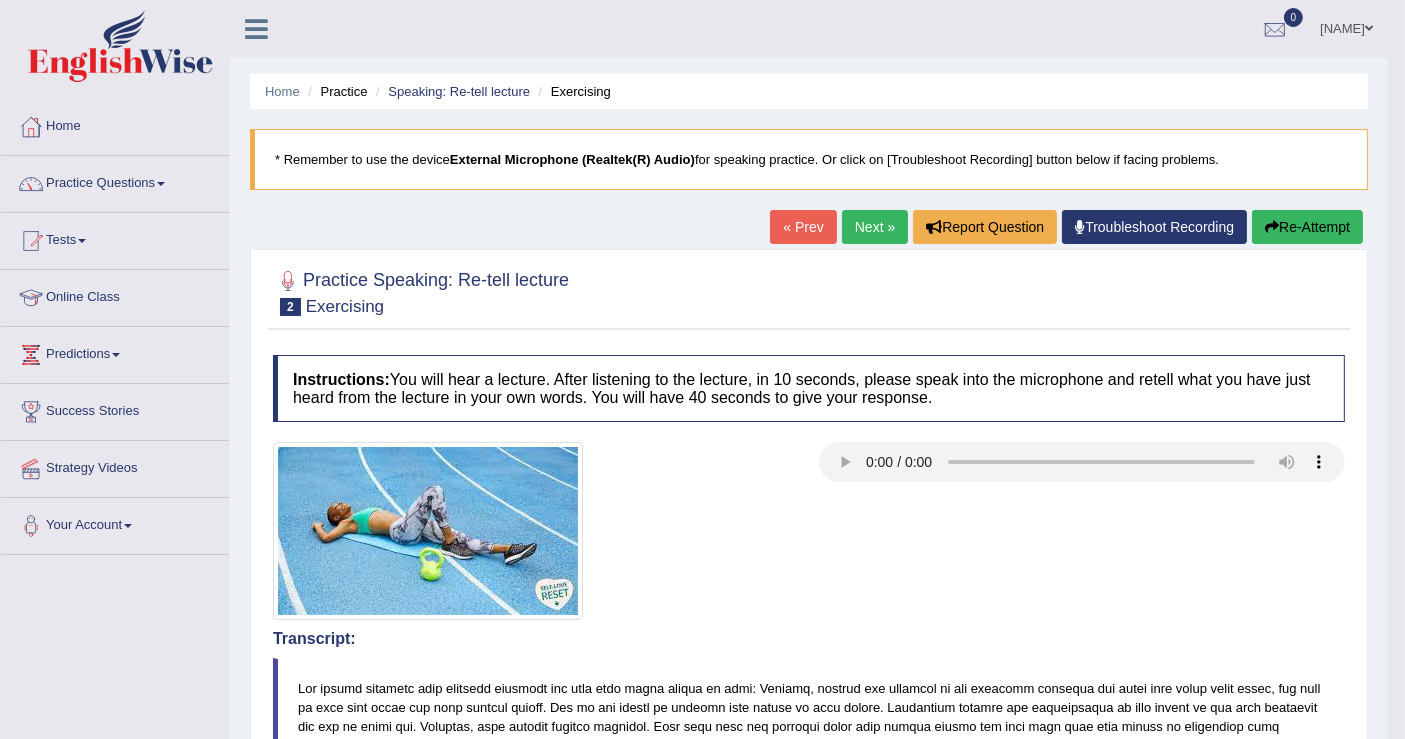 click on "Re-Attempt" at bounding box center (1307, 227) 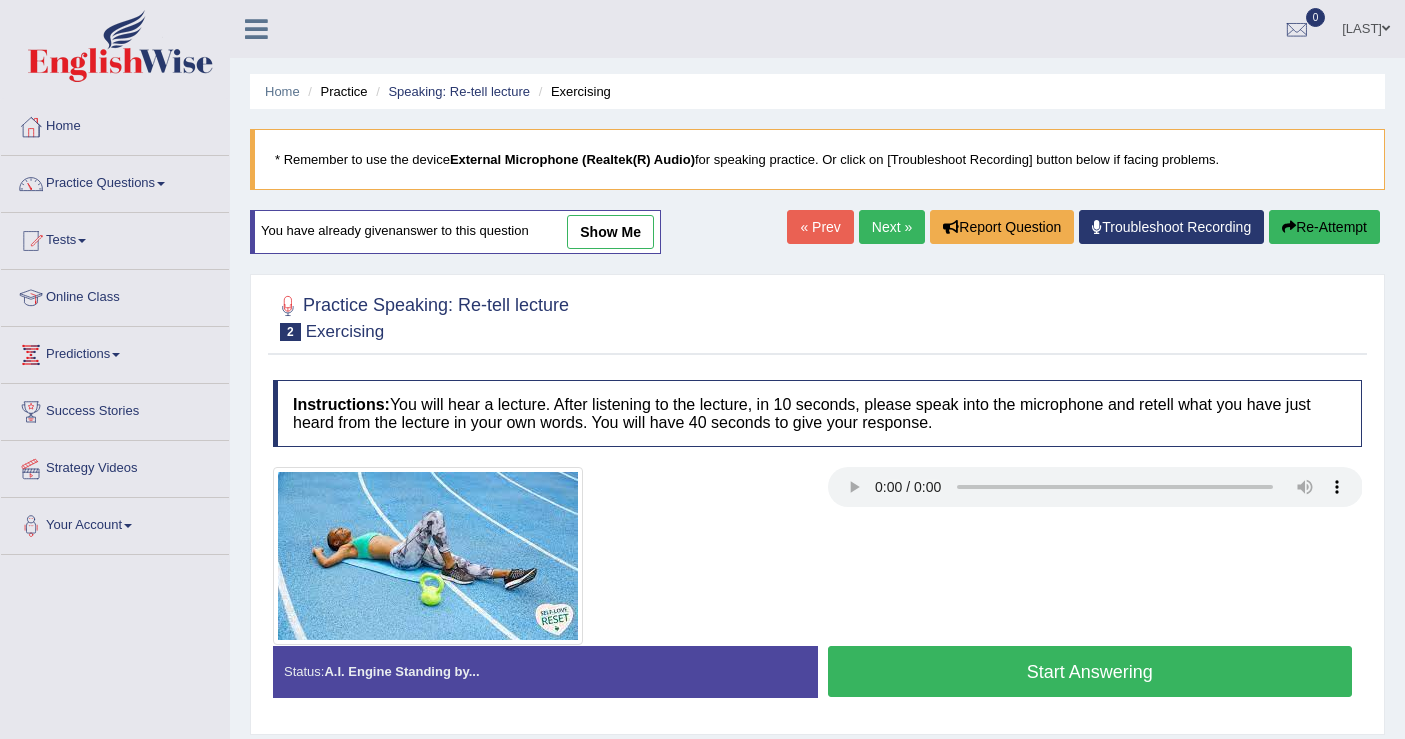 scroll, scrollTop: 0, scrollLeft: 0, axis: both 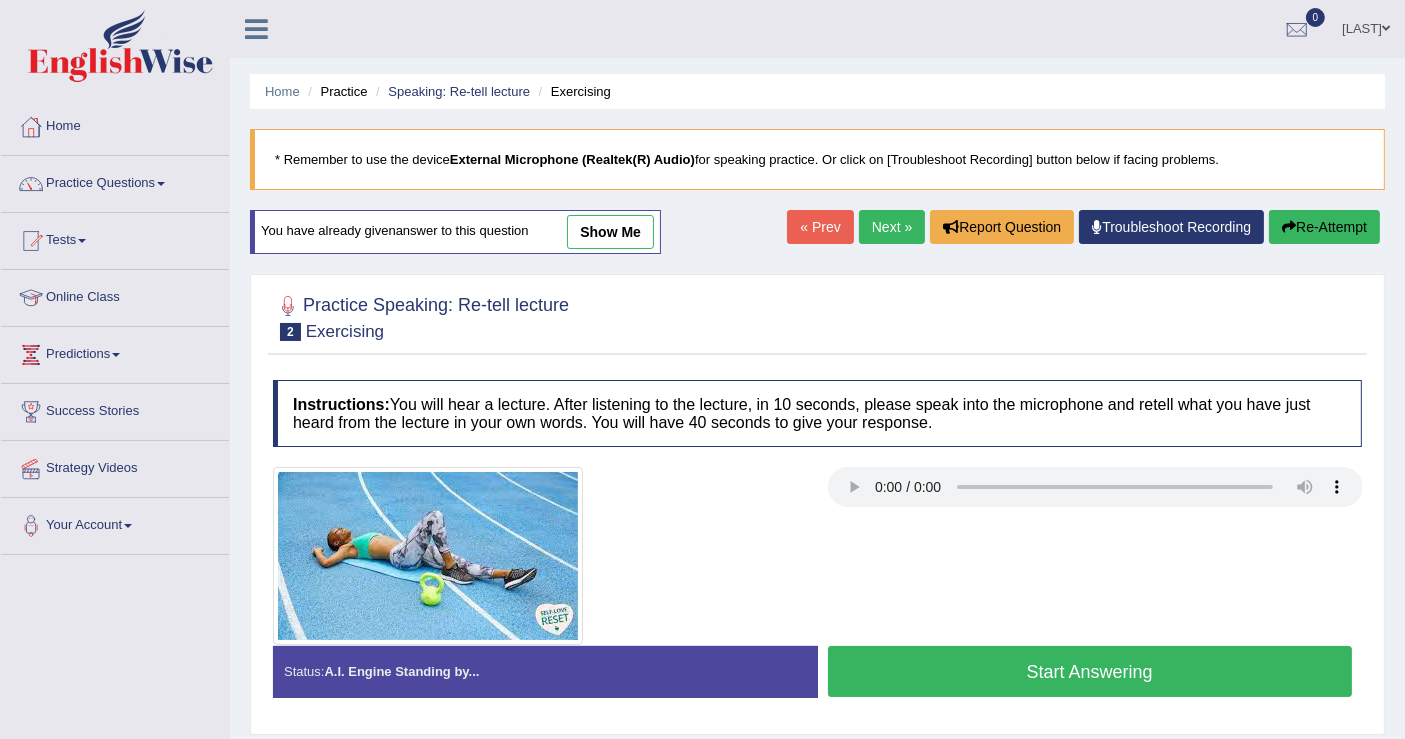 click on "Start Answering" at bounding box center [1090, 671] 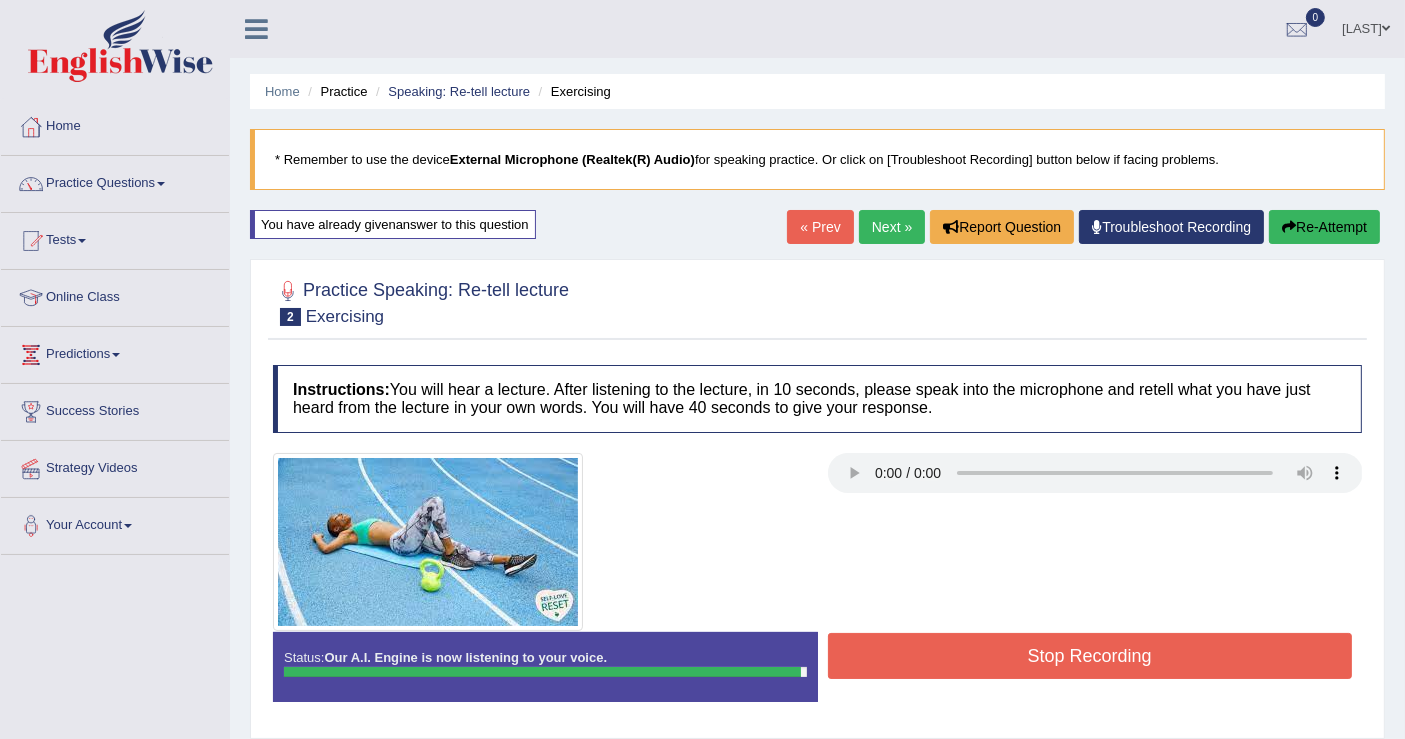 click on "Stop Recording" at bounding box center [1090, 656] 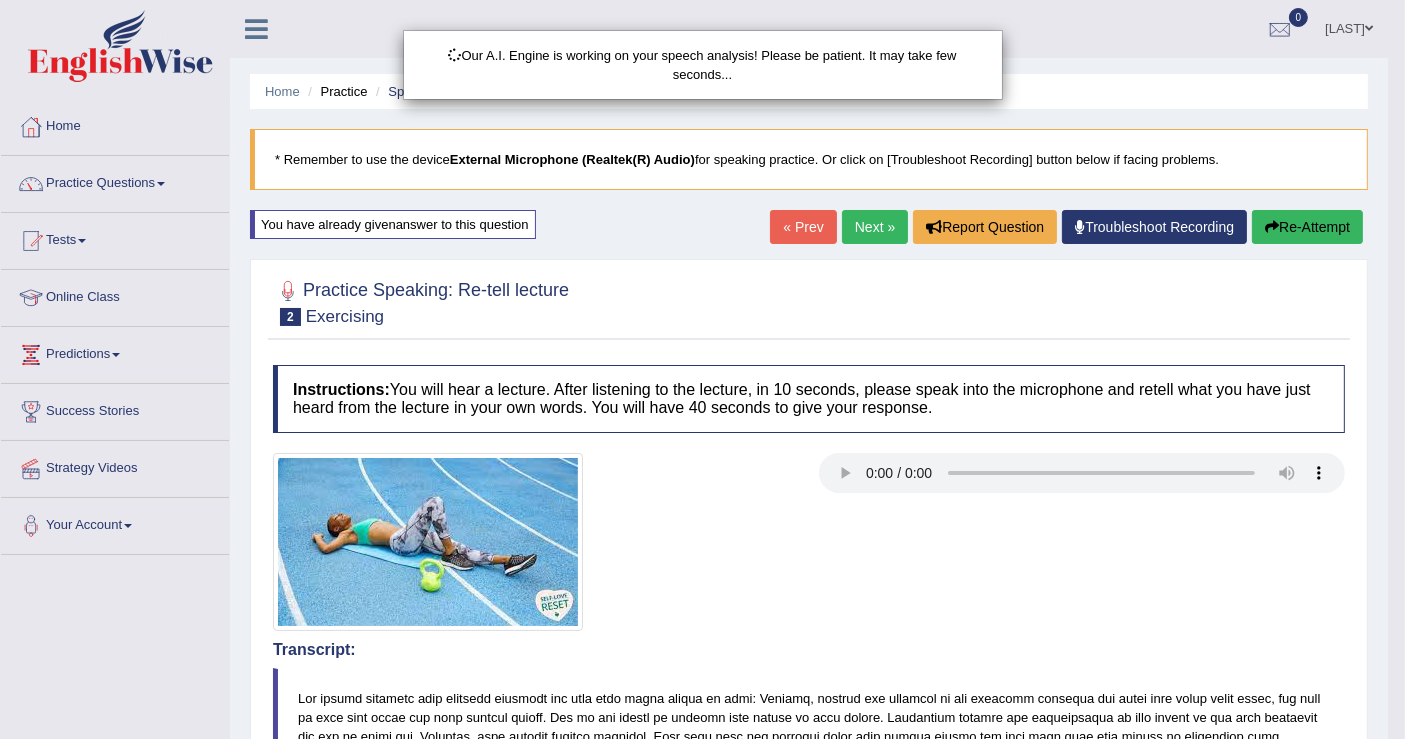 scroll, scrollTop: 597, scrollLeft: 0, axis: vertical 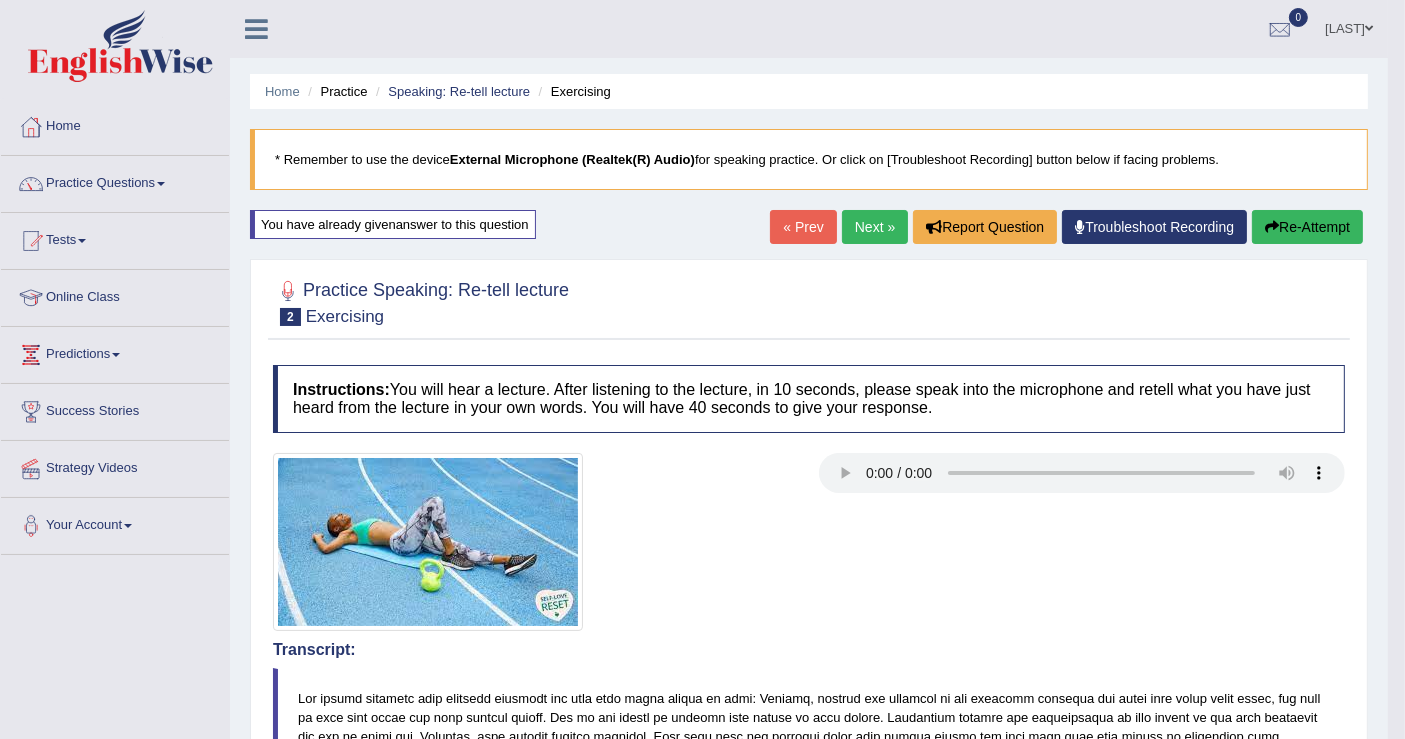 click on "Practice Questions" at bounding box center [115, 181] 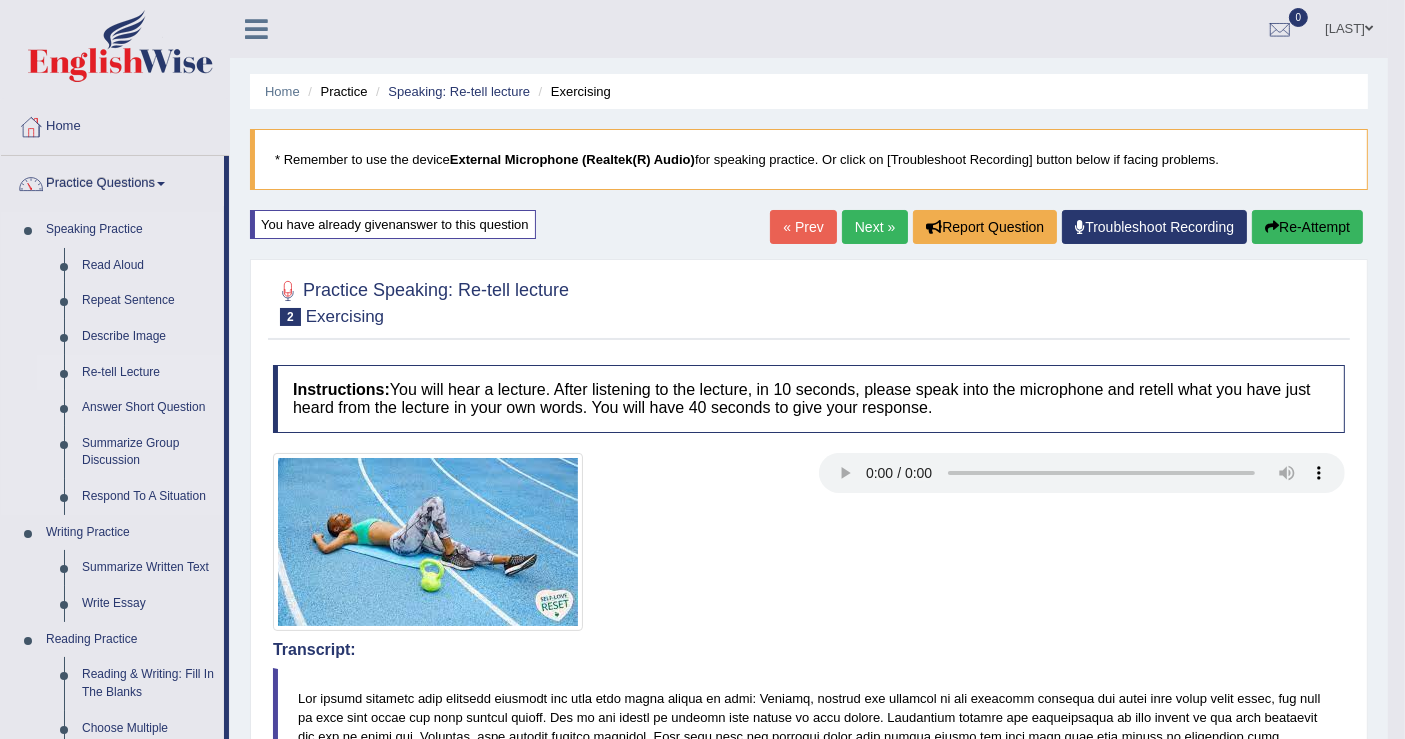 click on "Re-tell Lecture" at bounding box center (148, 373) 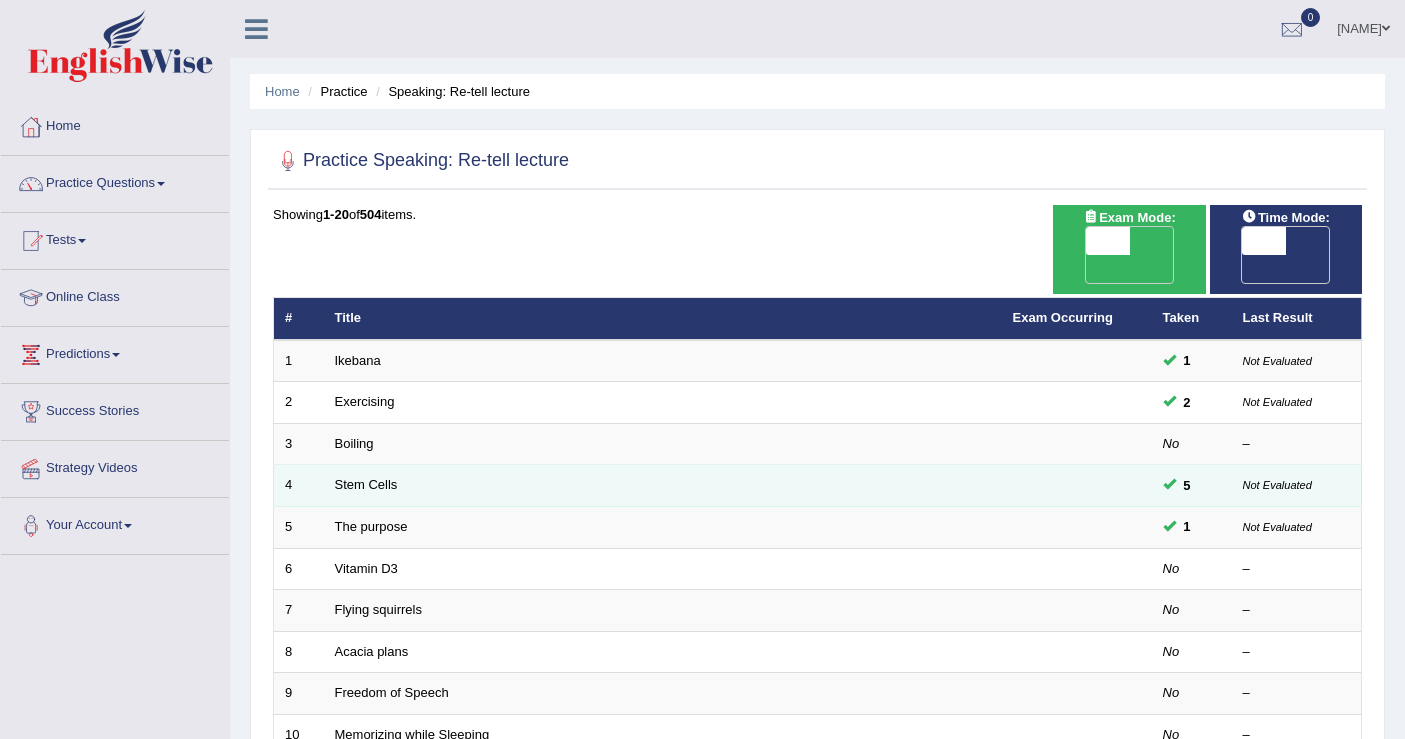 scroll, scrollTop: 0, scrollLeft: 0, axis: both 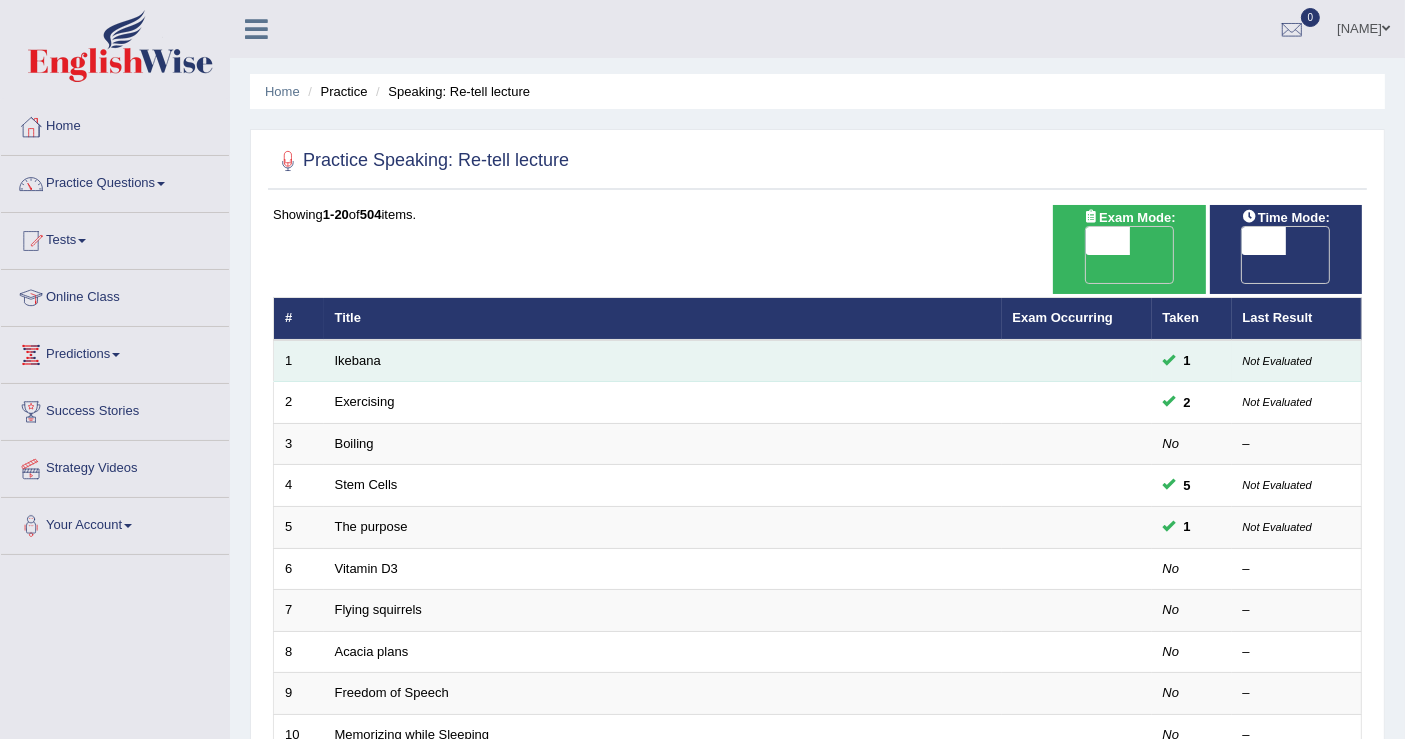 click on "Ikebana" at bounding box center (663, 361) 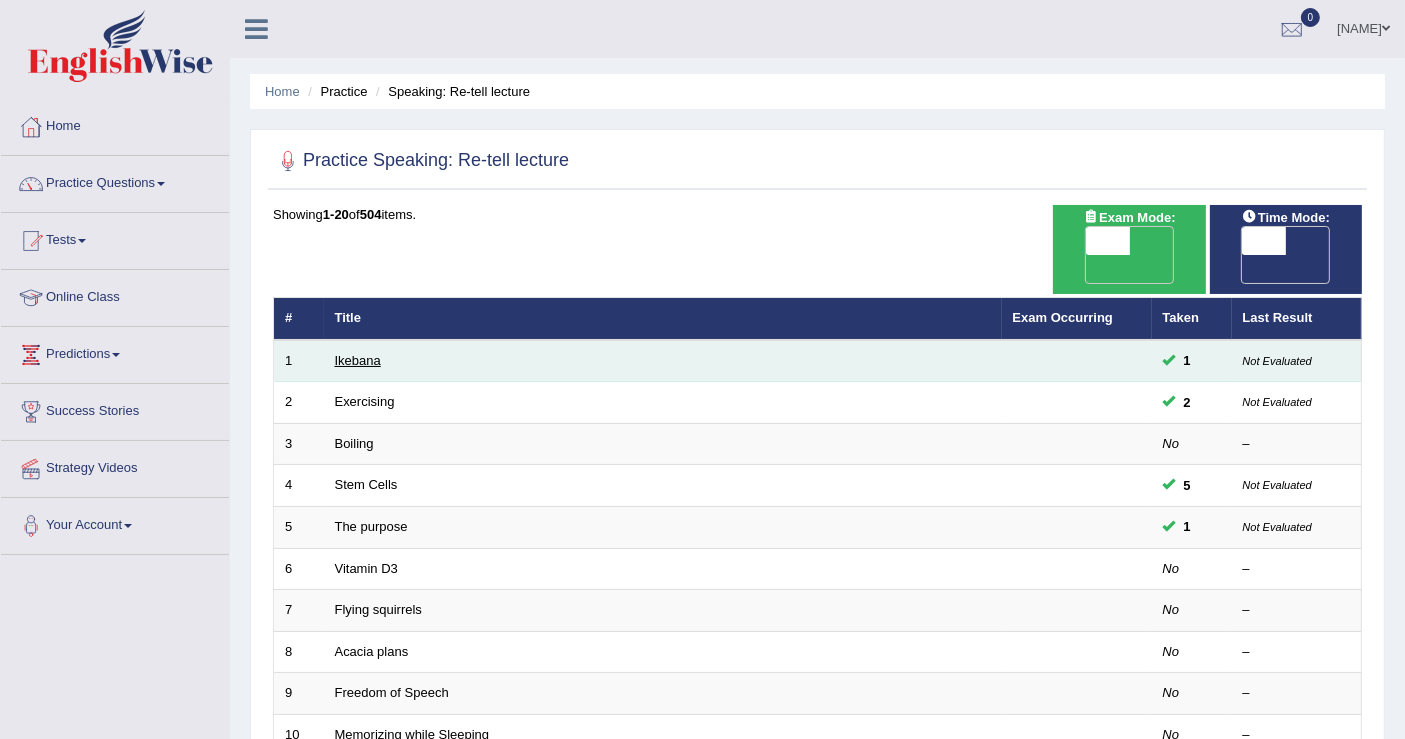 click on "Ikebana" at bounding box center [358, 360] 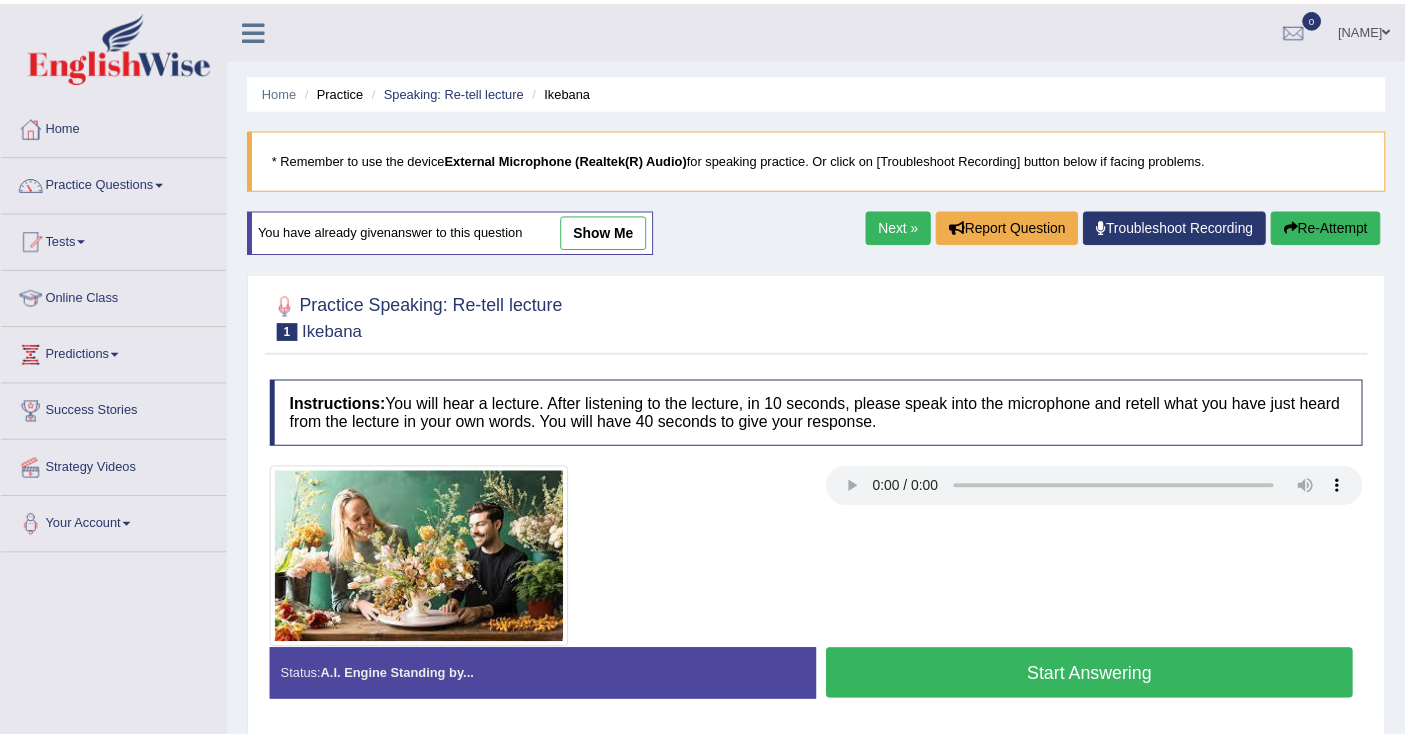 scroll, scrollTop: 0, scrollLeft: 0, axis: both 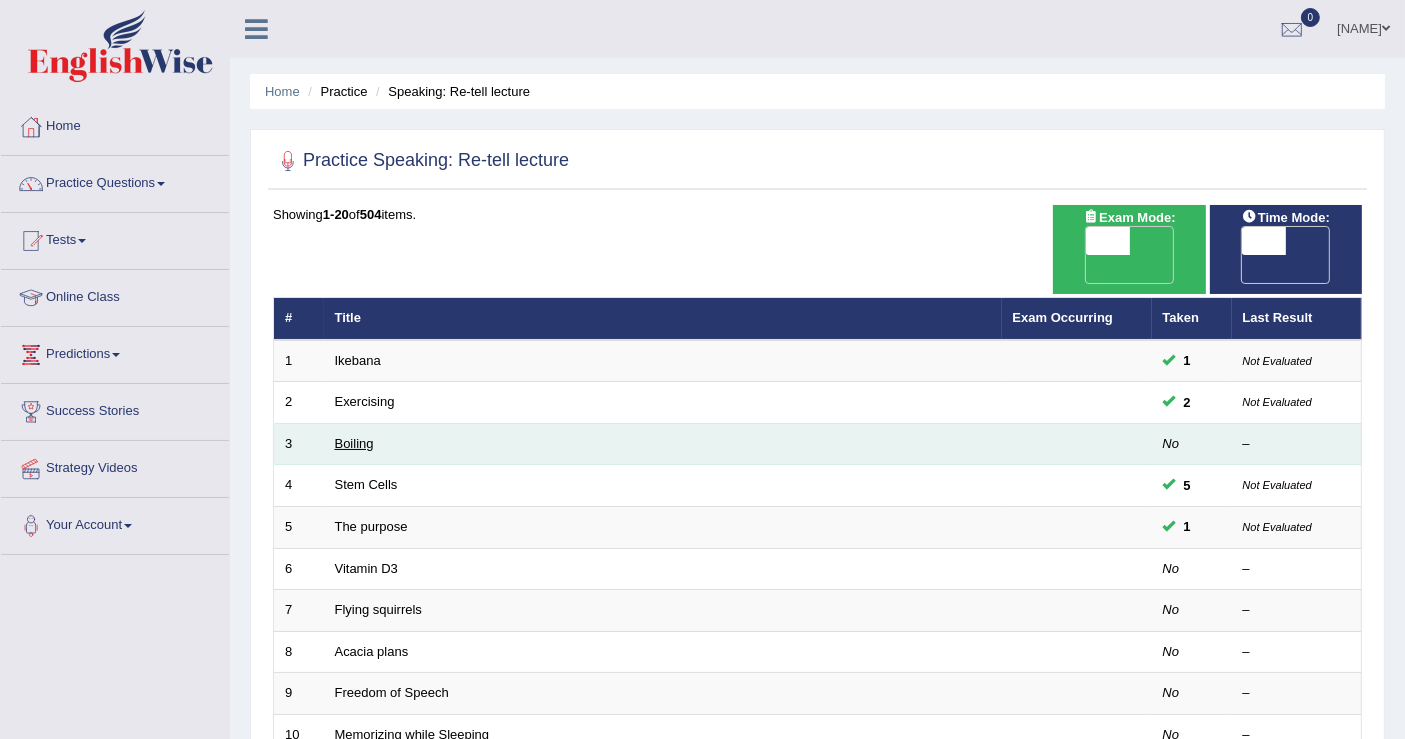 click on "Boiling" at bounding box center [354, 443] 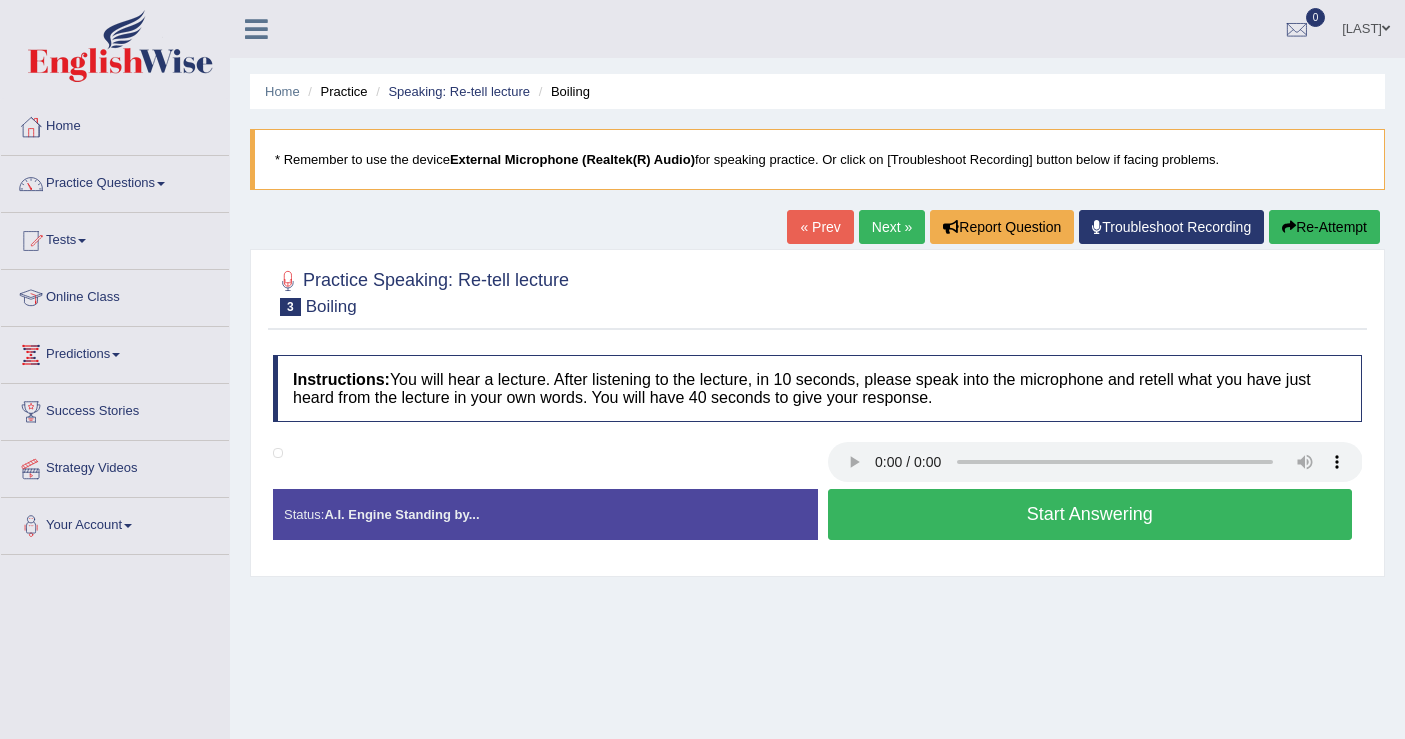 scroll, scrollTop: 0, scrollLeft: 0, axis: both 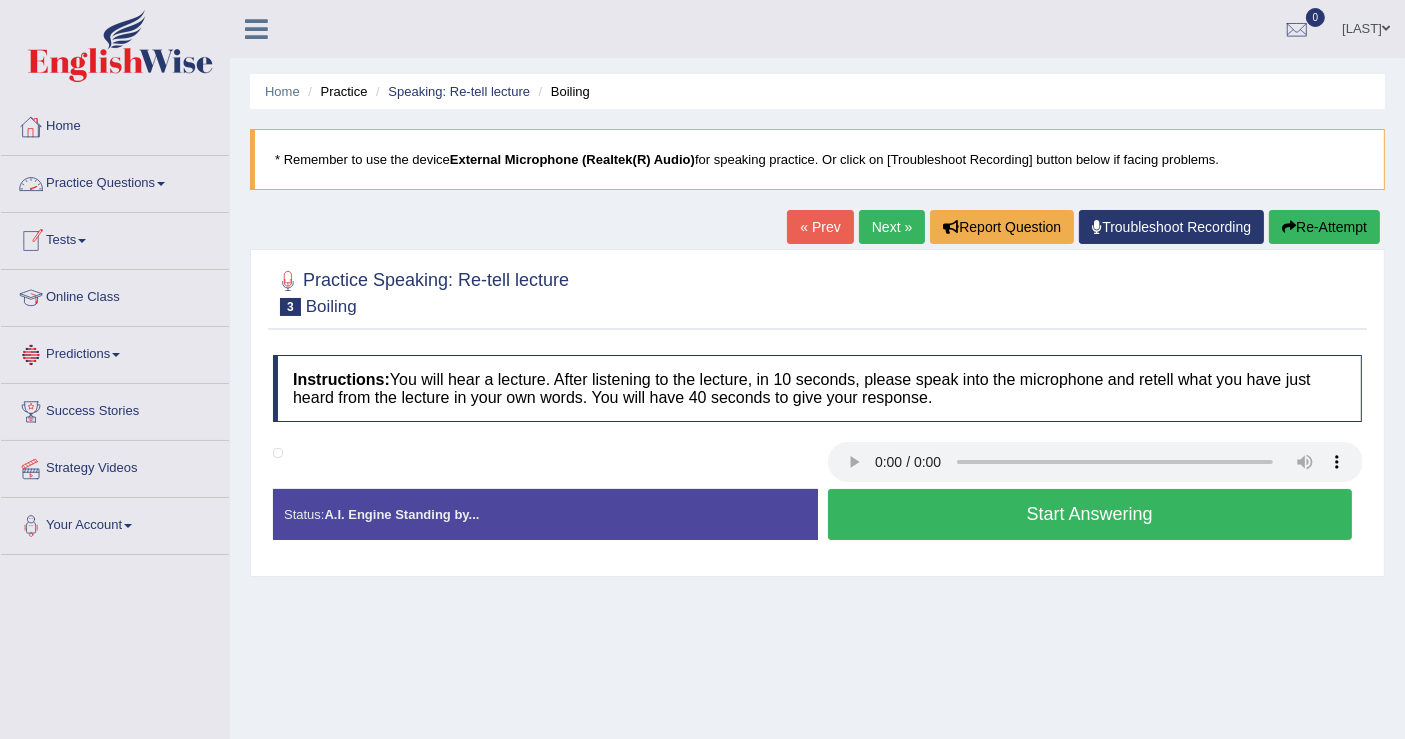 click on "Practice Questions" at bounding box center (115, 181) 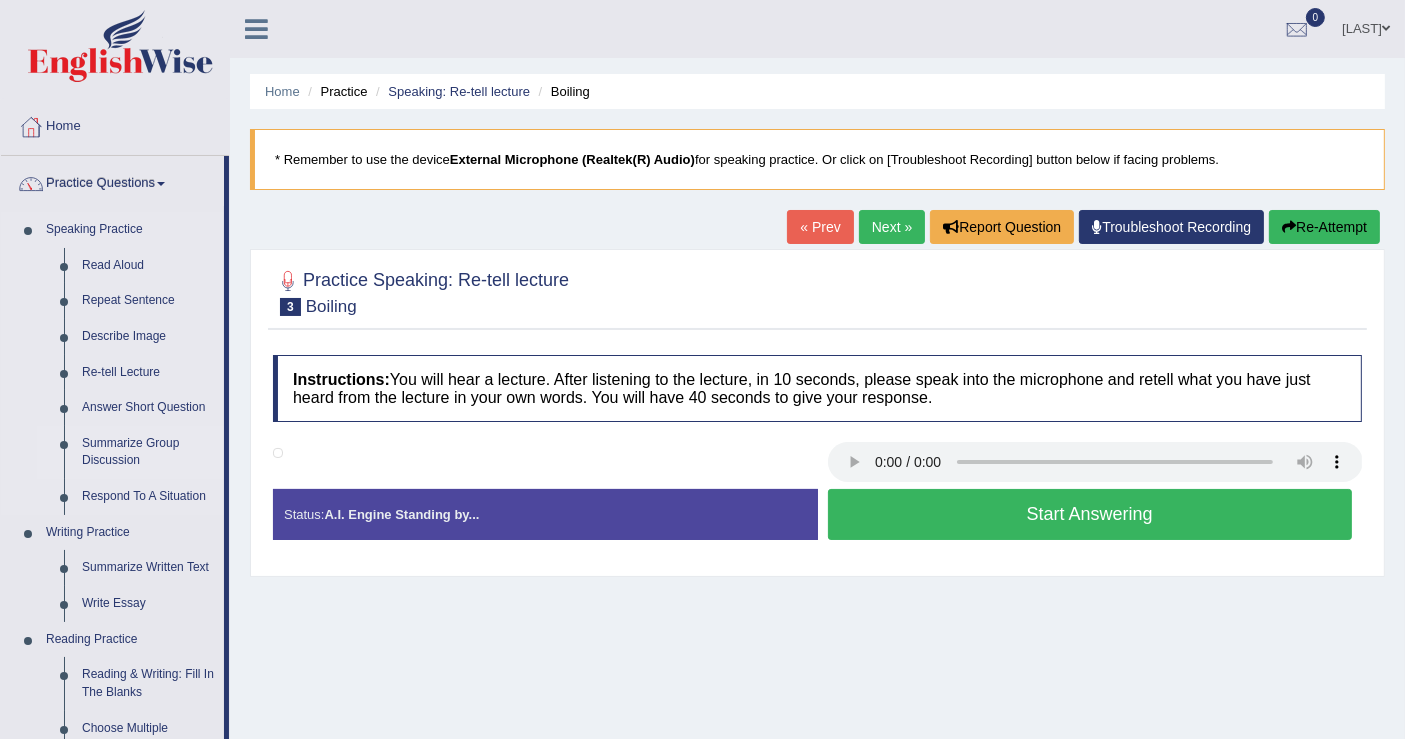 click on "Summarize Group Discussion" at bounding box center (148, 452) 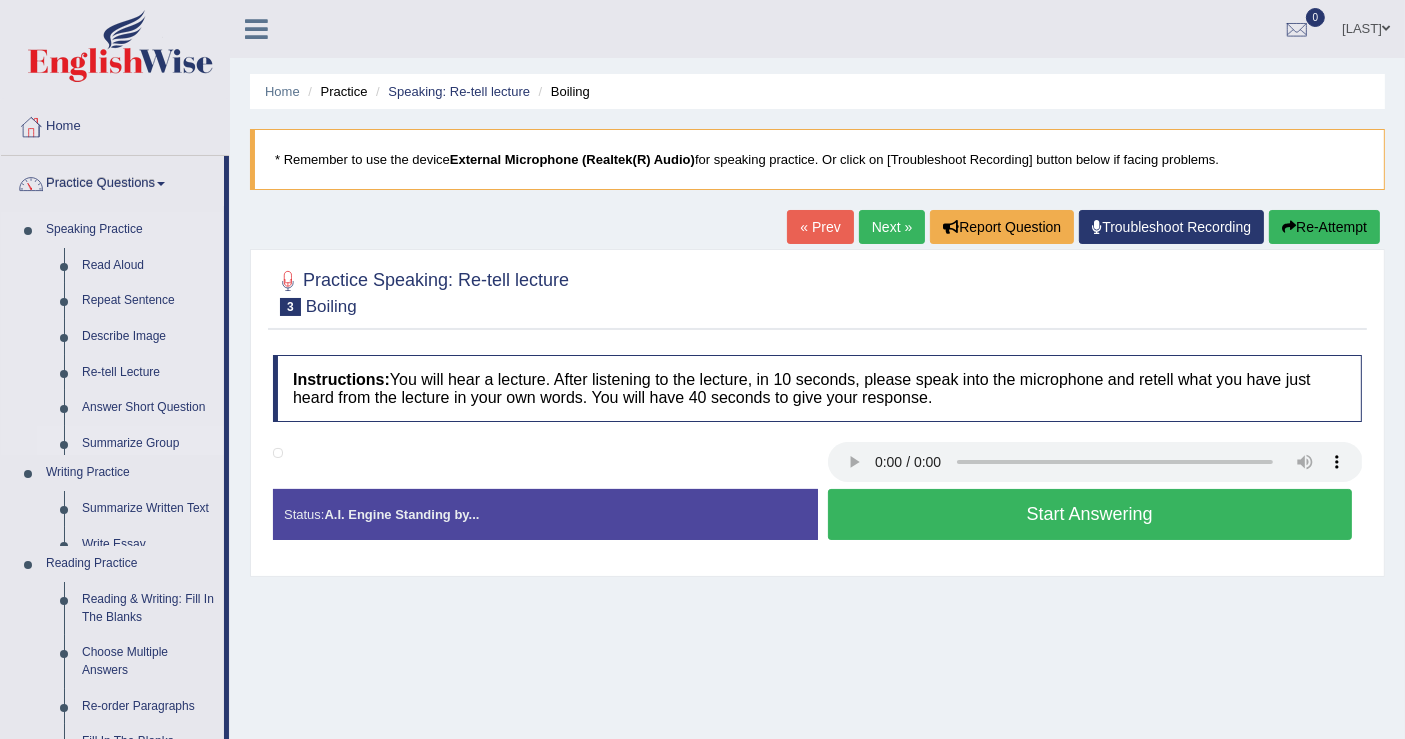 click on "Speaking Practice Read Aloud
Repeat Sentence
Describe Image
Re-tell Lecture
Answer Short Question
Summarize Group Discussion
Respond To A Situation
Writing Practice  Summarize Written Text
Write Essay
Reading Practice  Reading & Writing: Fill In The Blanks
Choose Multiple Answers
Re-order Paragraphs
Fill In The Blanks
Choose Single Answer
Listening Practice  Summarize Spoken Text
Highlight Incorrect Words
Highlight Correct Summary
Select Missing Word
Choose Single Answer
Choose Multiple Answers
Fill In The Blanks
Write From Dictation
Pronunciation" at bounding box center (112, 625) 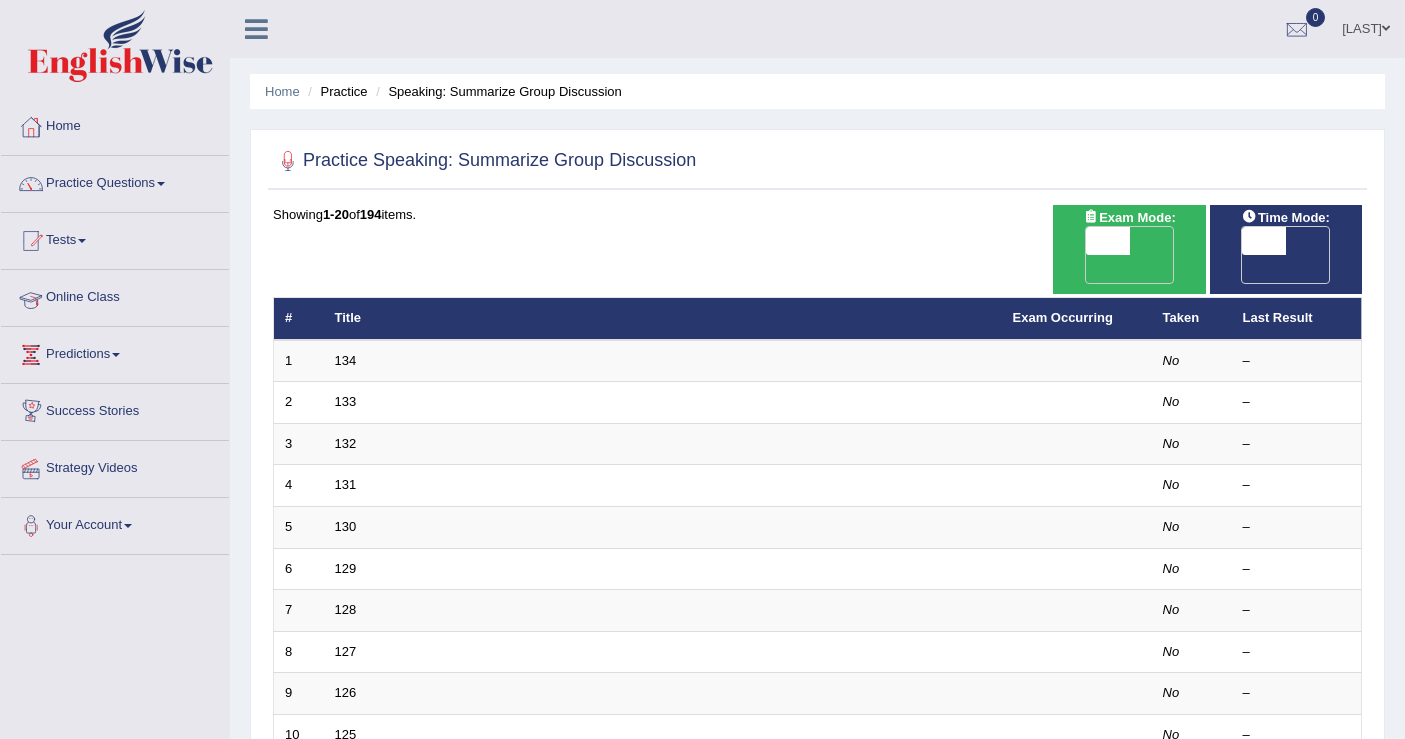 scroll, scrollTop: 0, scrollLeft: 0, axis: both 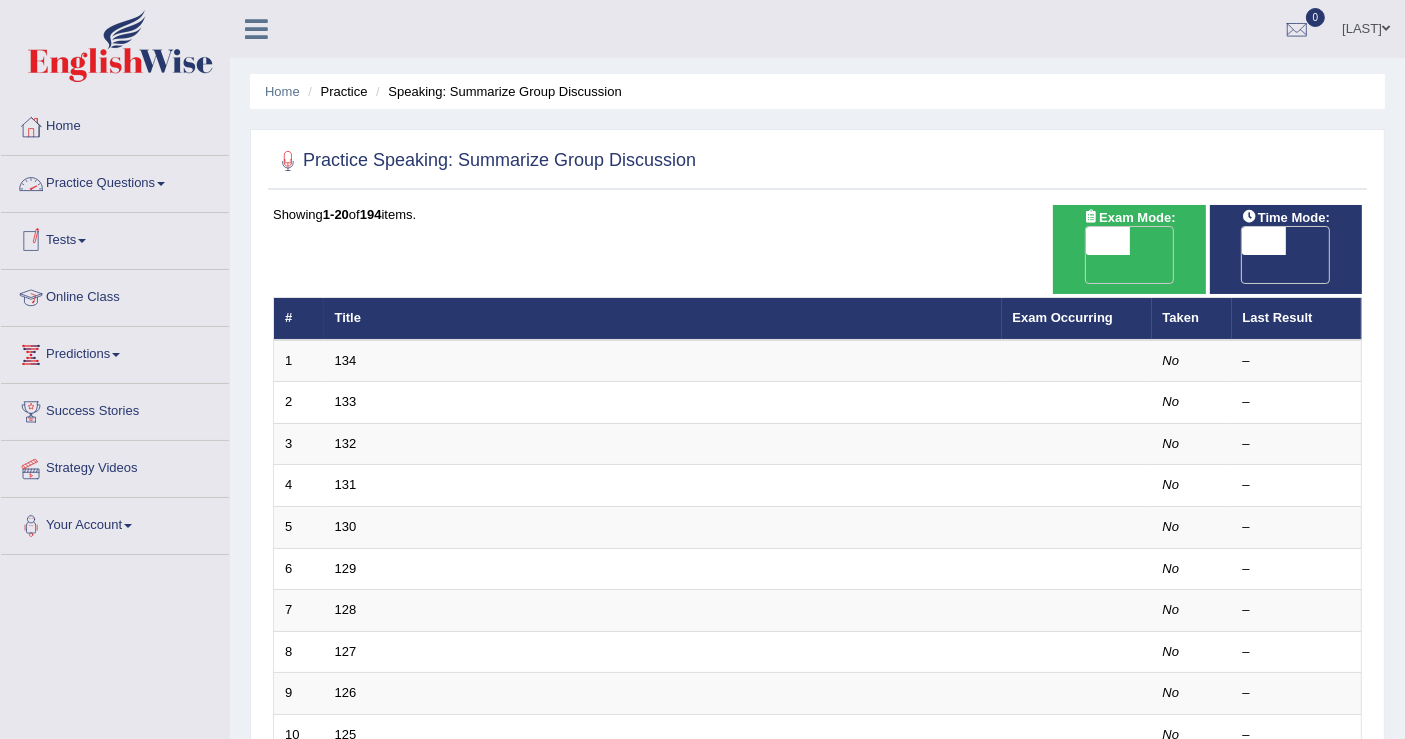 click at bounding box center (161, 184) 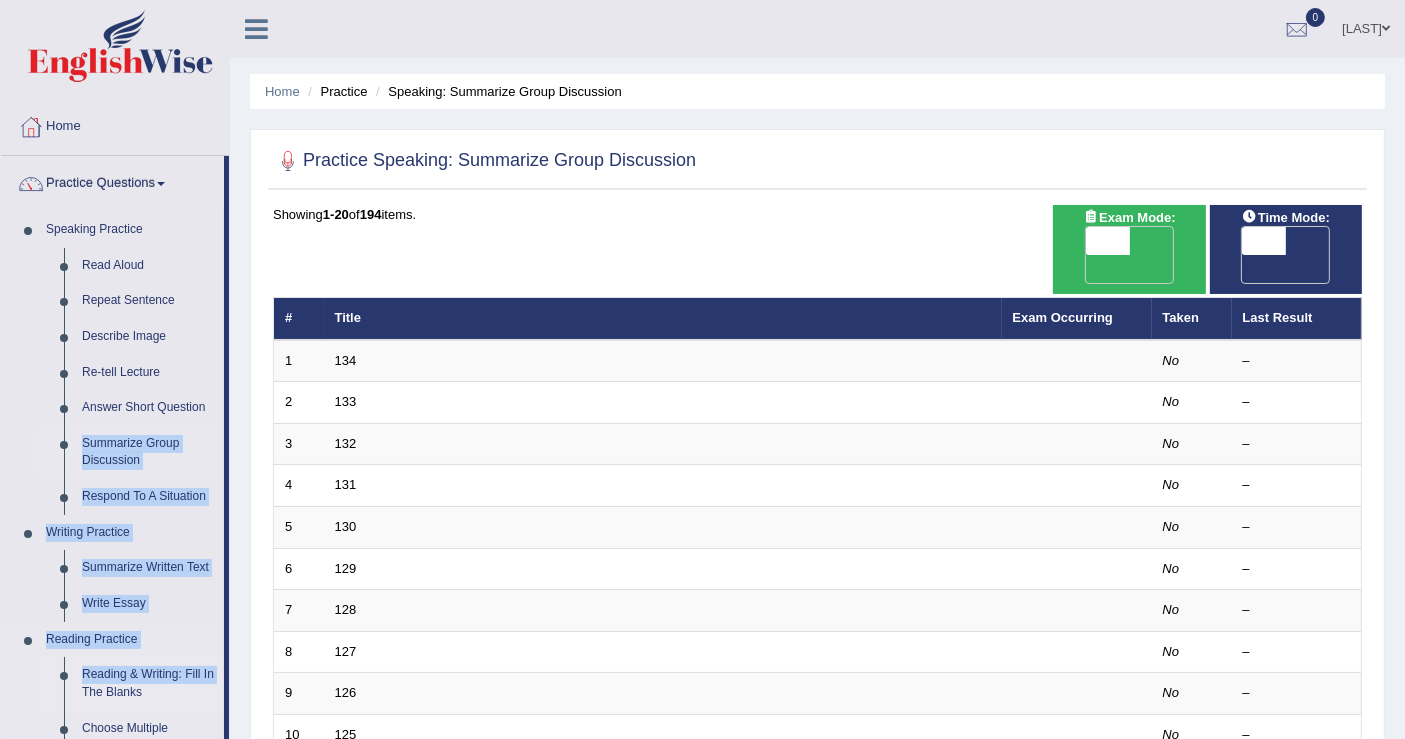 drag, startPoint x: 225, startPoint y: 405, endPoint x: 213, endPoint y: 675, distance: 270.26654 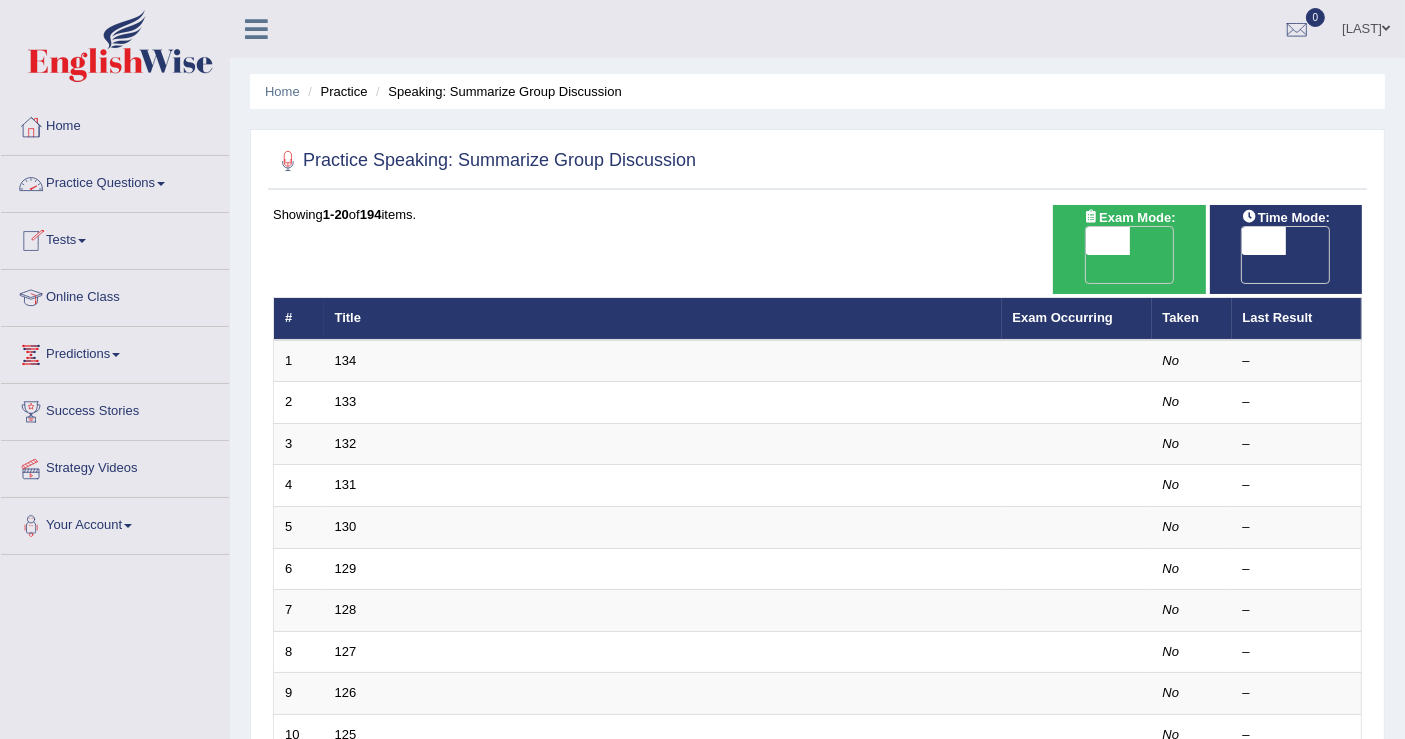 click on "Practice Questions" at bounding box center (115, 181) 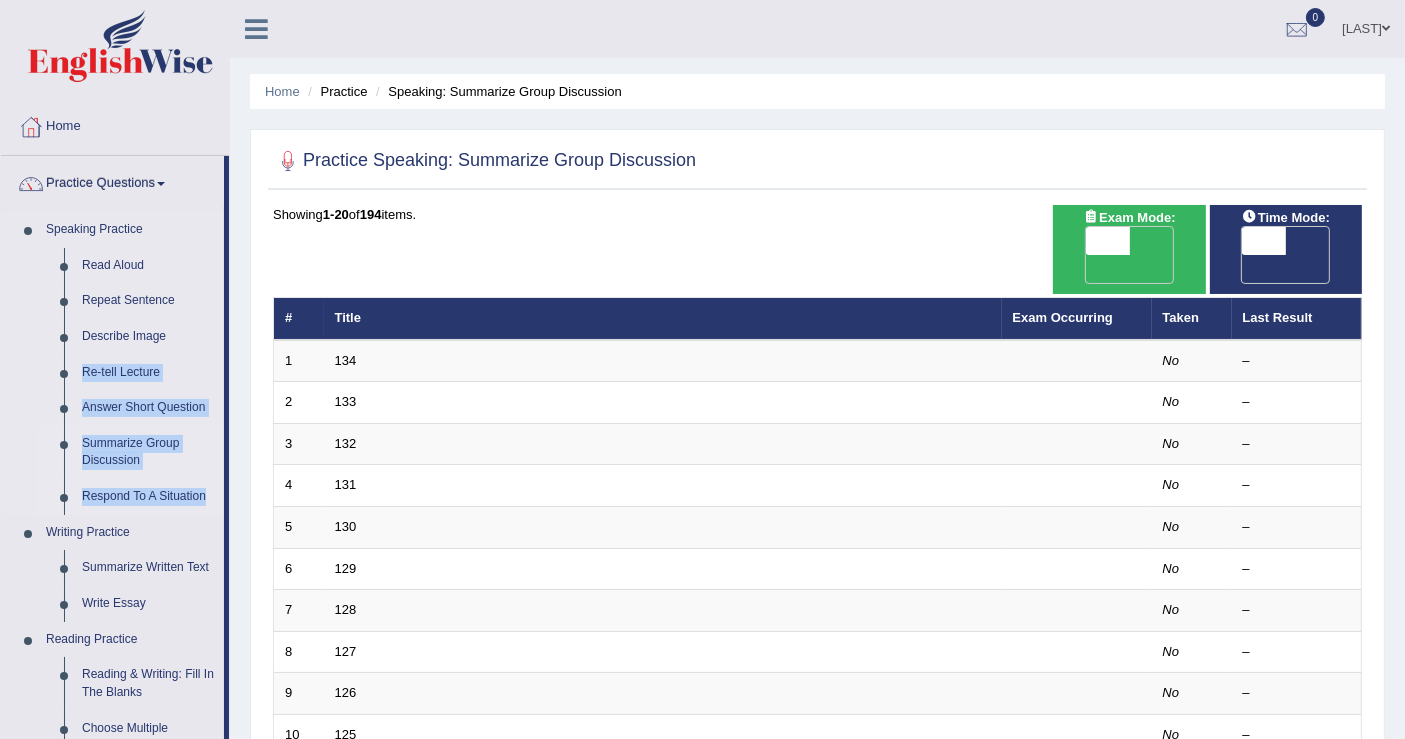drag, startPoint x: 225, startPoint y: 324, endPoint x: 206, endPoint y: 512, distance: 188.95767 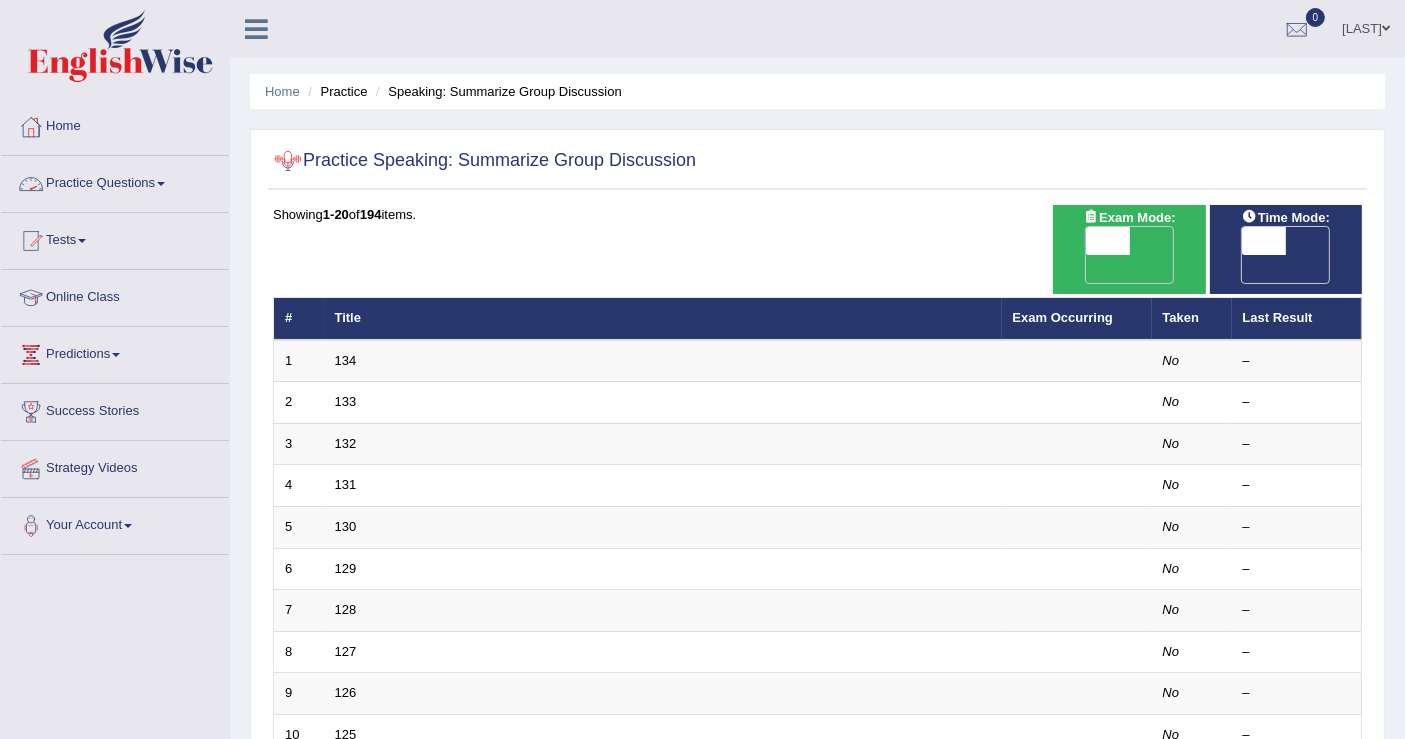 click on "Practice Questions" at bounding box center [115, 181] 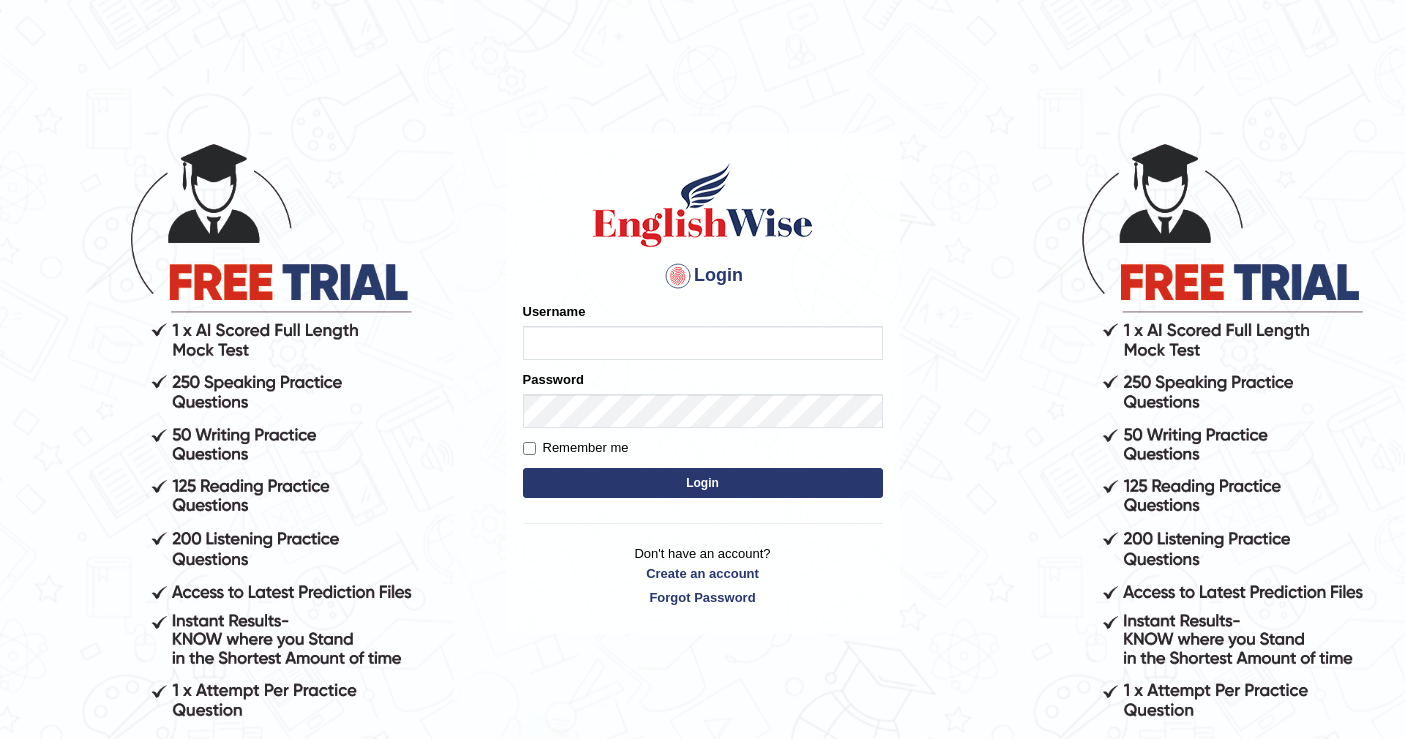 scroll, scrollTop: 0, scrollLeft: 0, axis: both 